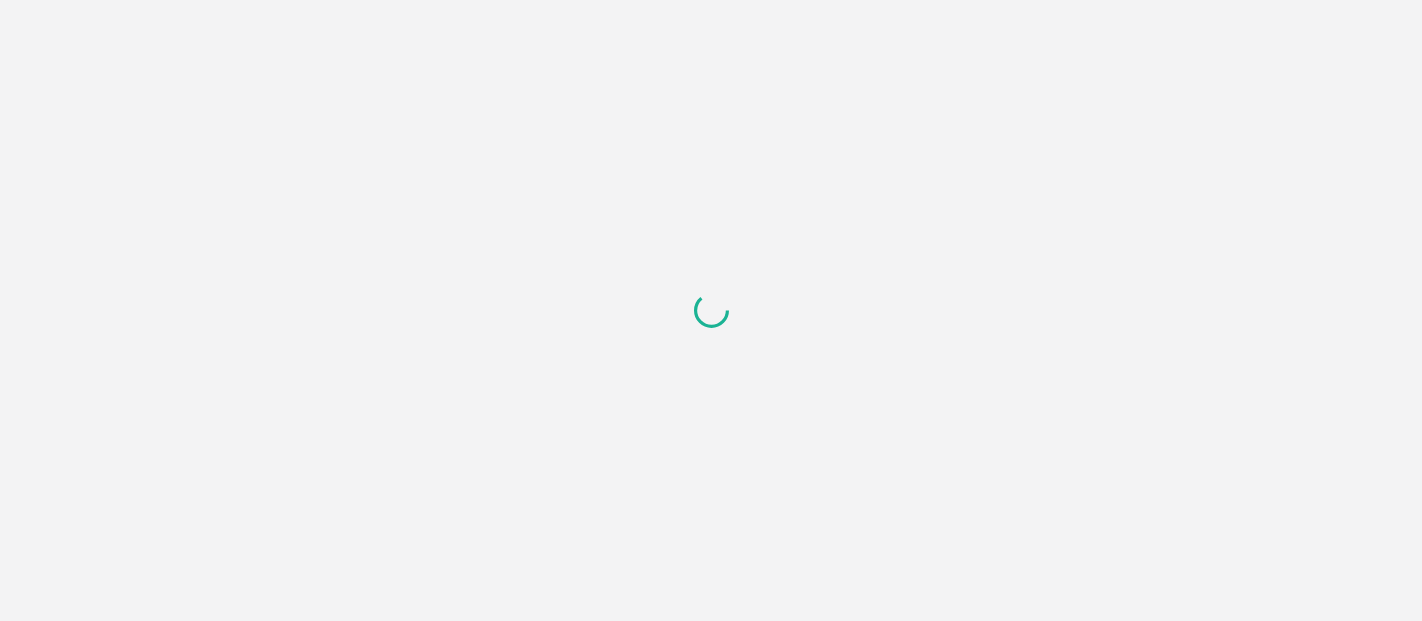 scroll, scrollTop: 0, scrollLeft: 0, axis: both 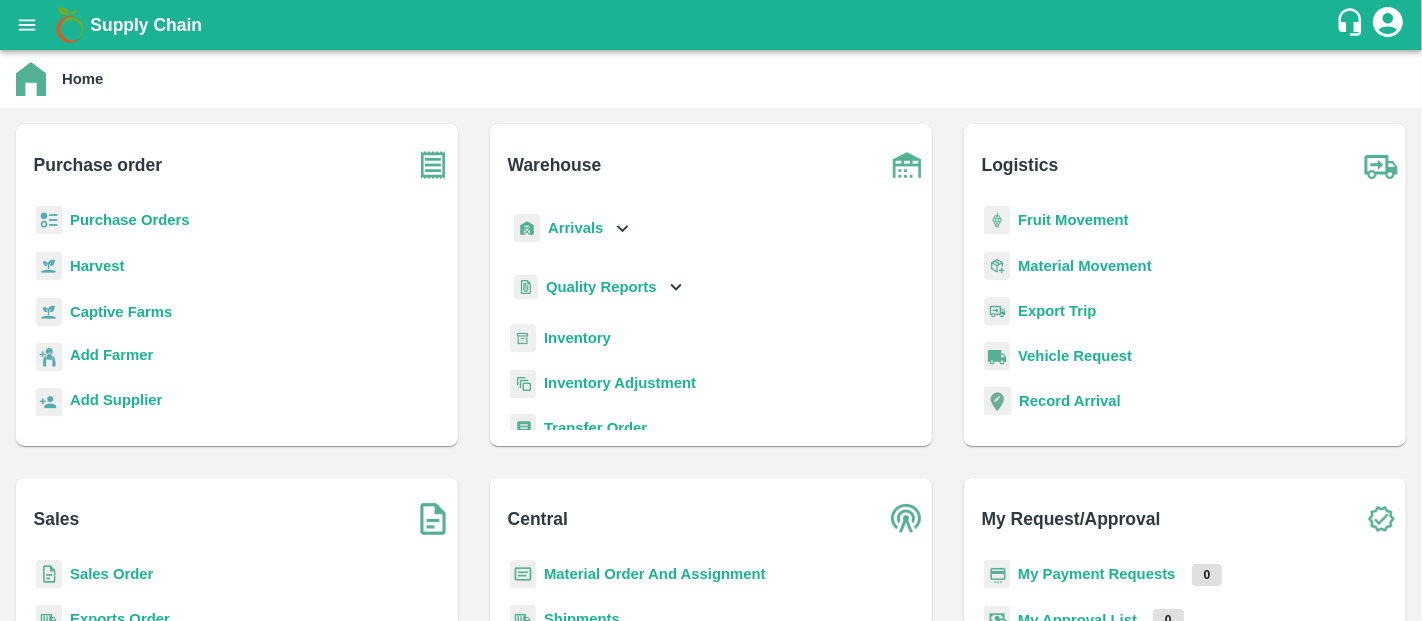 click on "Inventory" at bounding box center [577, 338] 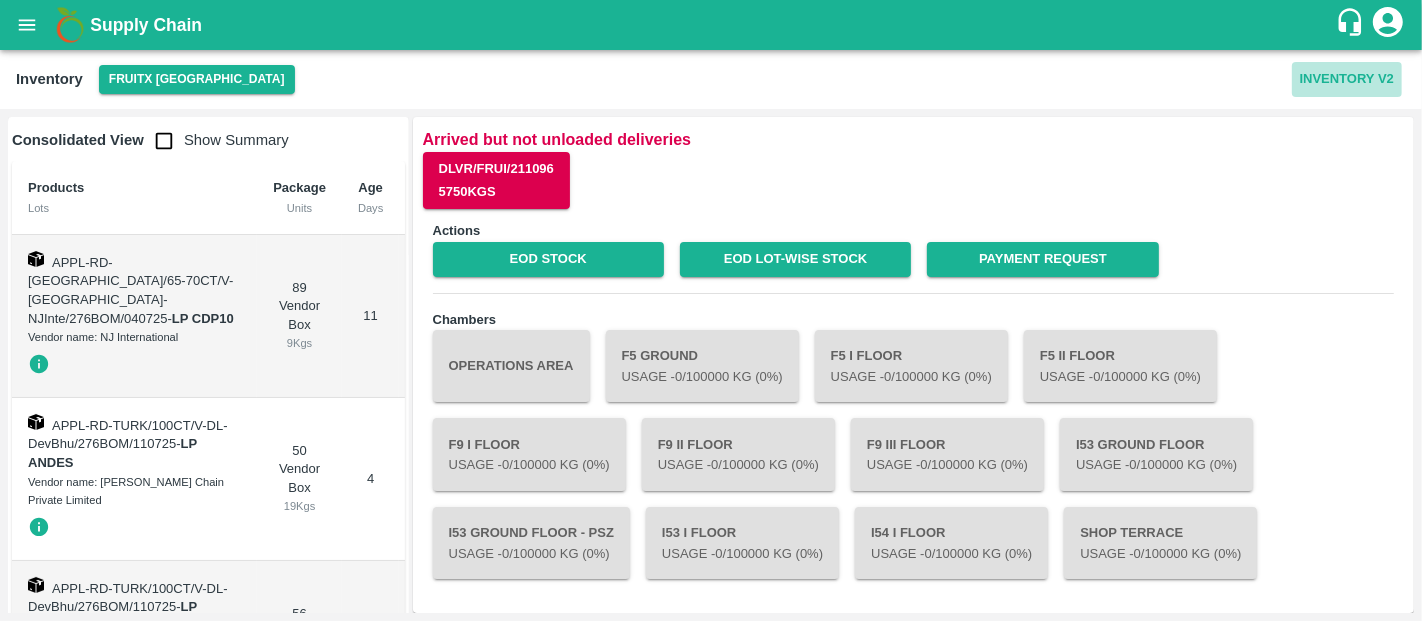 click on "Inventory V2" at bounding box center [1347, 79] 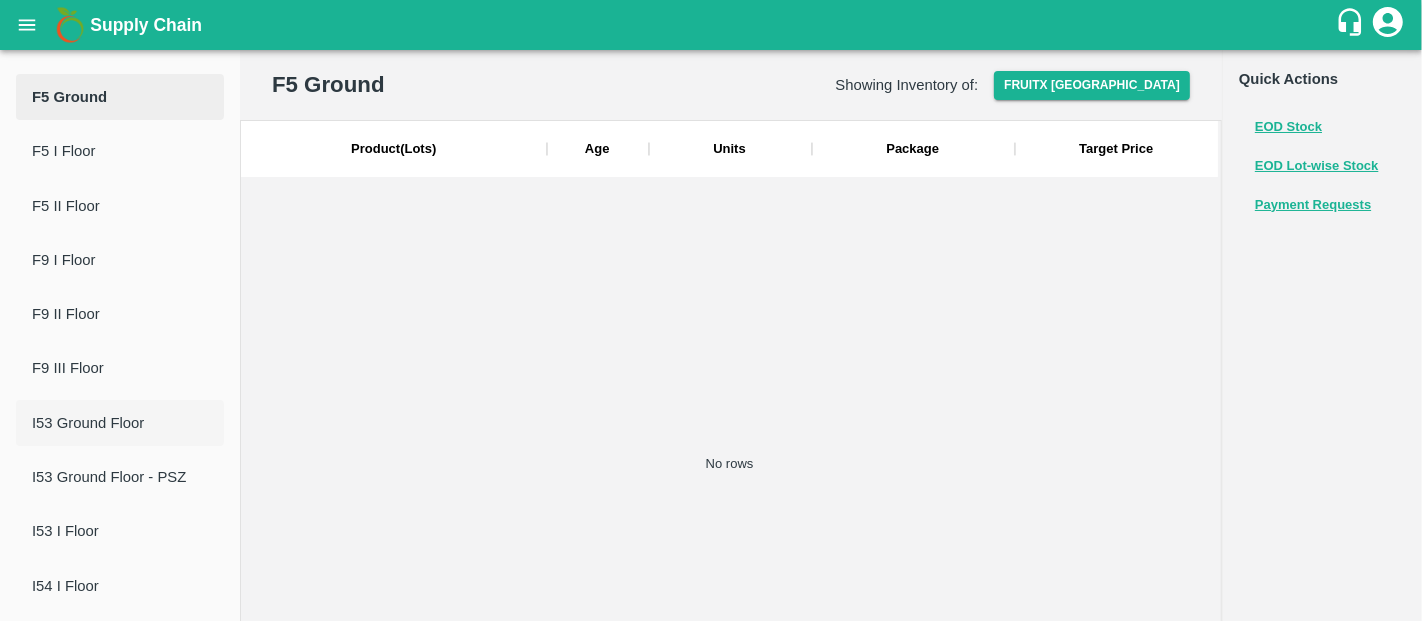 scroll, scrollTop: 182, scrollLeft: 0, axis: vertical 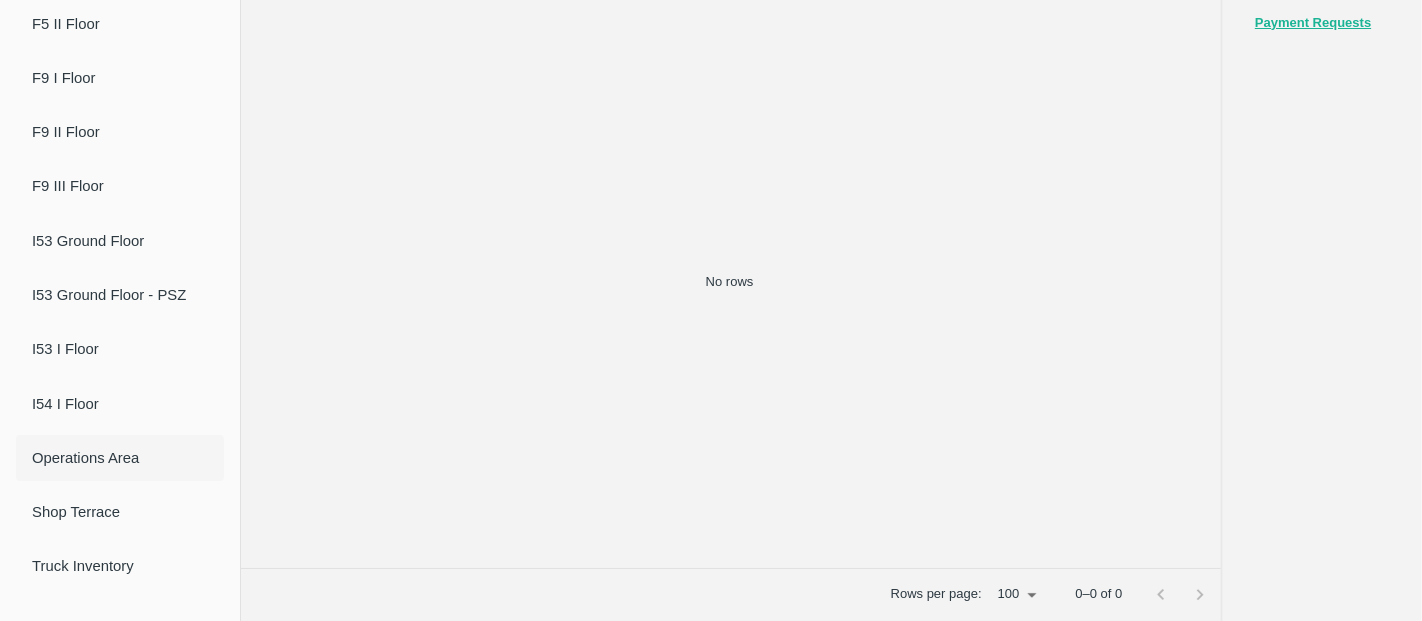 click on "Operations Area" at bounding box center [120, 458] 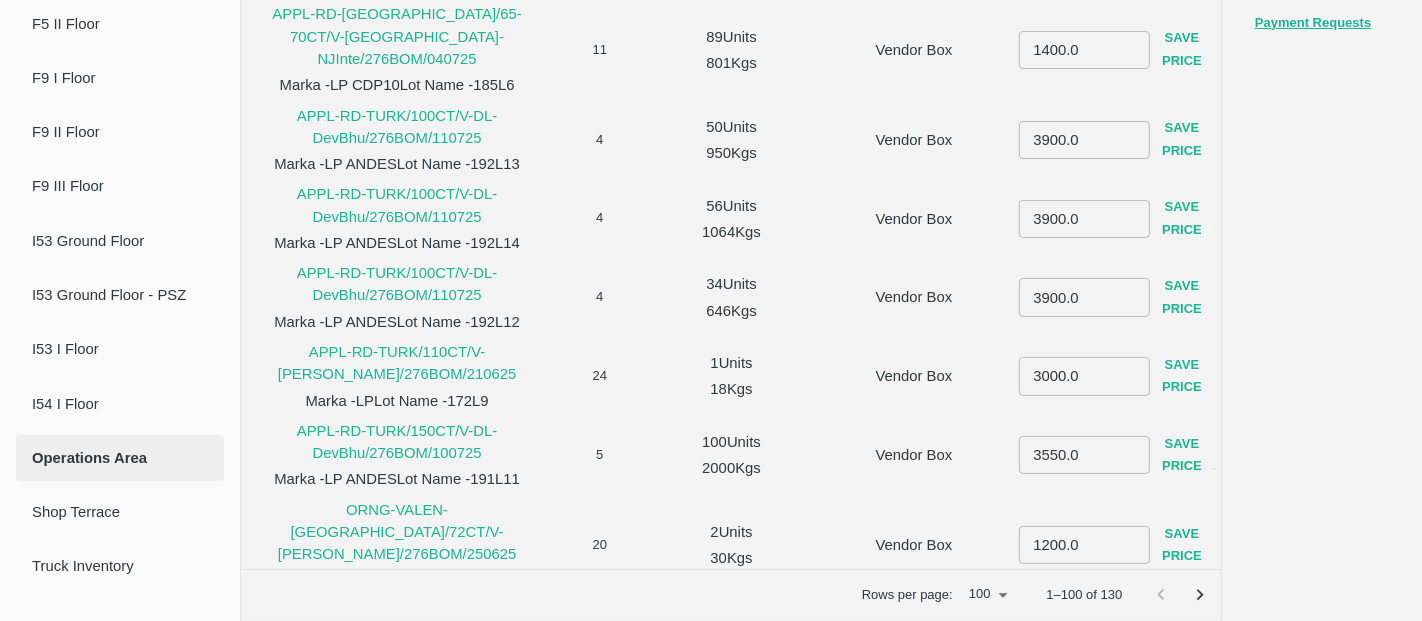 scroll, scrollTop: 0, scrollLeft: 0, axis: both 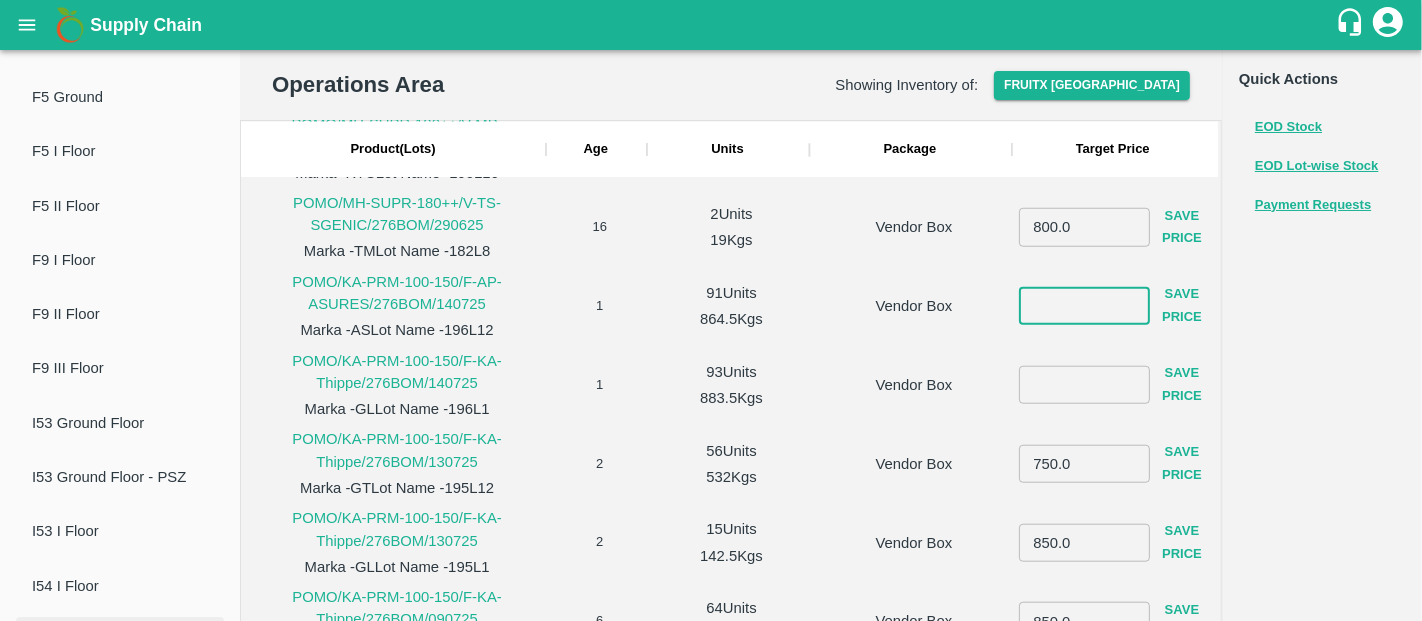 click at bounding box center (1084, 305) 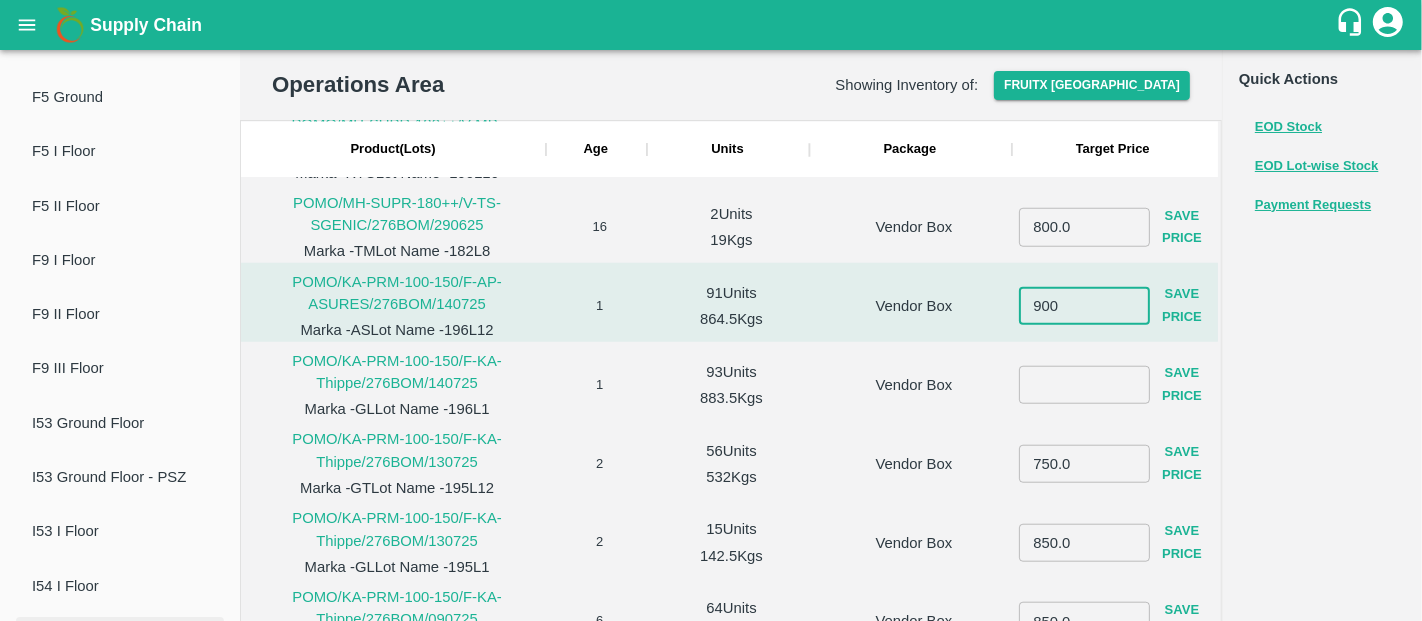 type on "900" 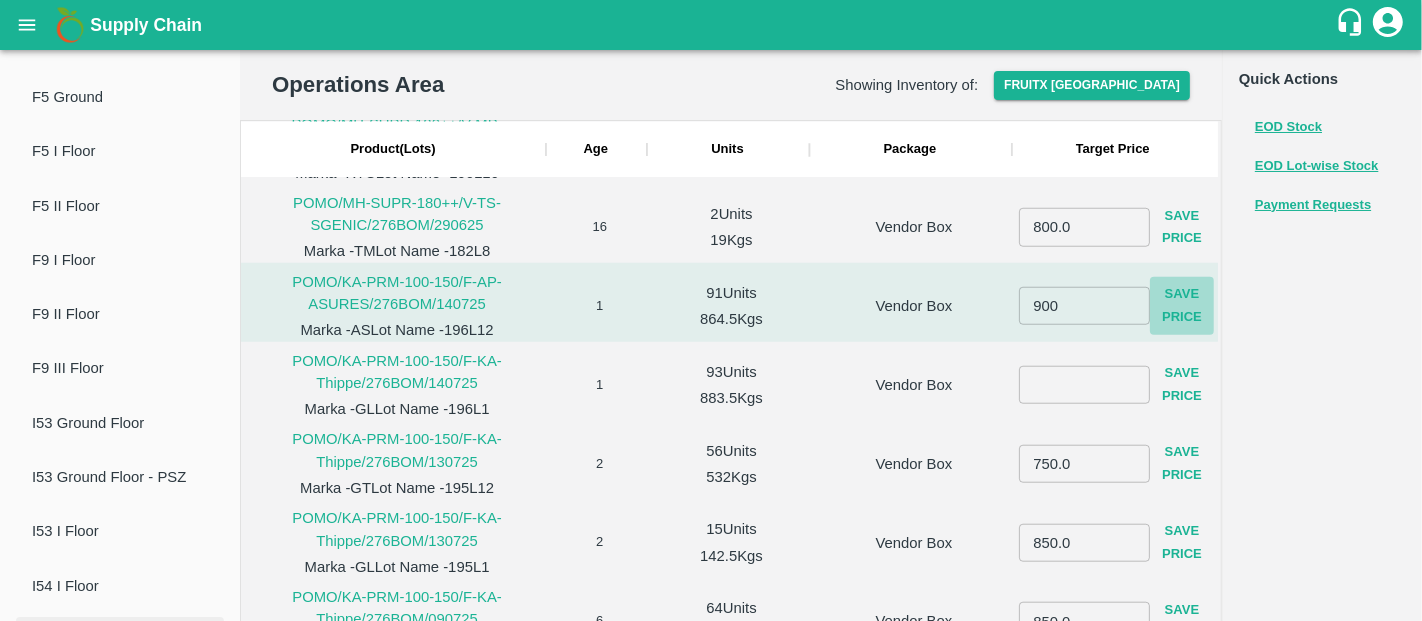 click on "Save Price" at bounding box center (1182, 306) 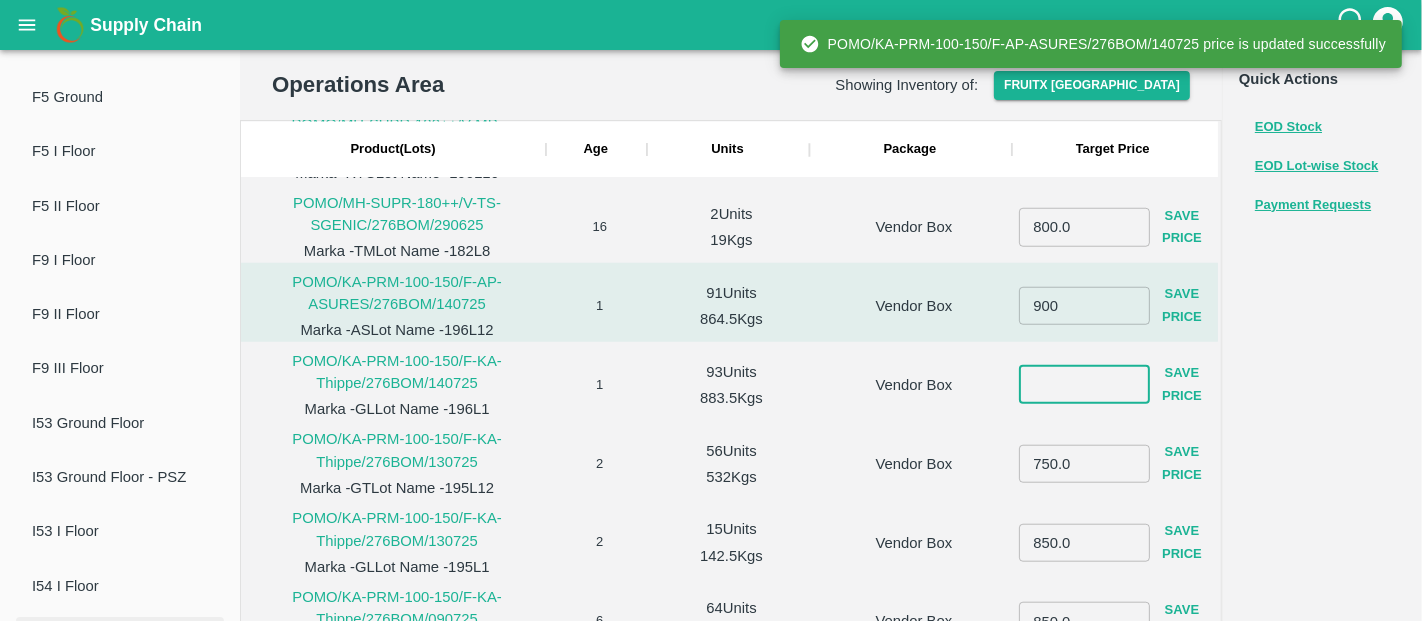 click at bounding box center (1084, 384) 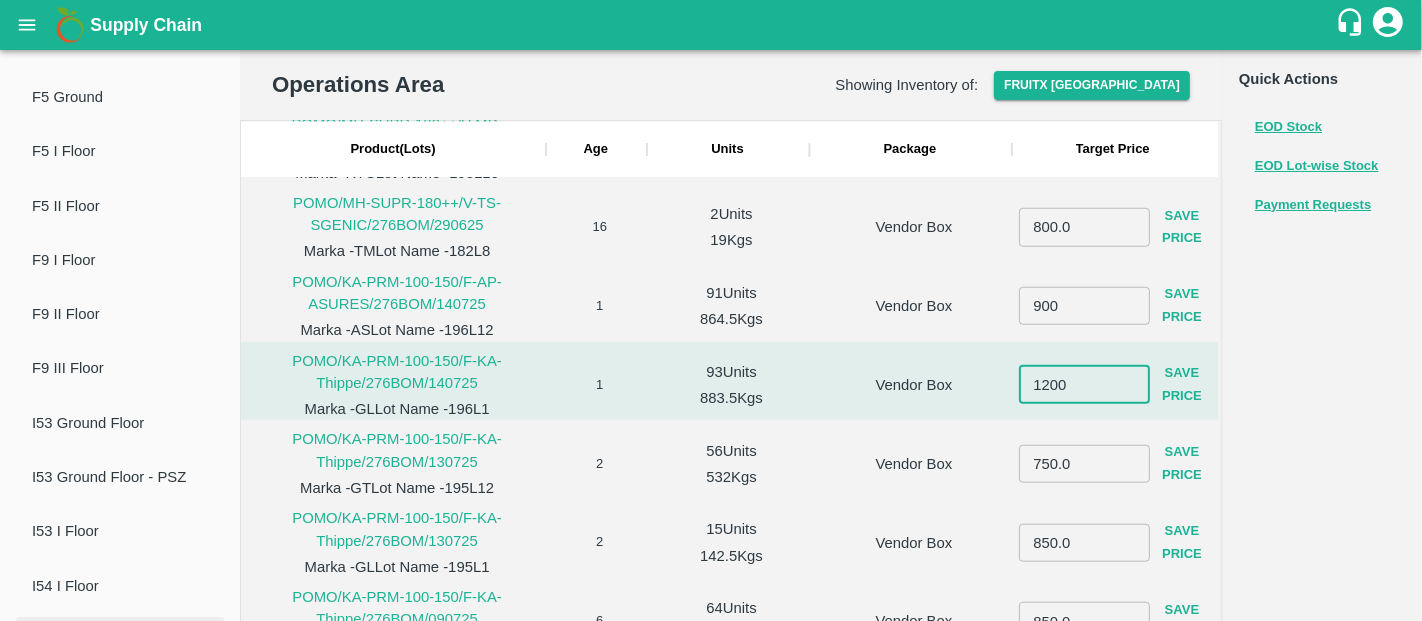 type on "1200" 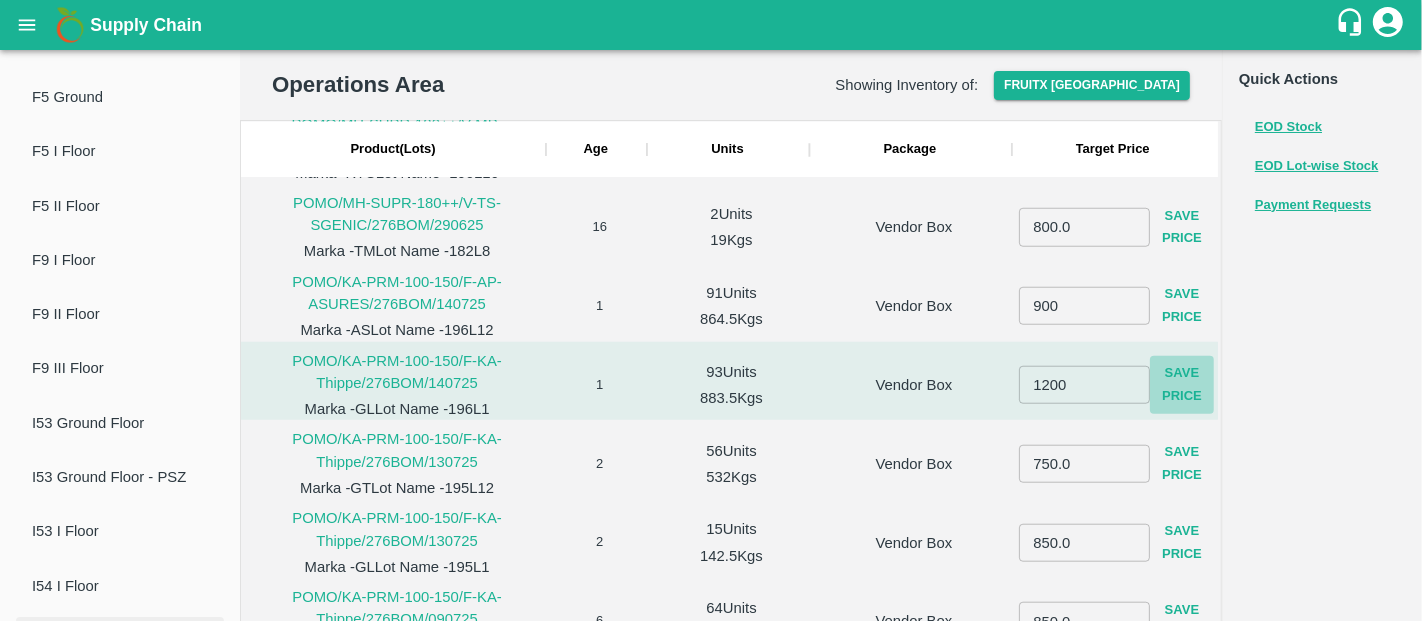 click on "Save Price" at bounding box center [1182, 385] 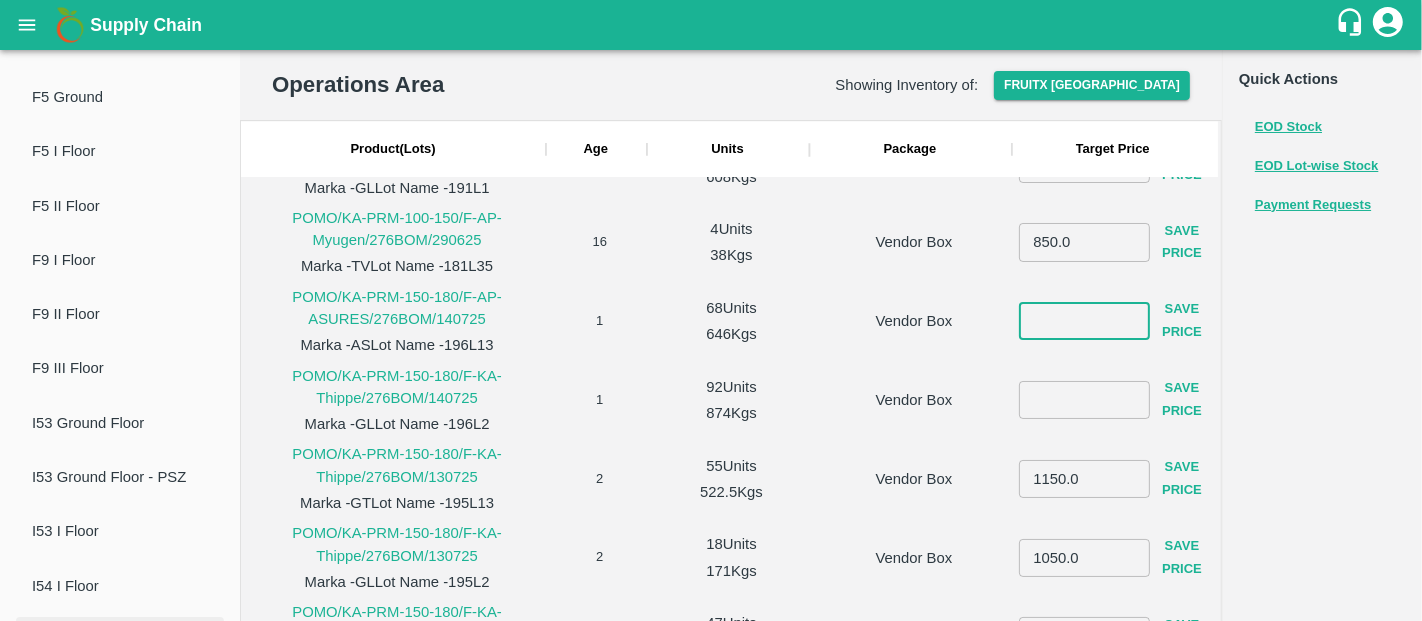 click at bounding box center [1084, 321] 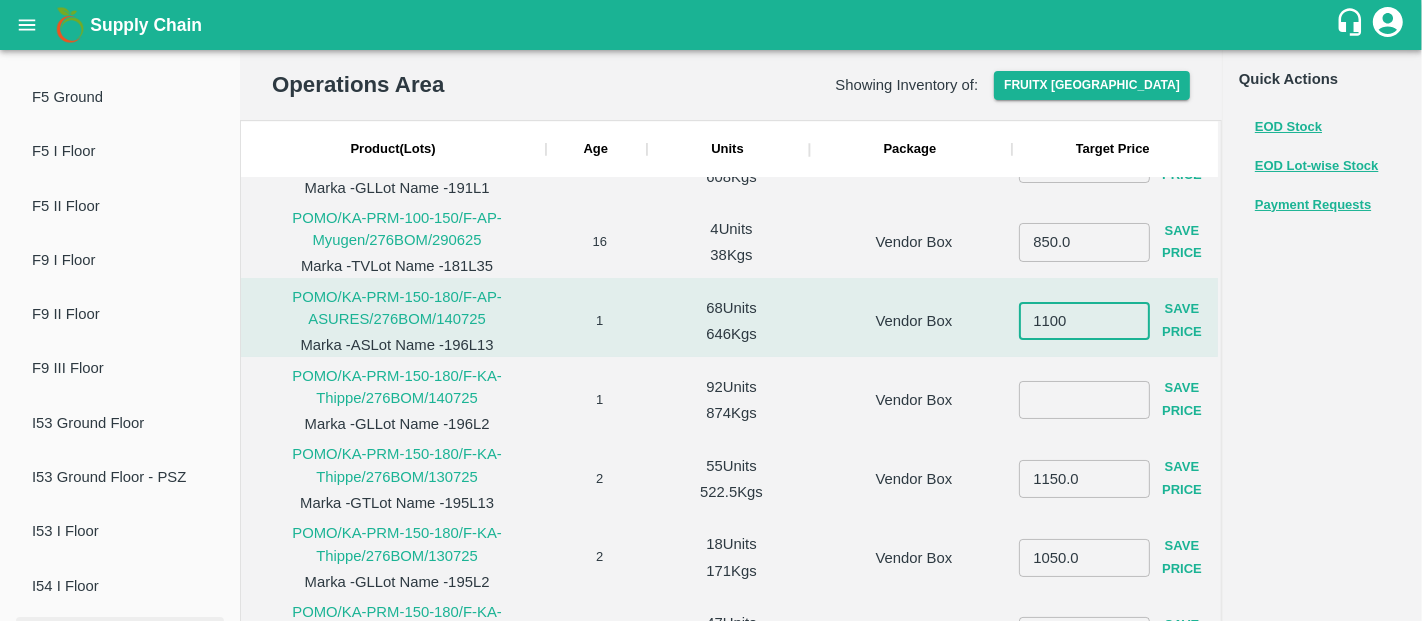 type on "1100" 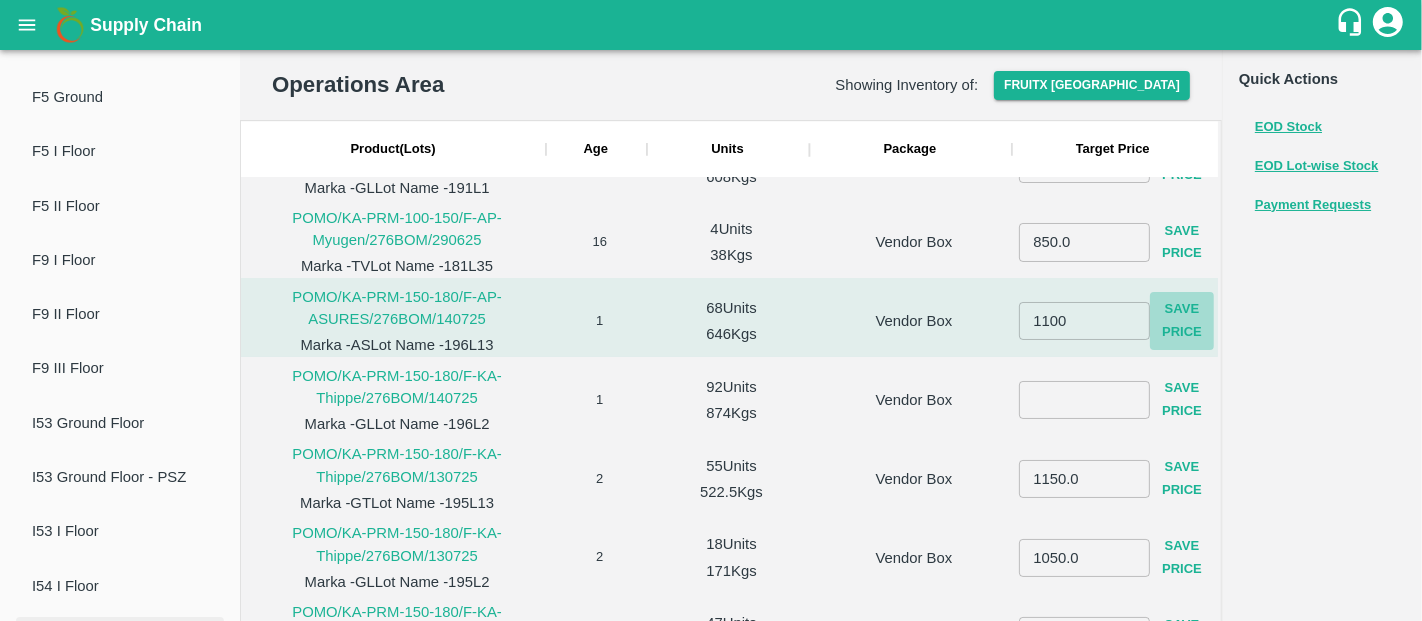 click on "Save Price" at bounding box center (1182, 321) 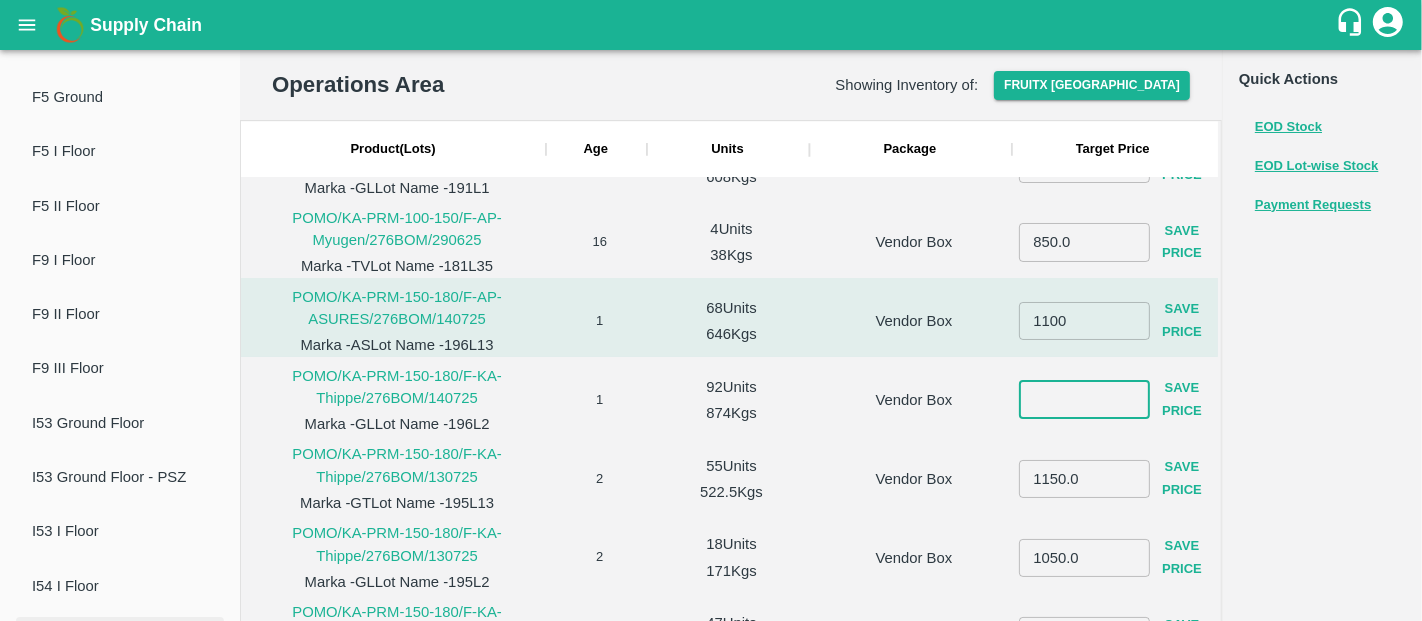click at bounding box center (1084, 399) 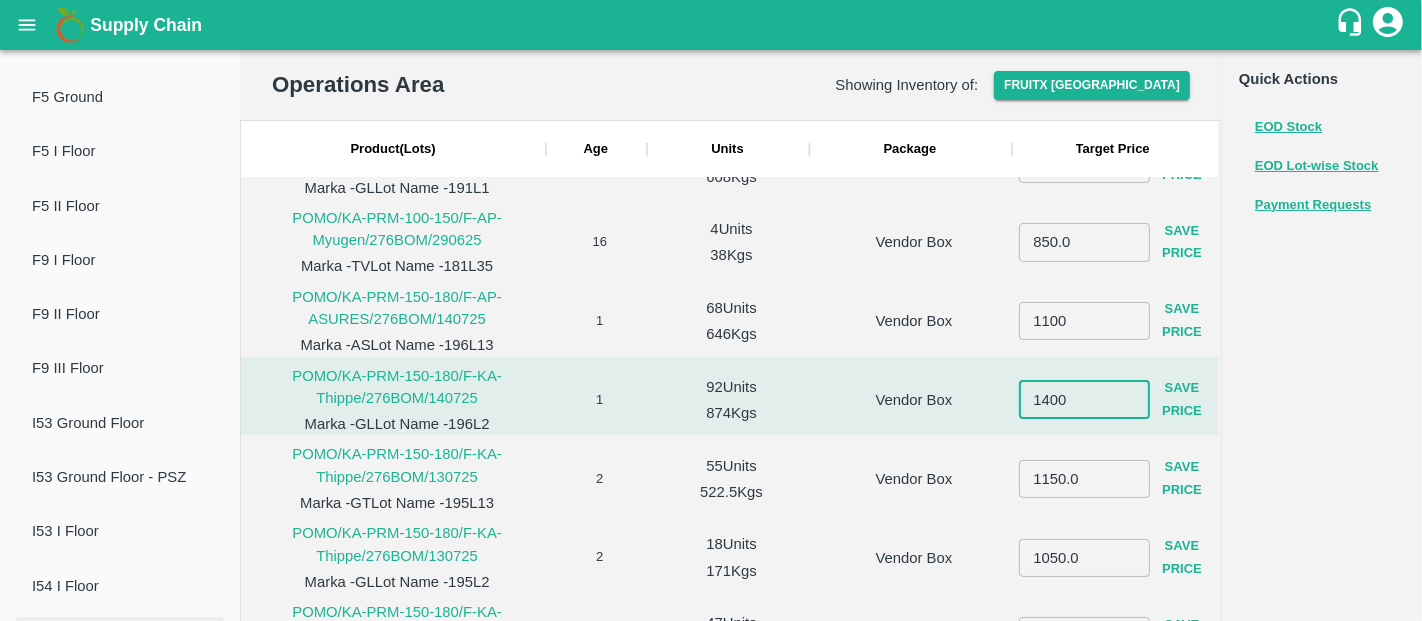 type on "1400" 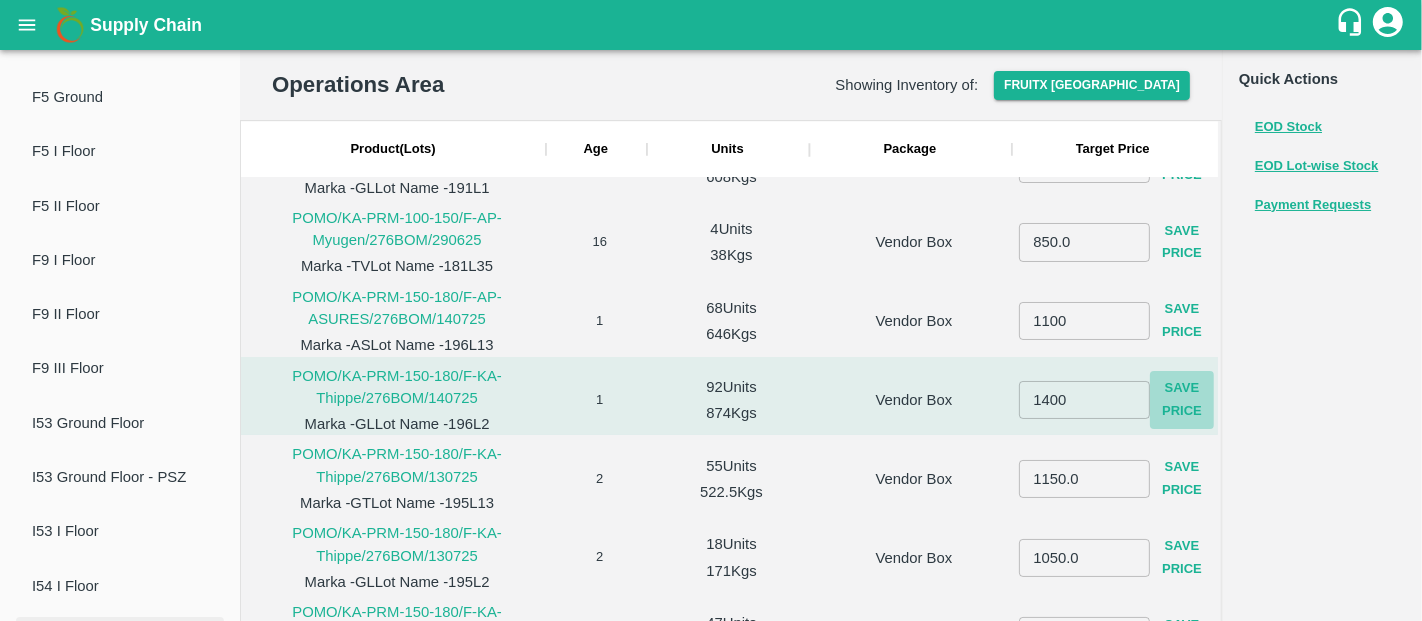 click on "Save Price" at bounding box center (1182, 400) 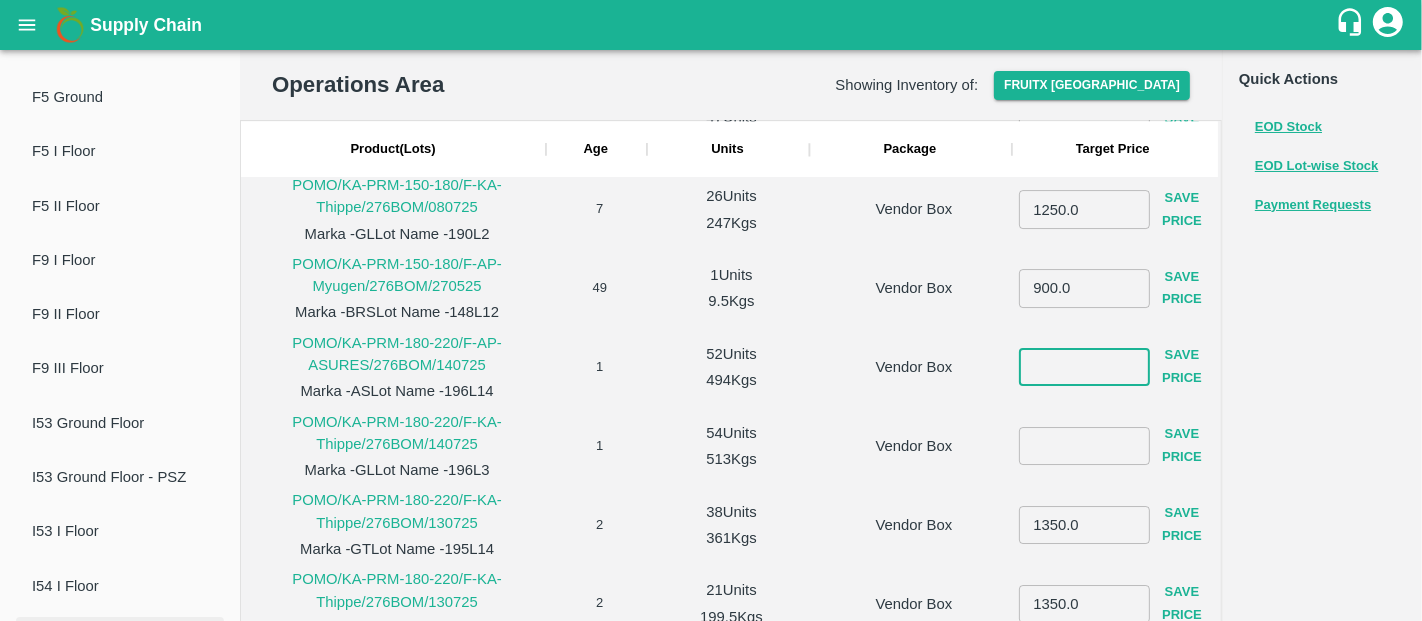 click at bounding box center [1084, 367] 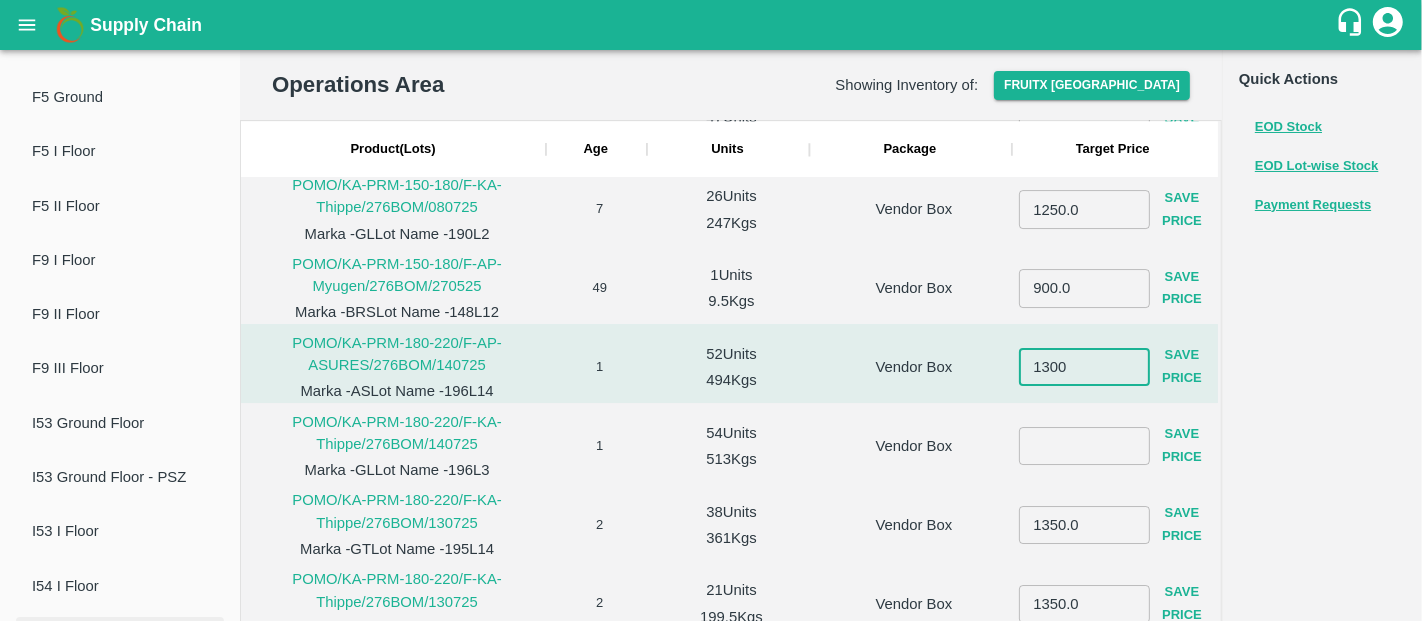 type on "1300" 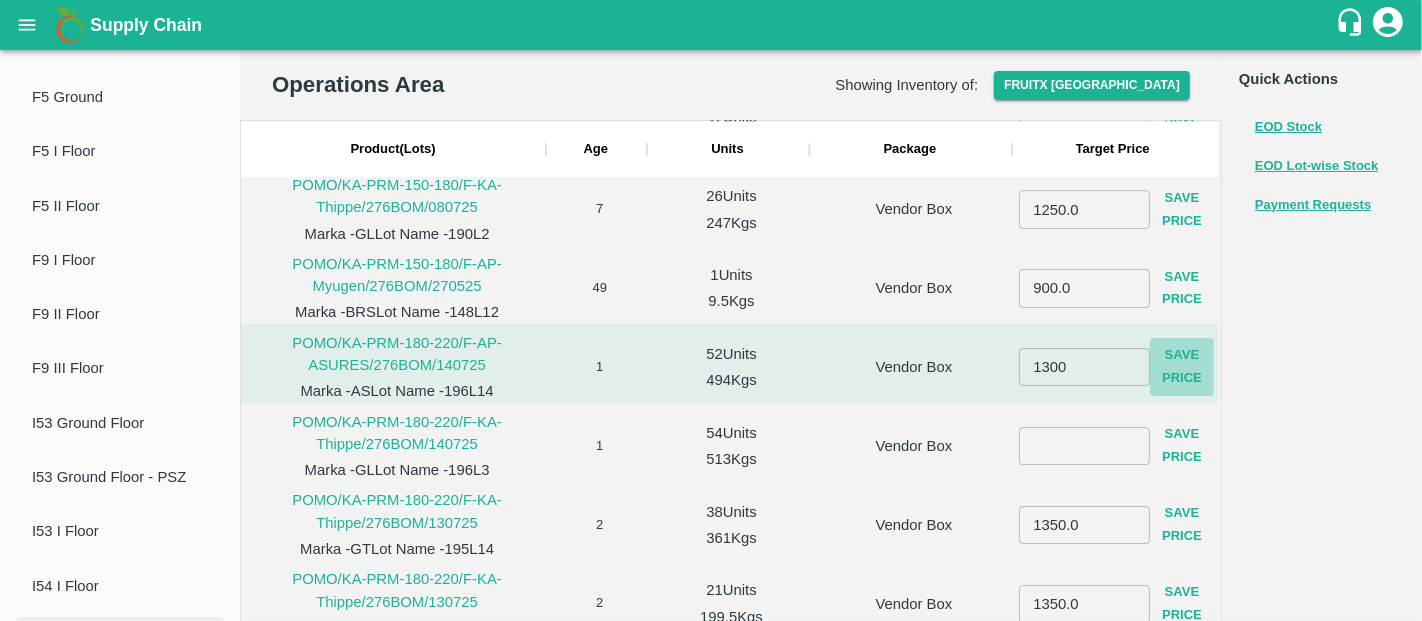 click on "Save Price" at bounding box center [1182, 367] 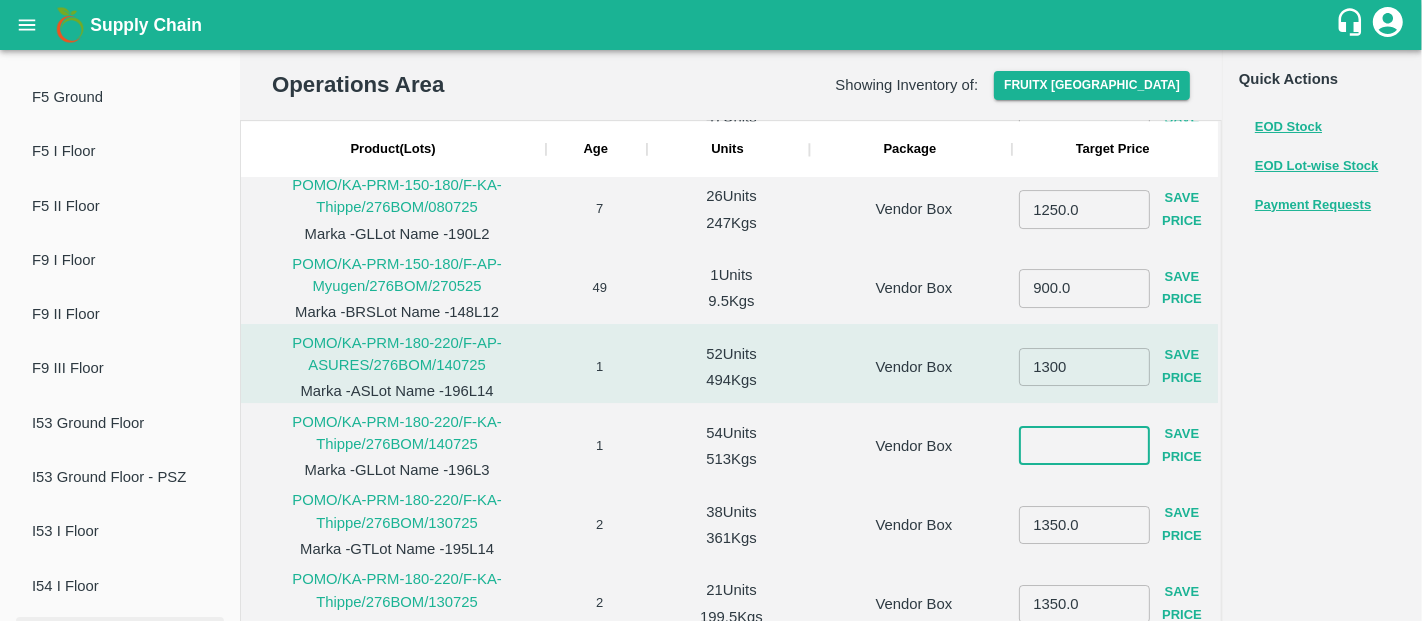 click at bounding box center (1084, 446) 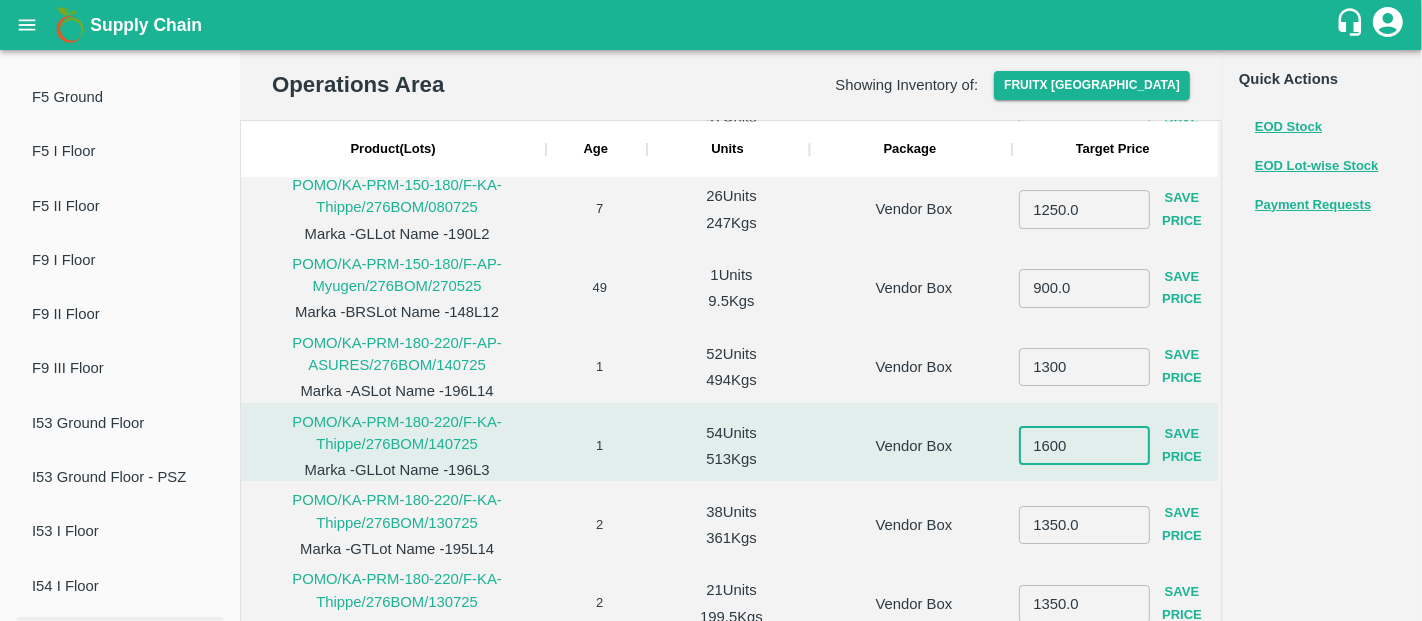type on "1600" 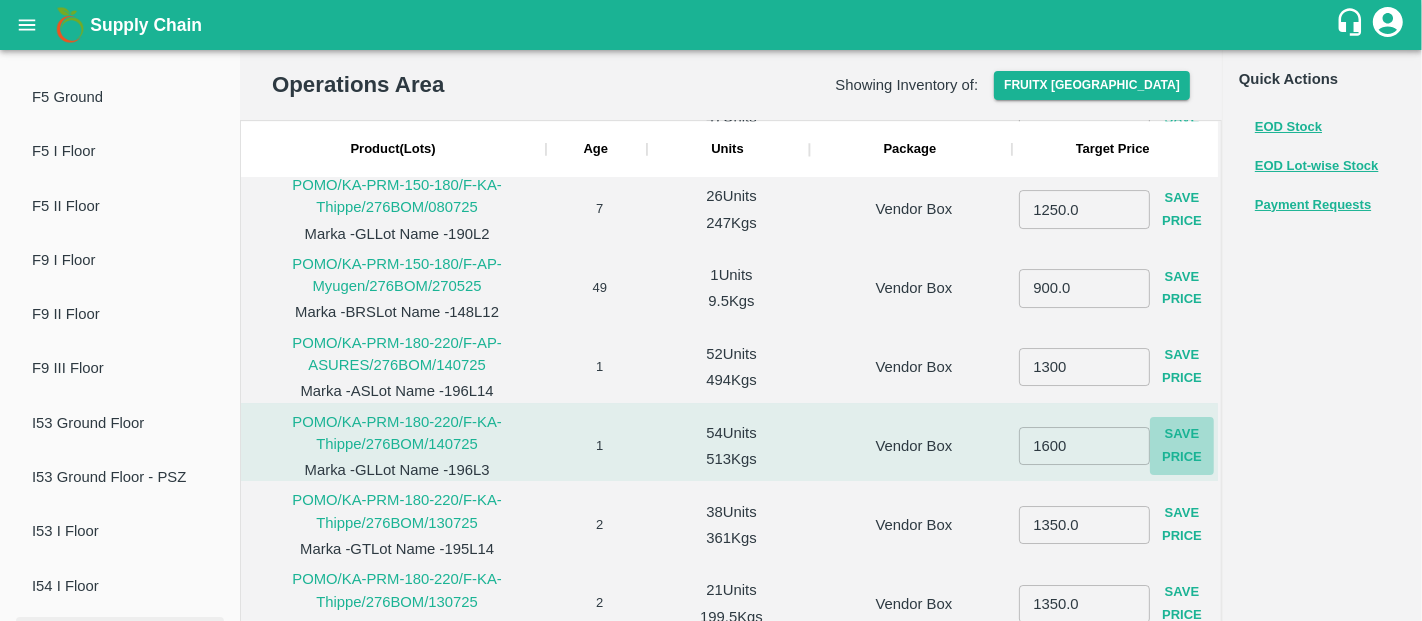 click on "Save Price" at bounding box center (1182, 446) 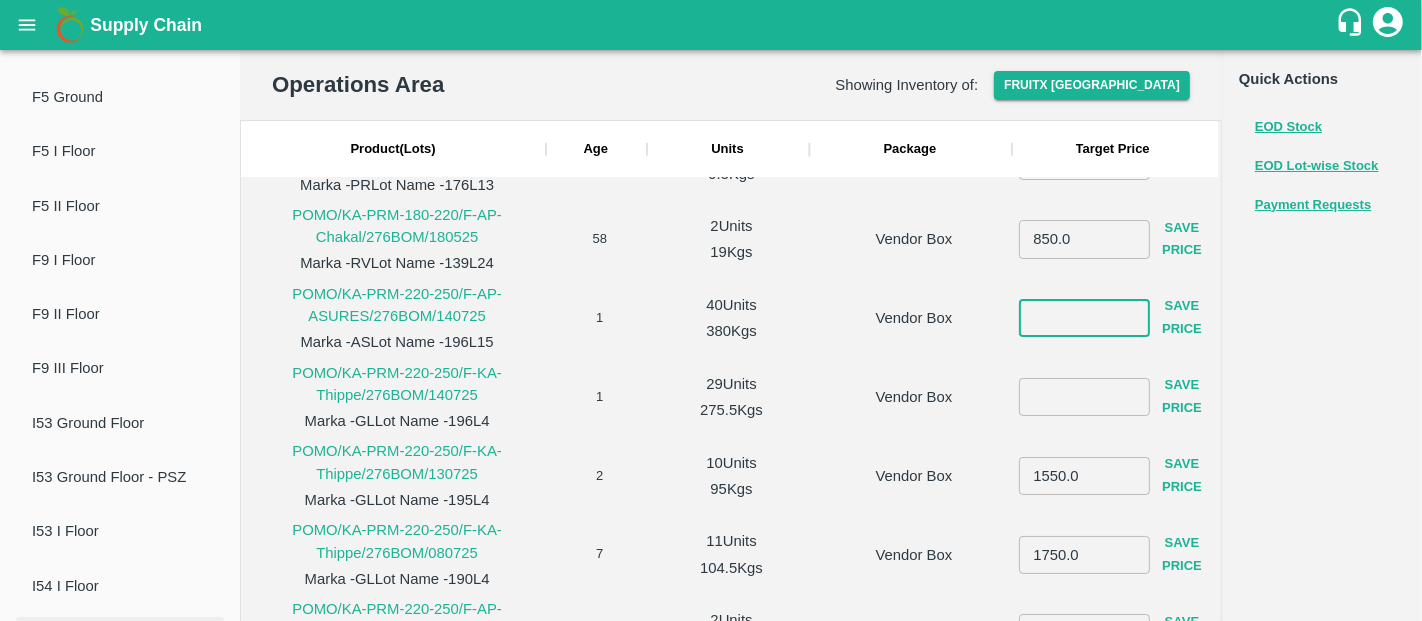 click at bounding box center (1084, 318) 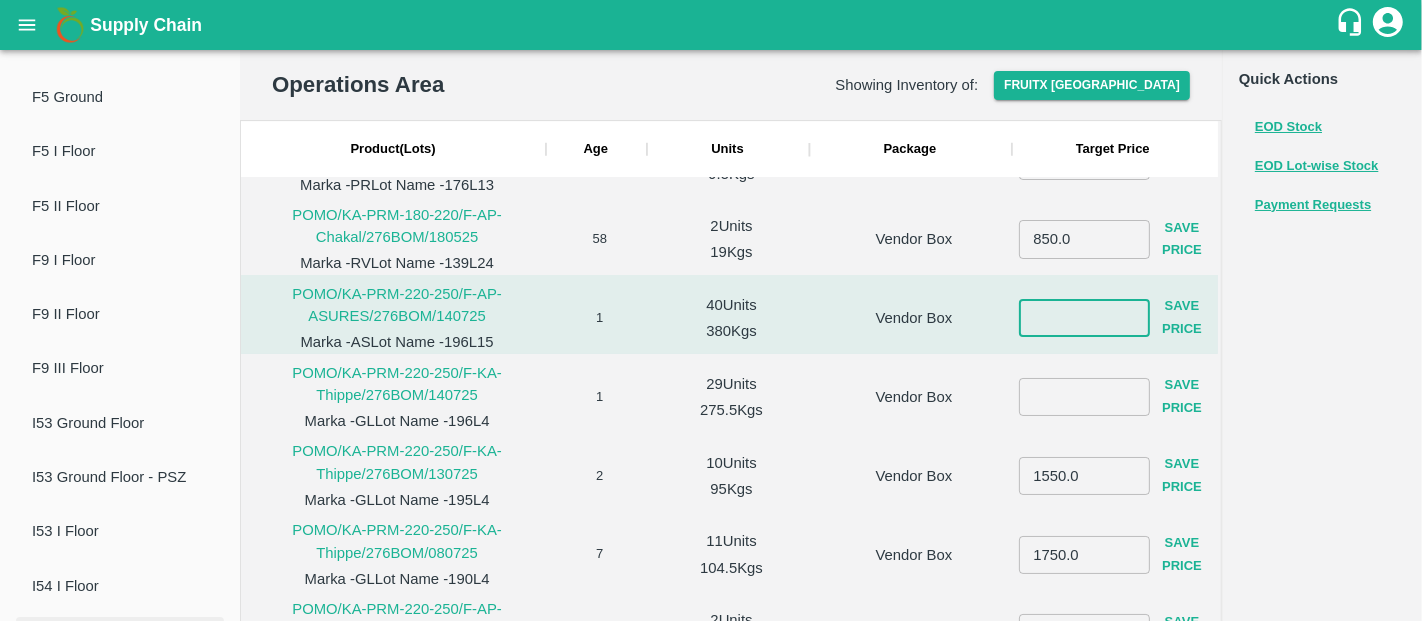 click at bounding box center (1084, 318) 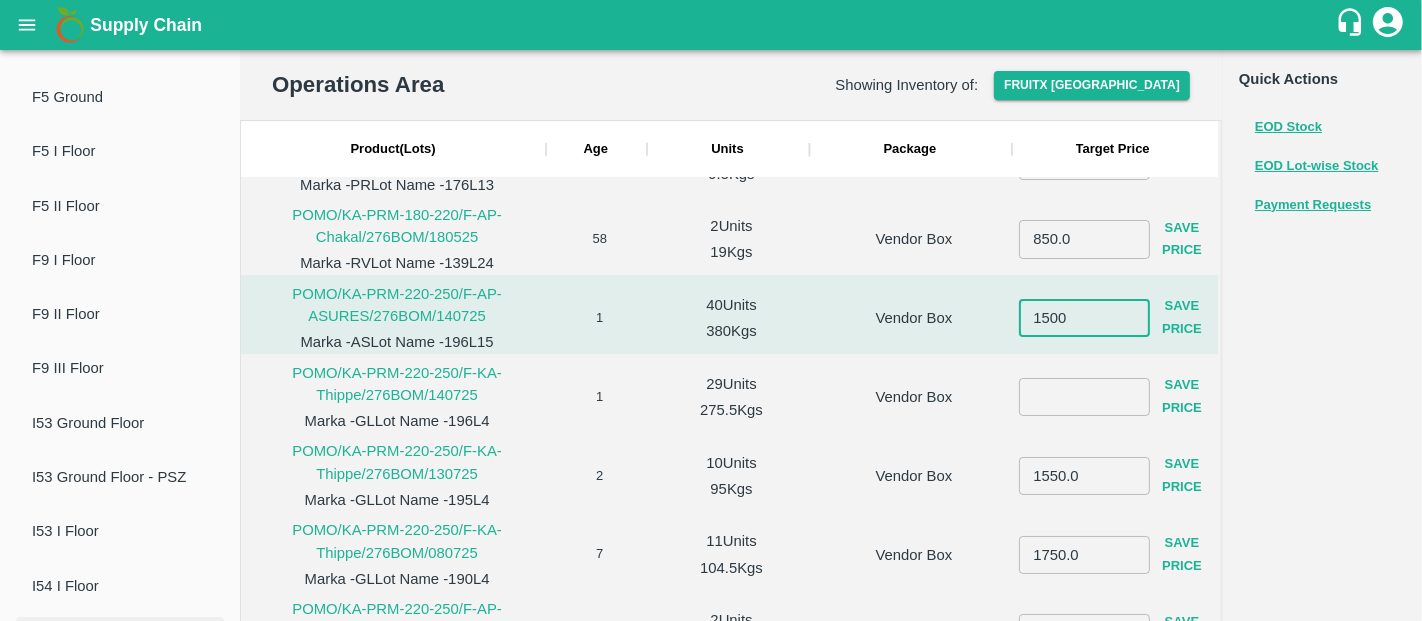 type on "1500" 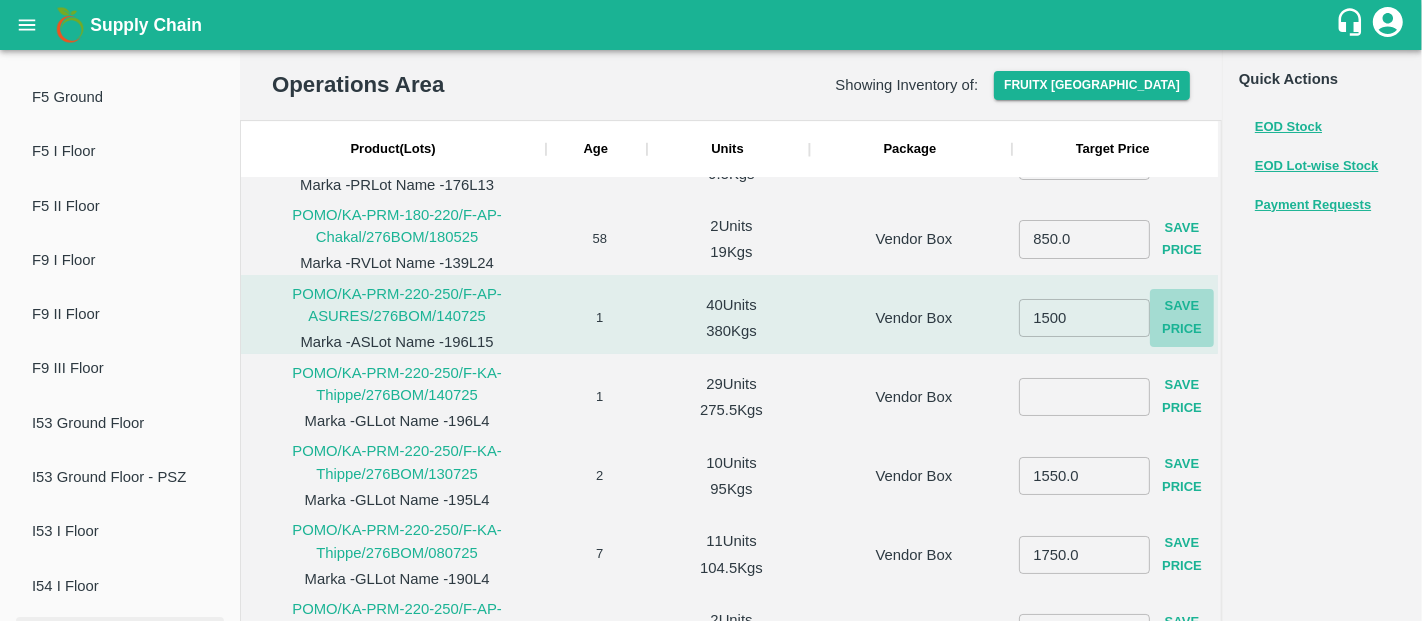 click on "Save Price" at bounding box center [1182, 318] 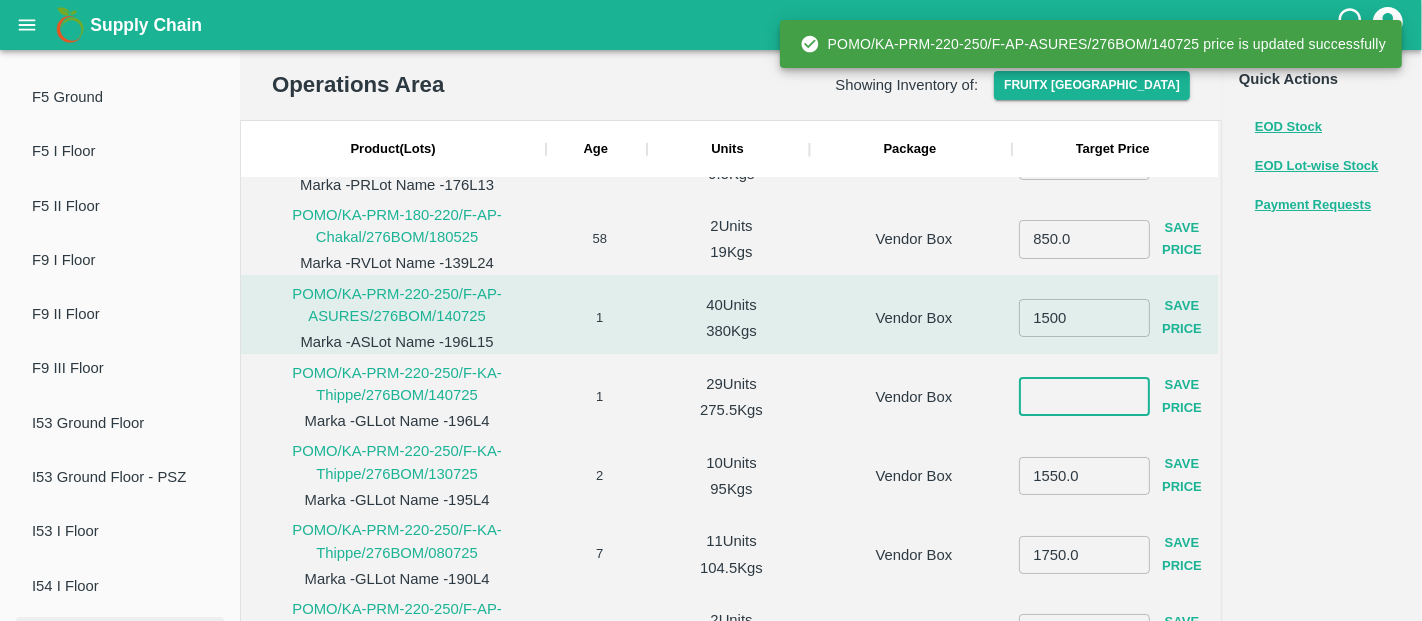 click at bounding box center (1084, 397) 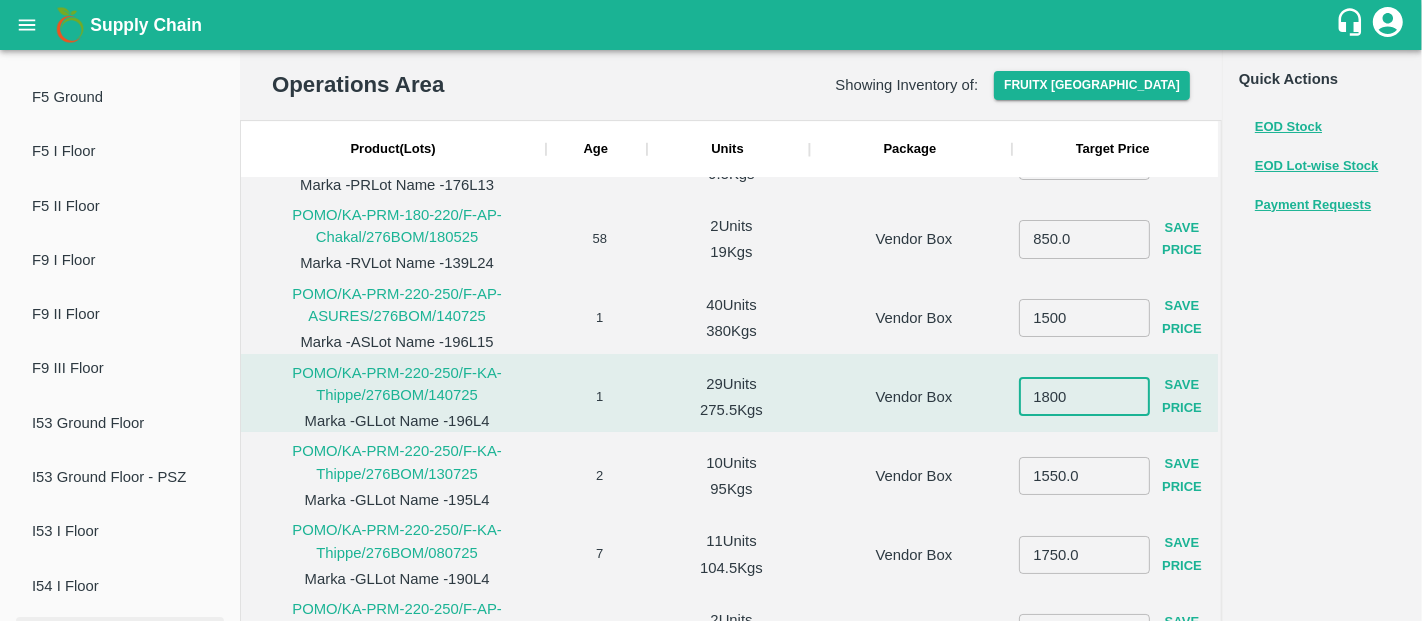 type on "1800" 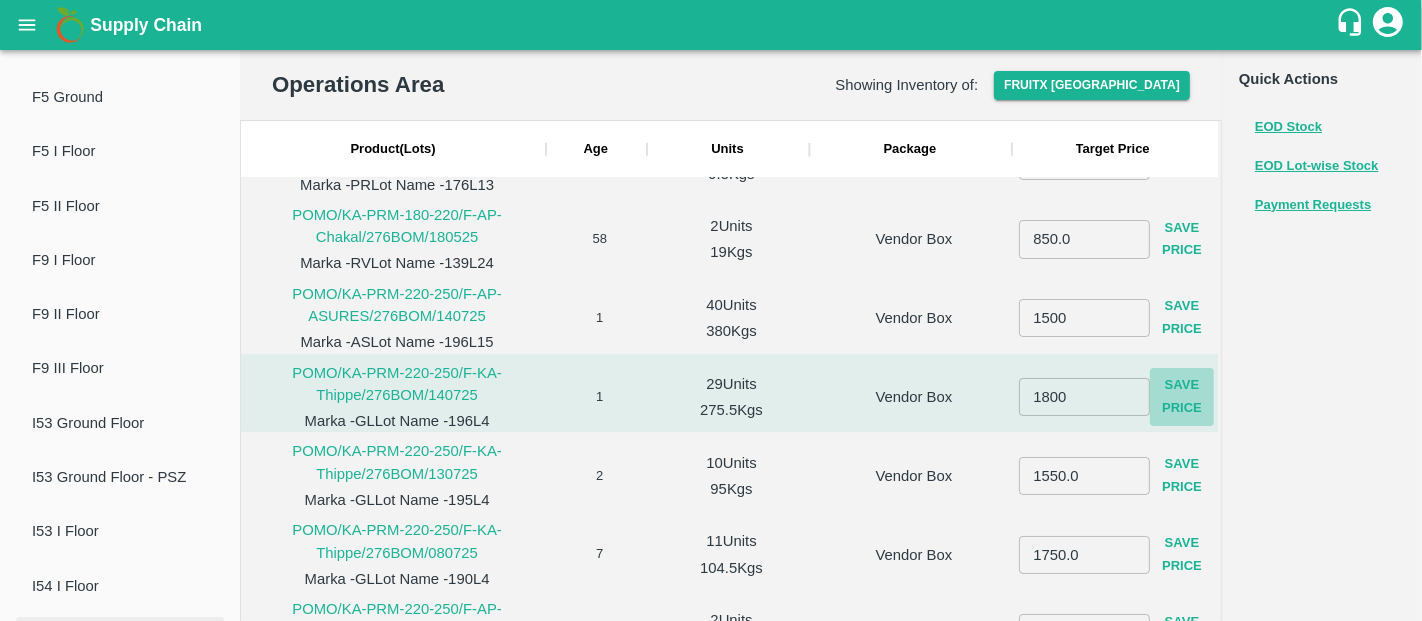 click on "Save Price" at bounding box center [1182, 397] 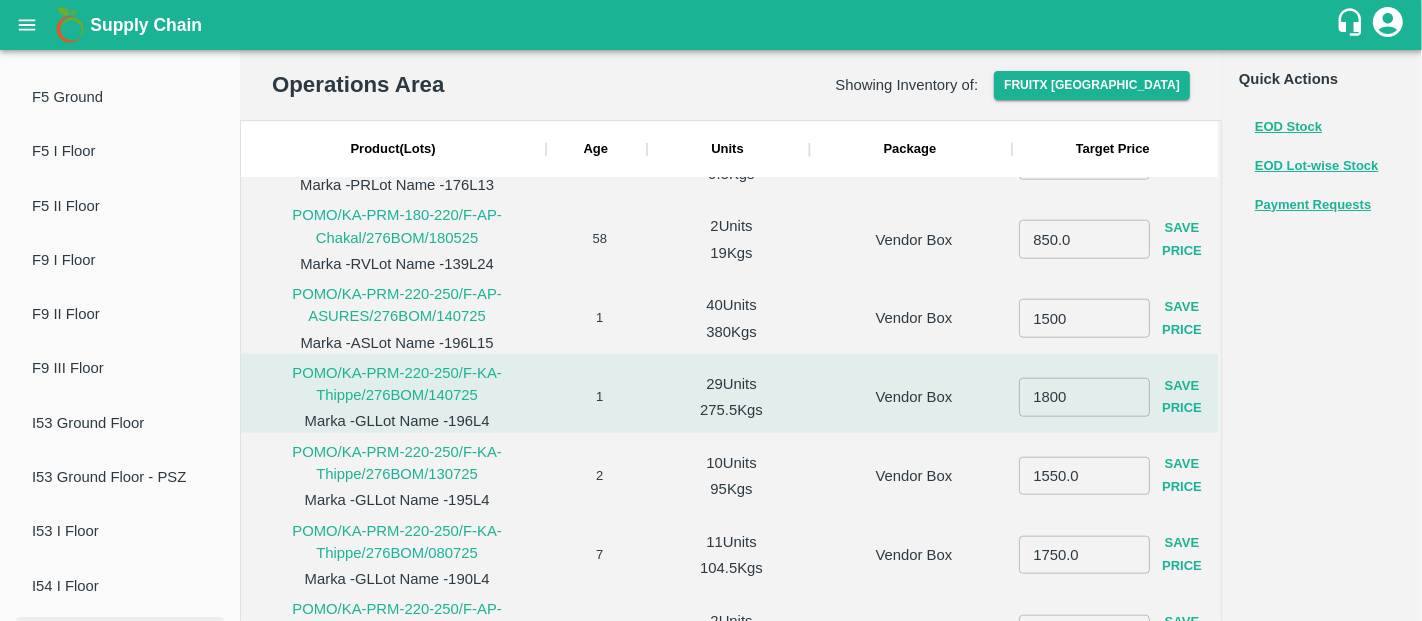 scroll, scrollTop: 4752, scrollLeft: 0, axis: vertical 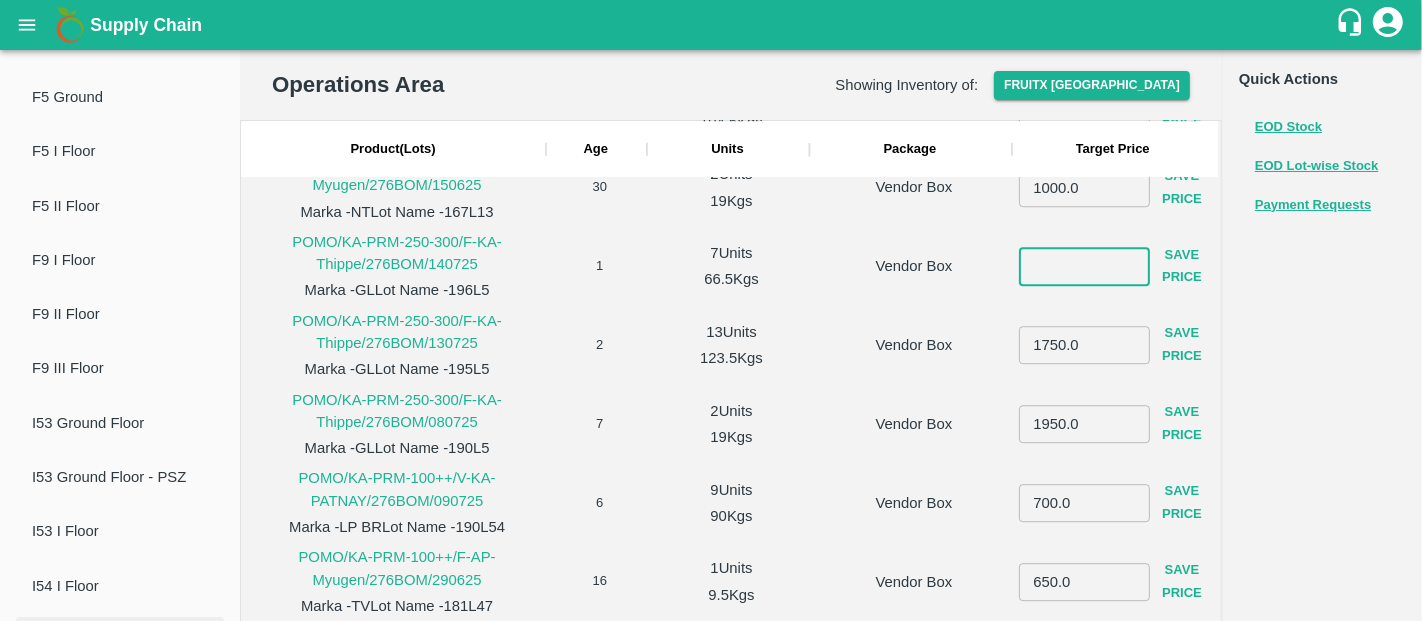 click at bounding box center (1084, 266) 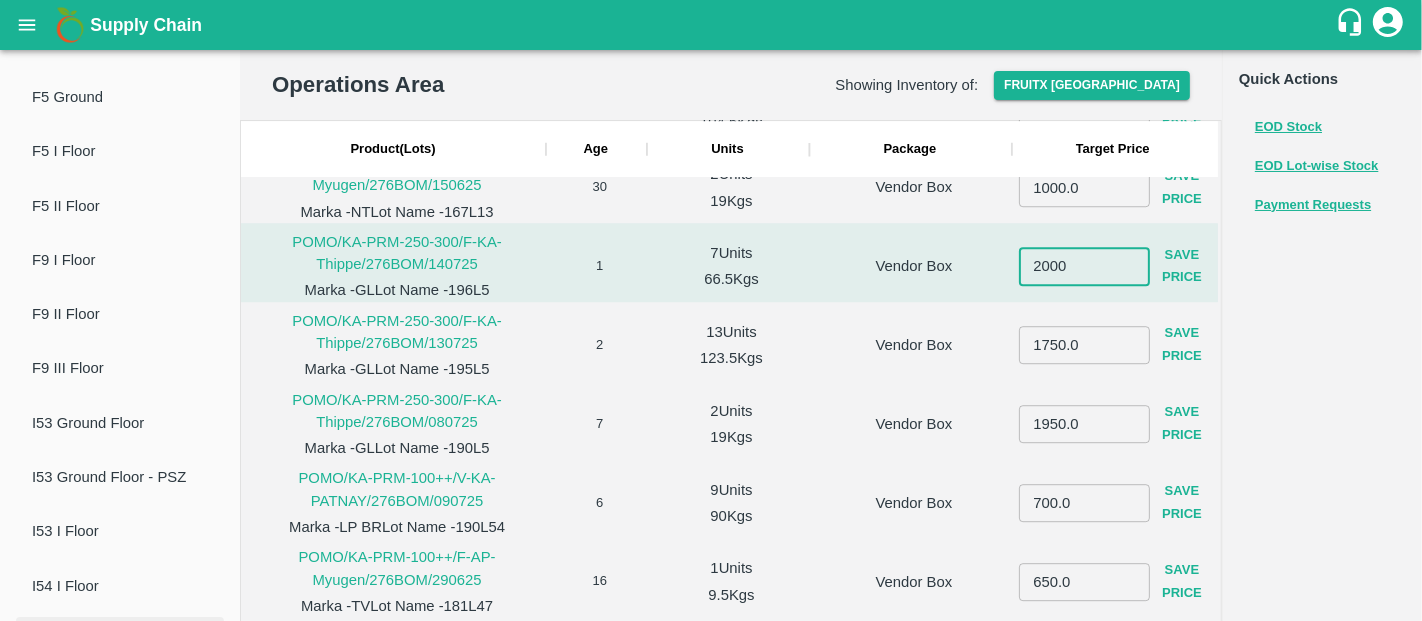 type on "2000" 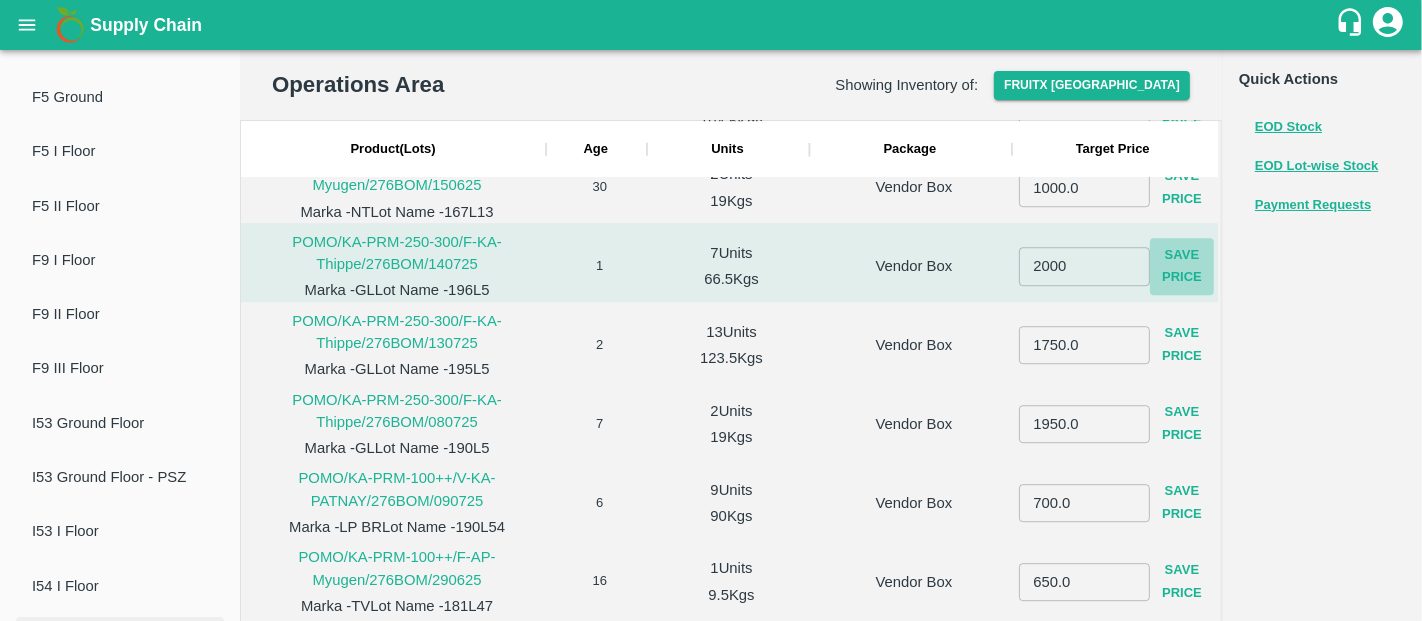click on "Save Price" at bounding box center (1182, 267) 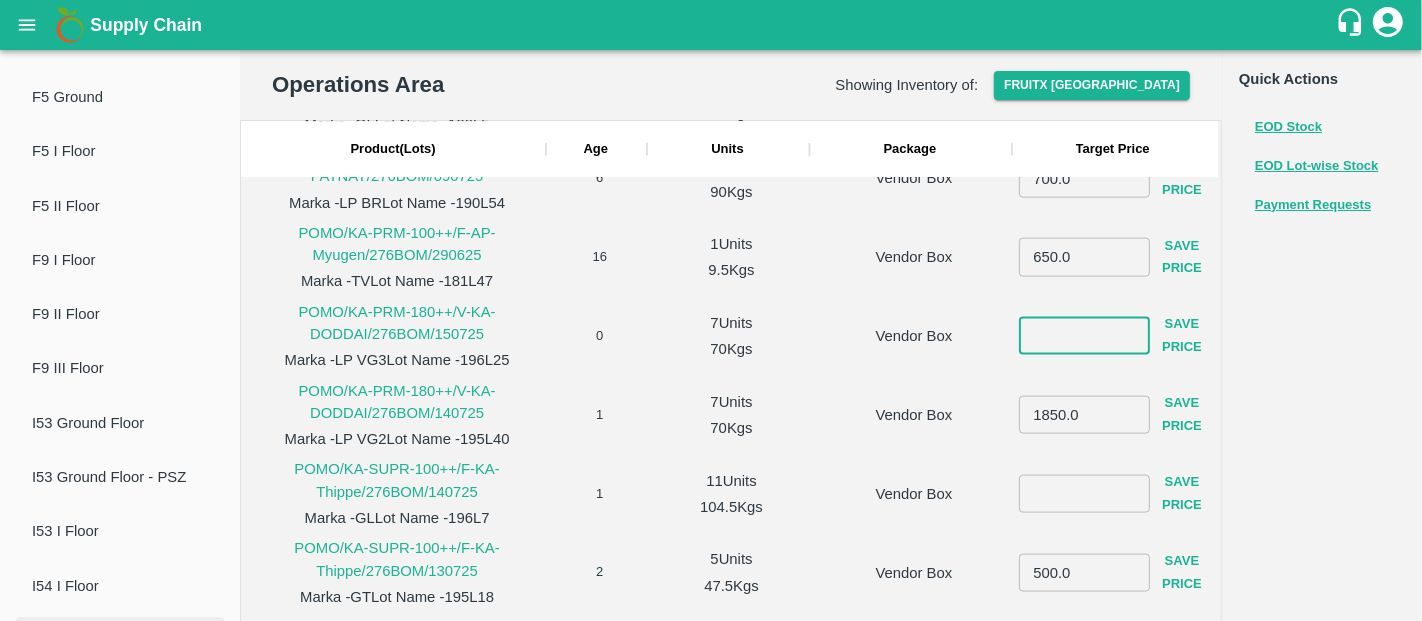 click at bounding box center (1084, 335) 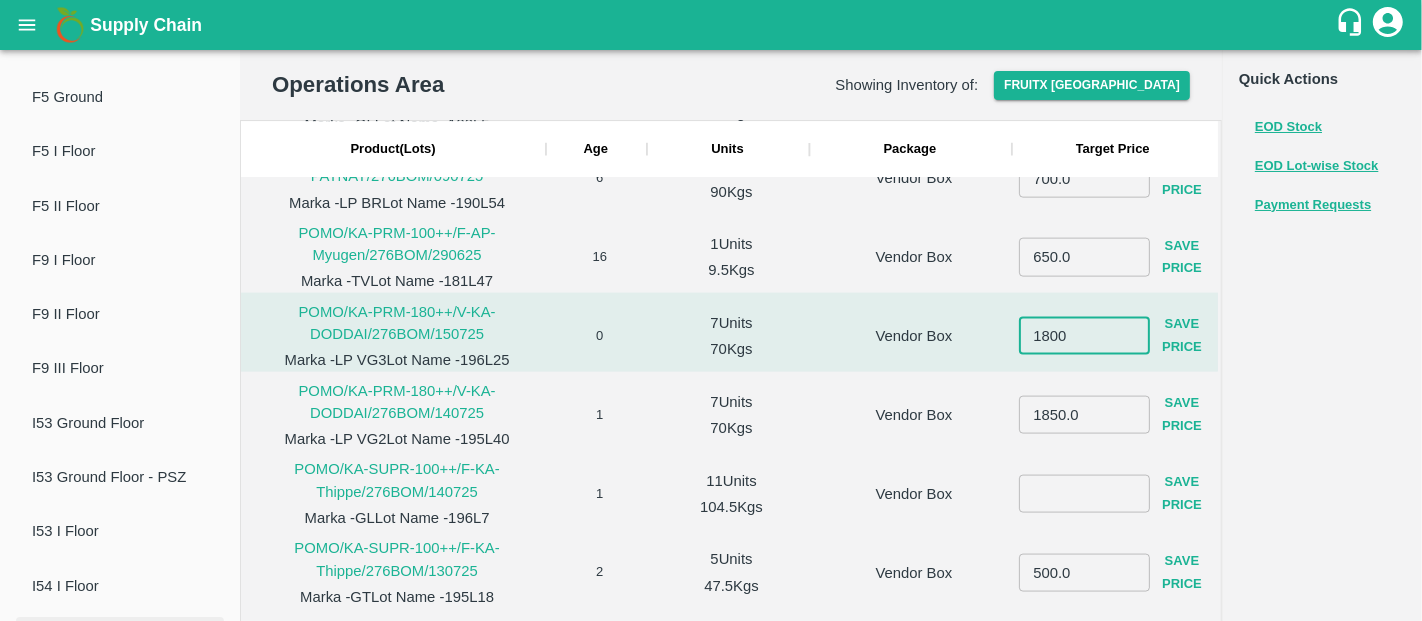 type on "1800" 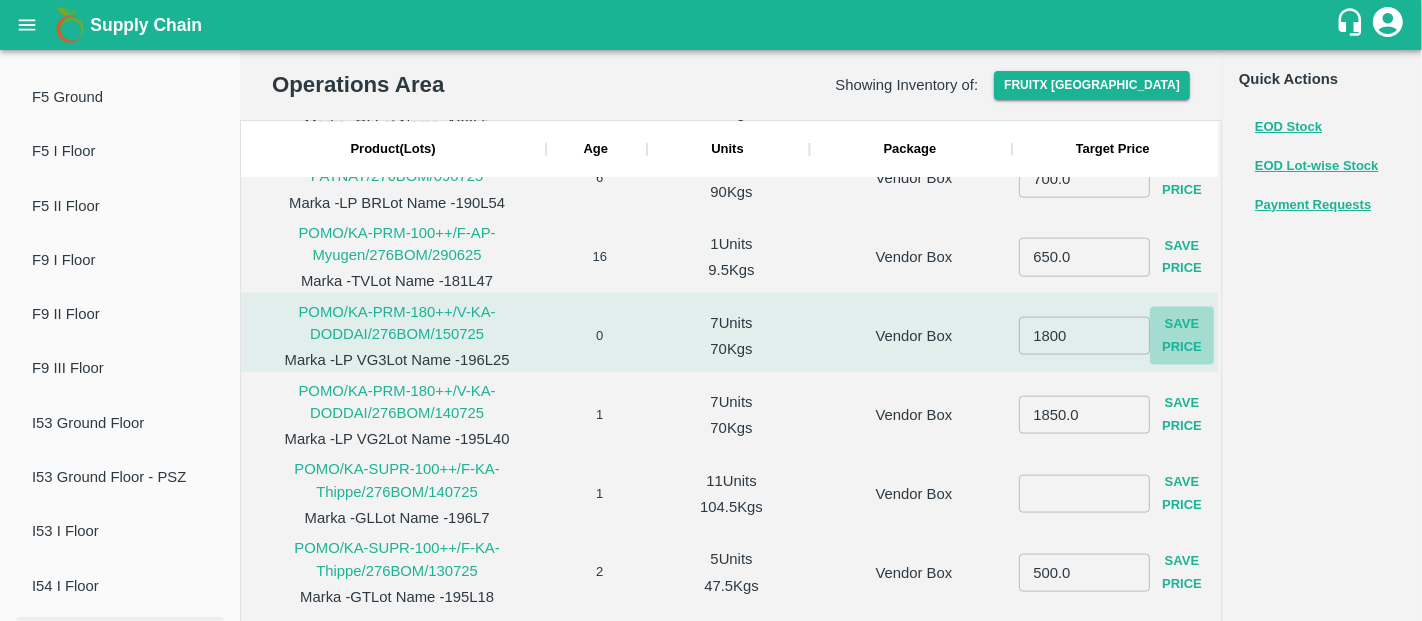 click on "Save Price" at bounding box center (1182, 336) 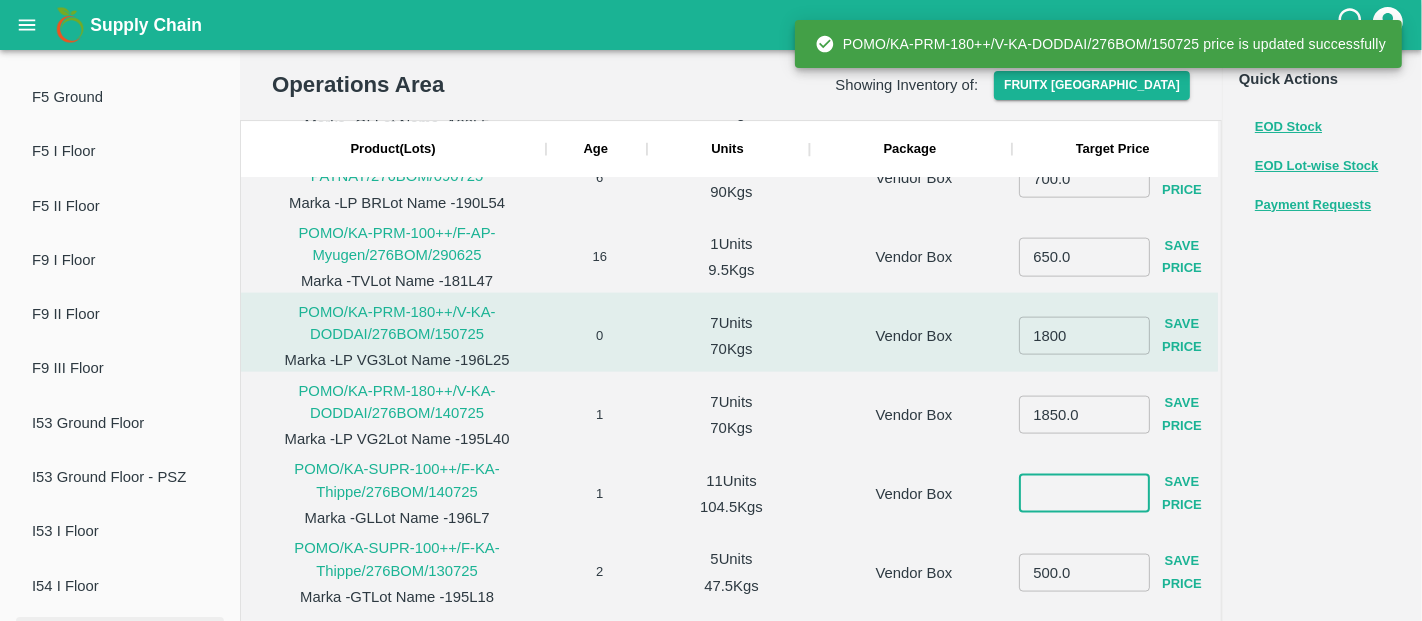 click at bounding box center [1084, 493] 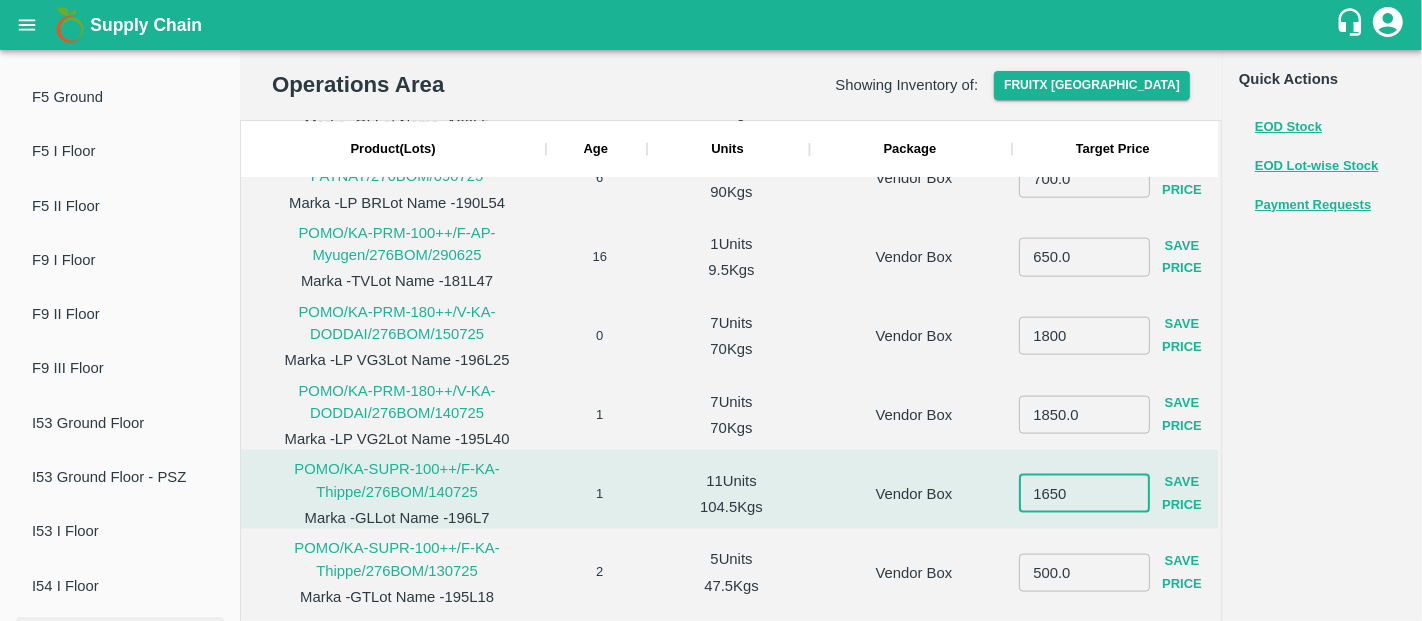 type on "1650" 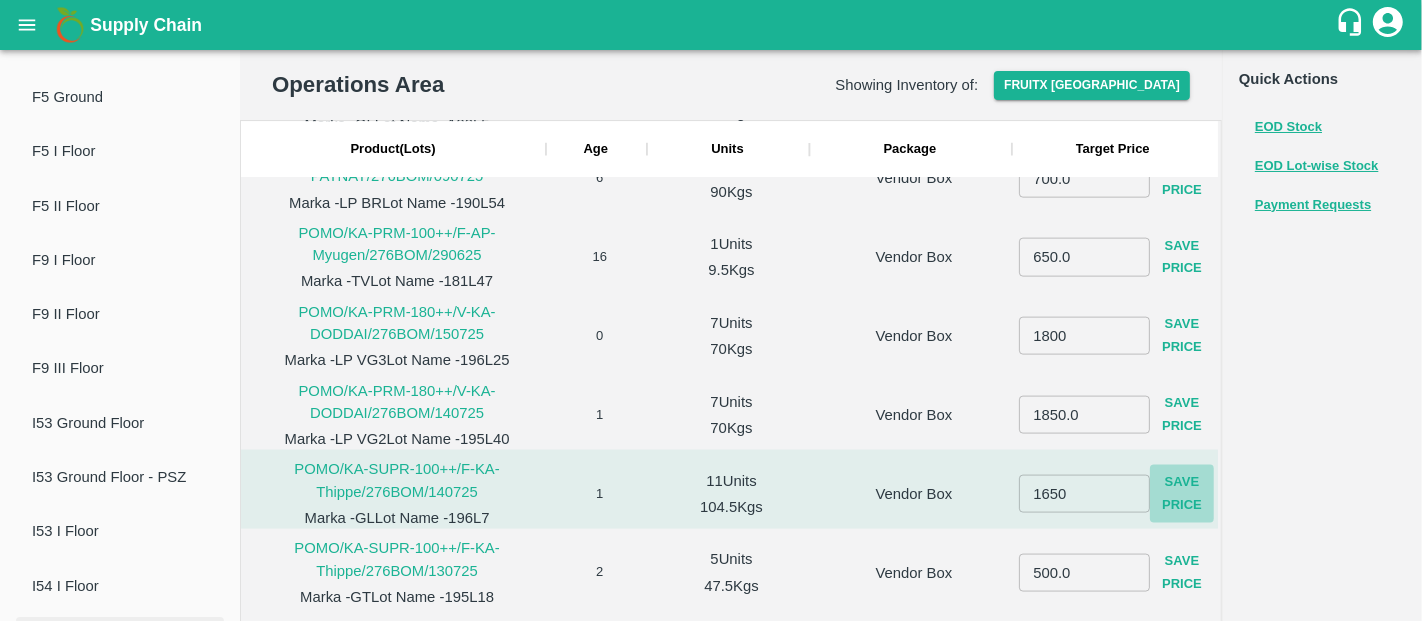 click on "Save Price" at bounding box center [1182, 494] 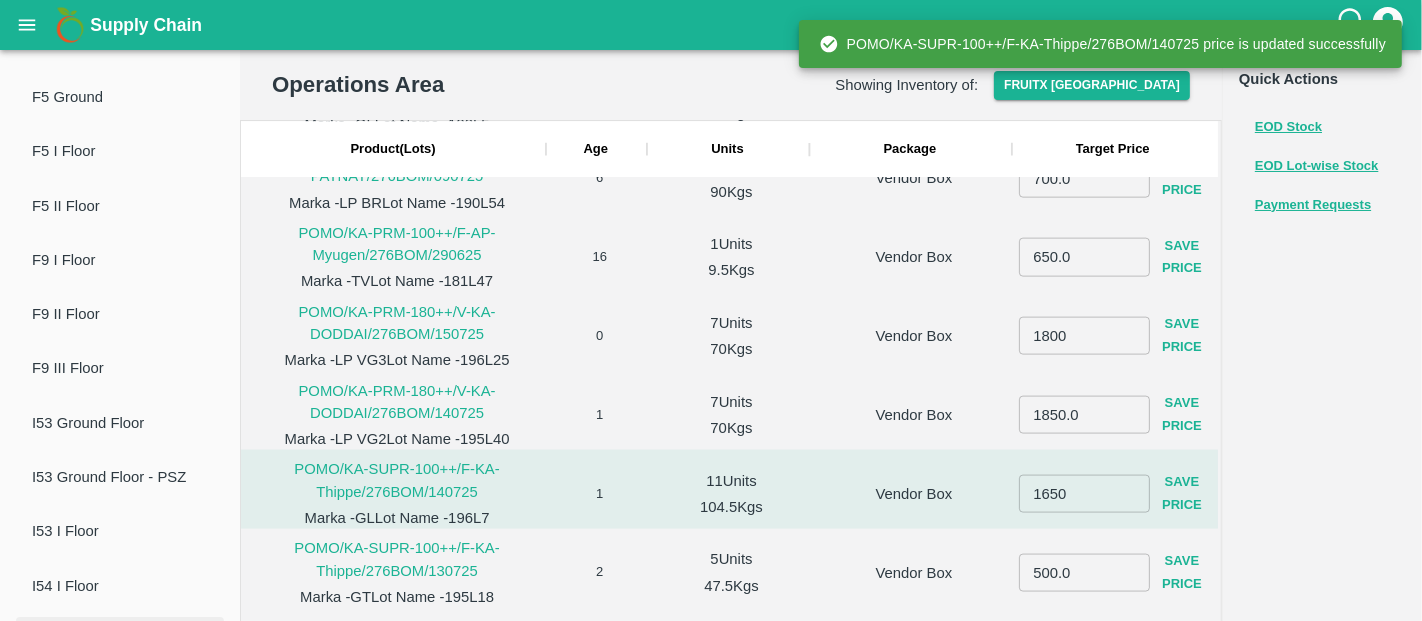 scroll, scrollTop: 5399, scrollLeft: 0, axis: vertical 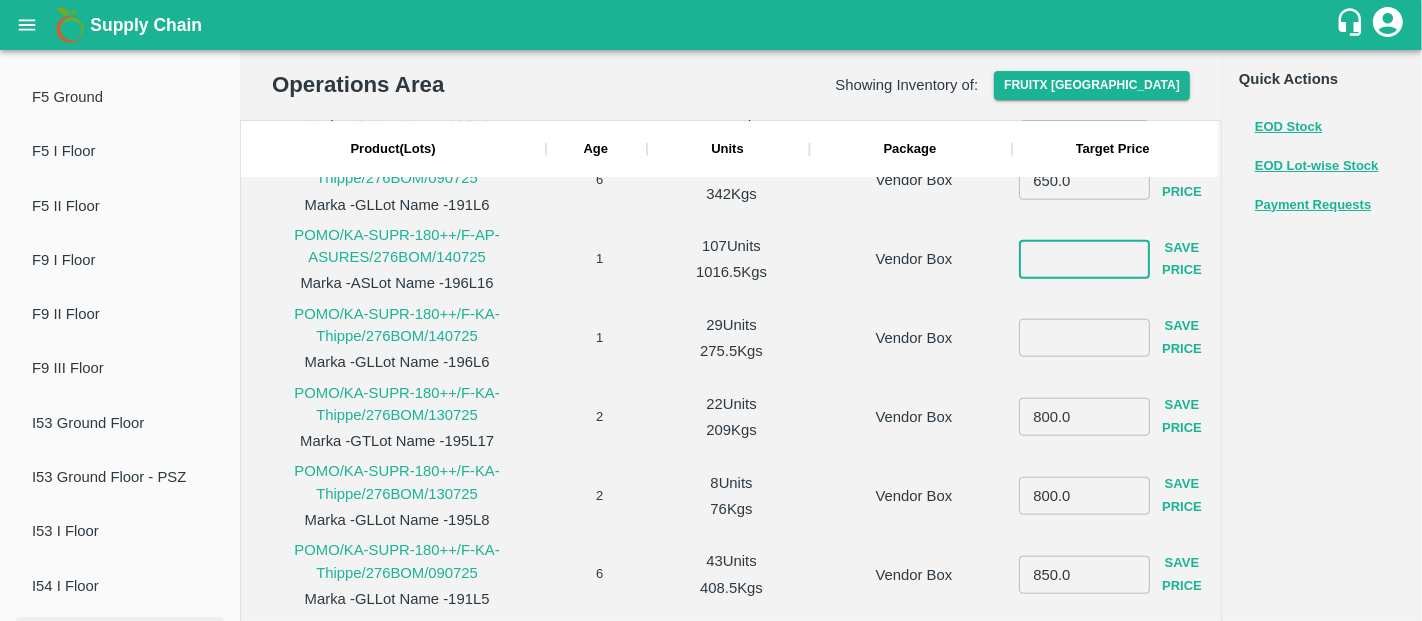 click at bounding box center (1084, 259) 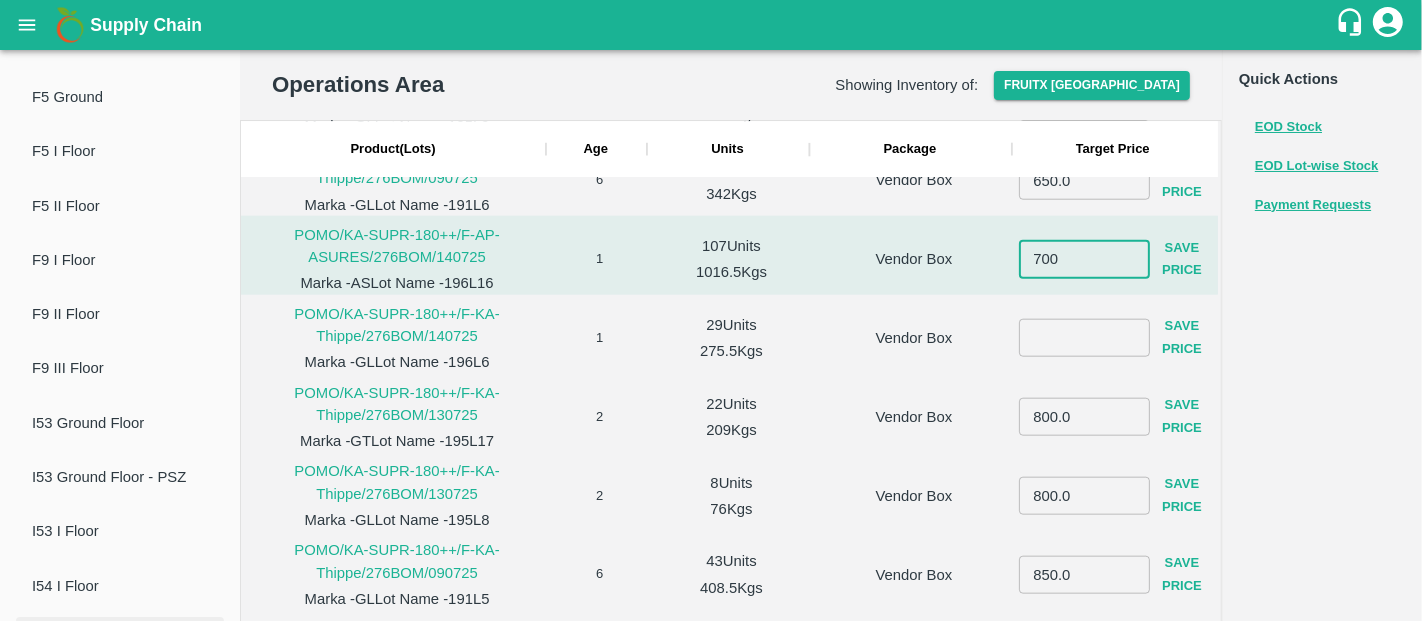 type on "700" 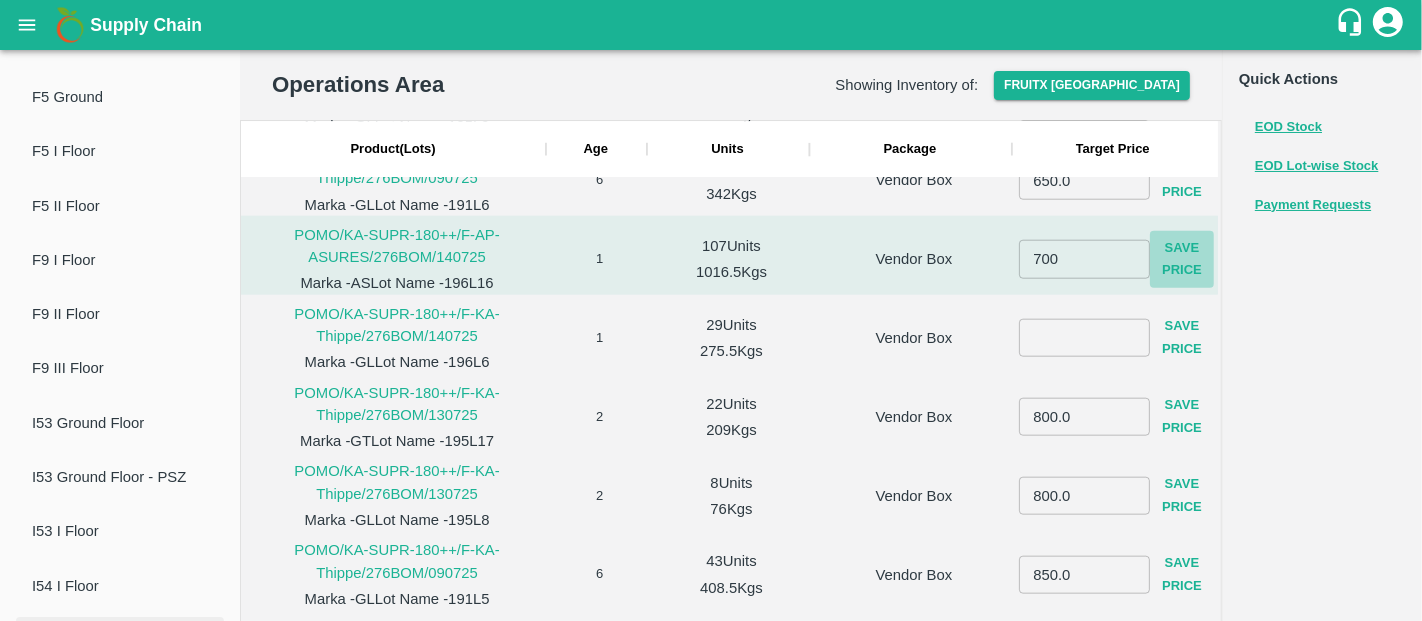 click on "Save Price" at bounding box center (1182, 259) 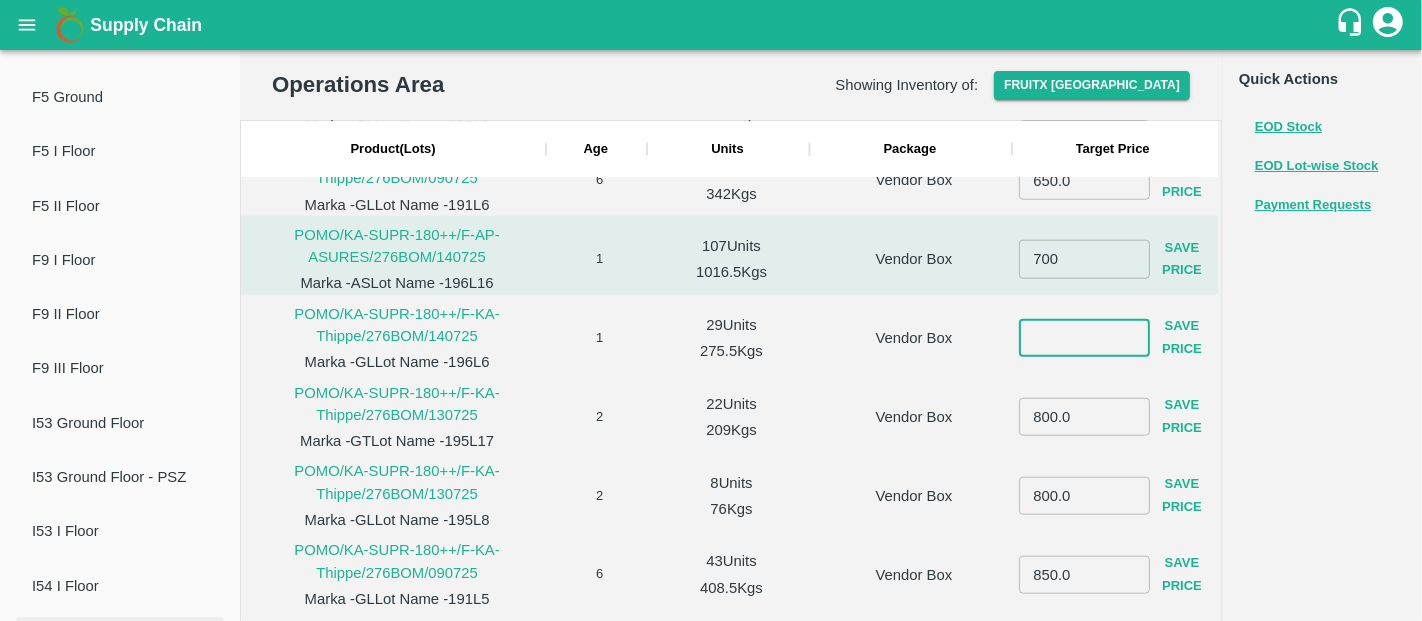 click at bounding box center (1084, 338) 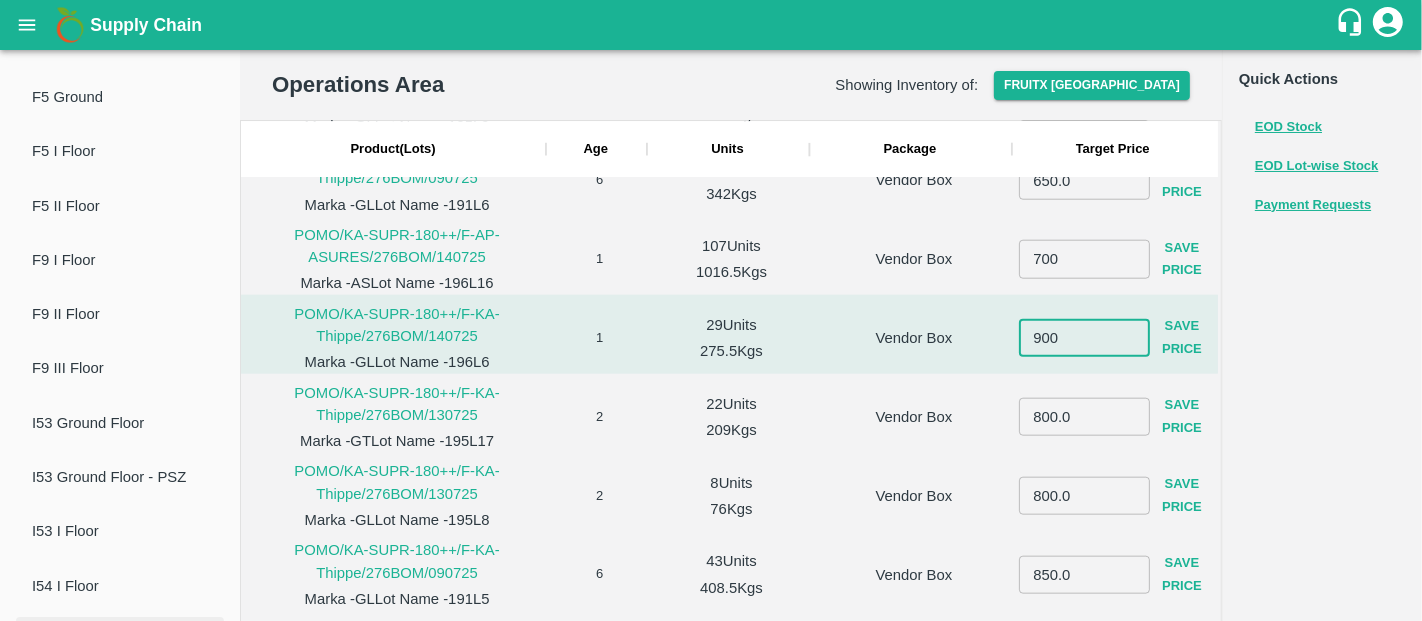 type on "900" 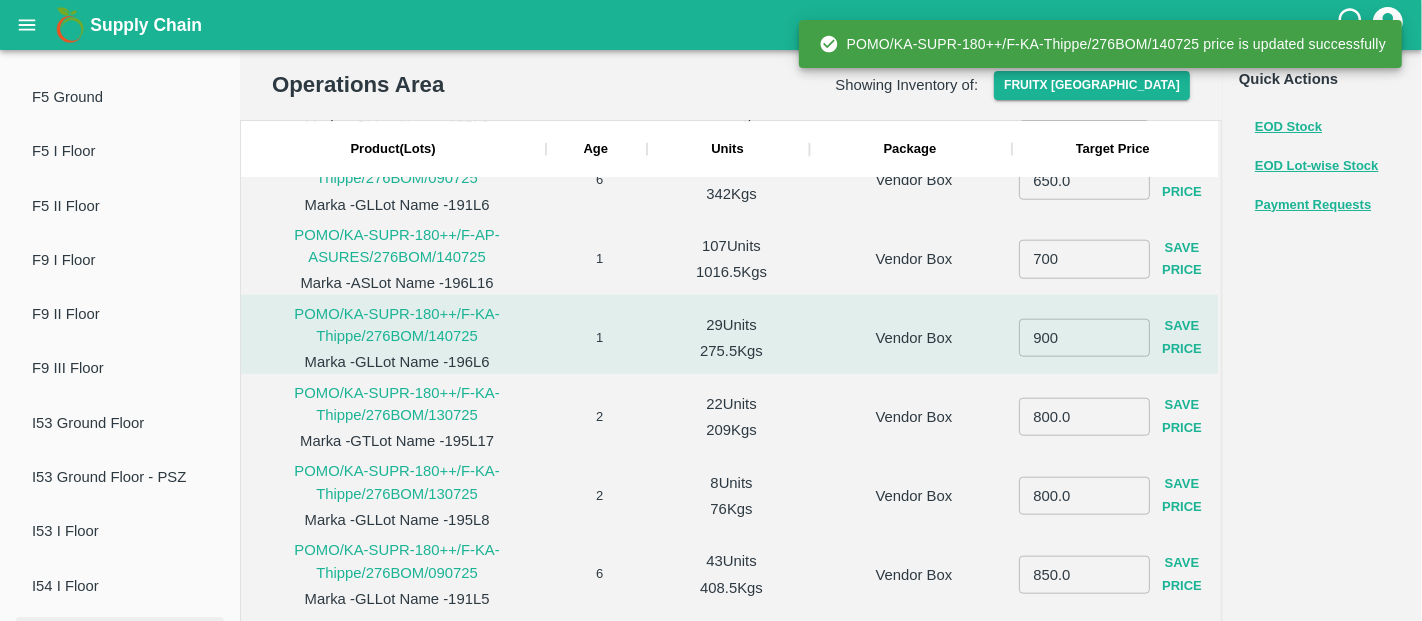 scroll, scrollTop: 5881, scrollLeft: 0, axis: vertical 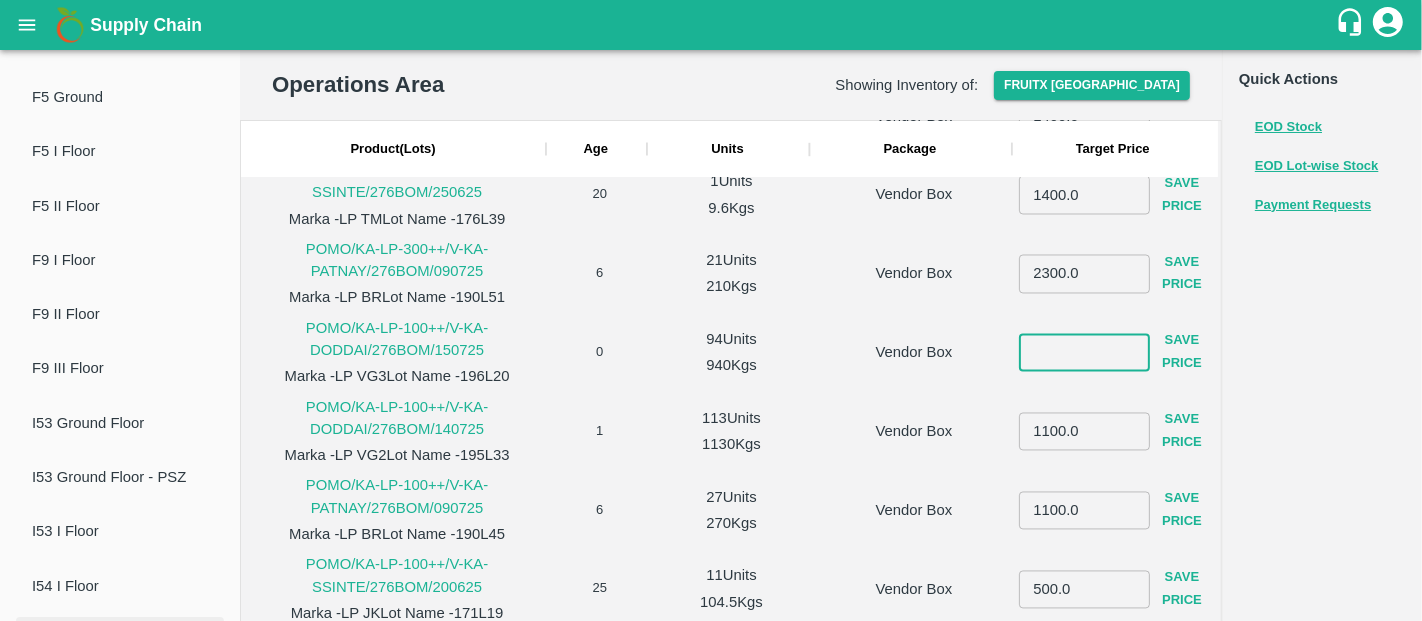 click at bounding box center (1084, 353) 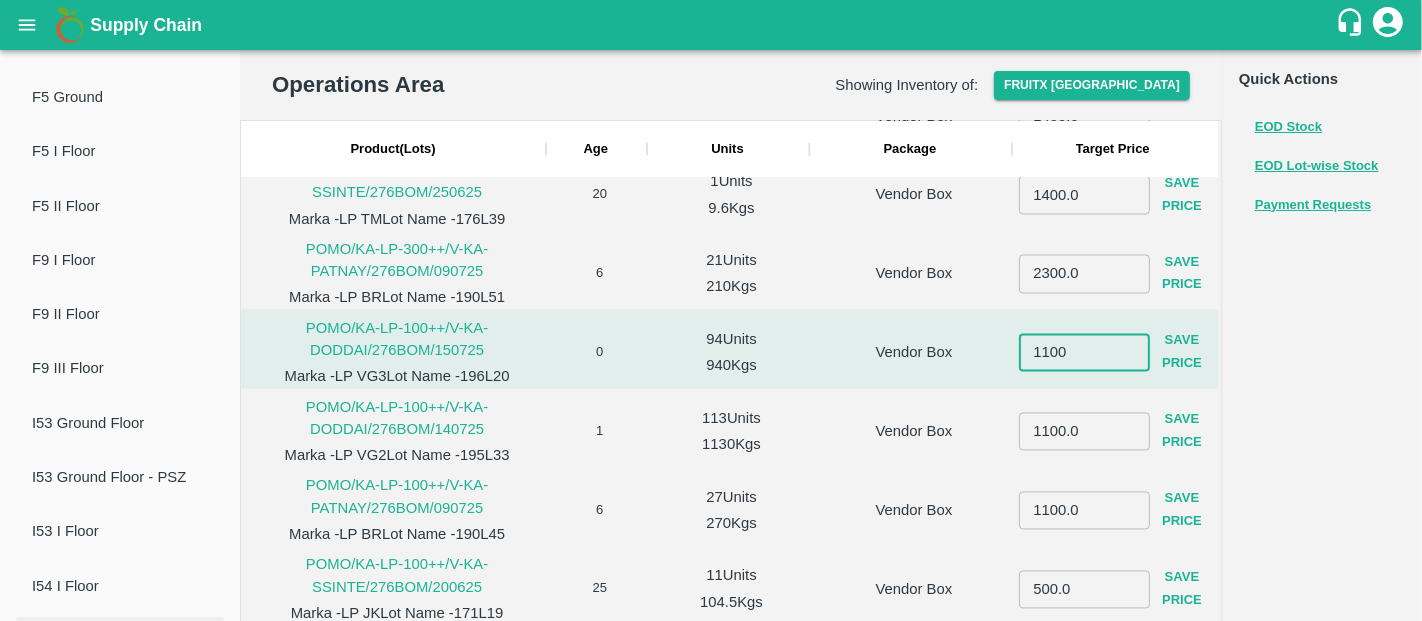 type on "1100" 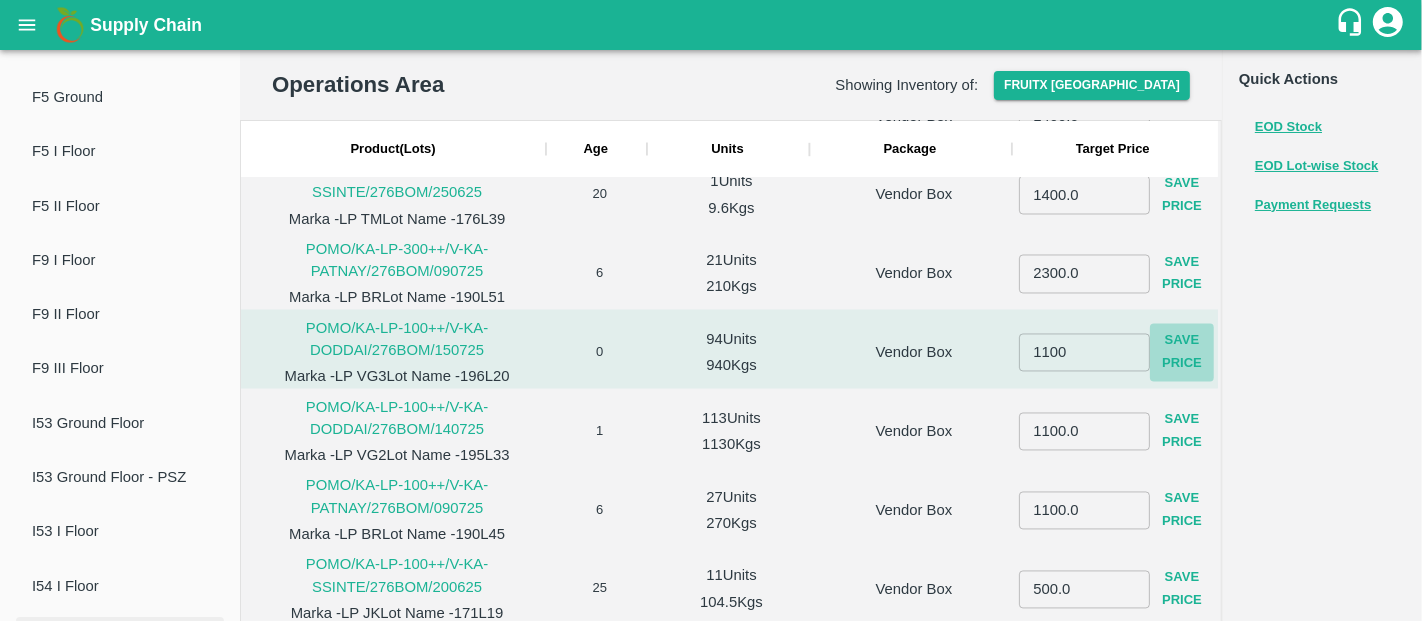 click on "Save Price" at bounding box center (1182, 353) 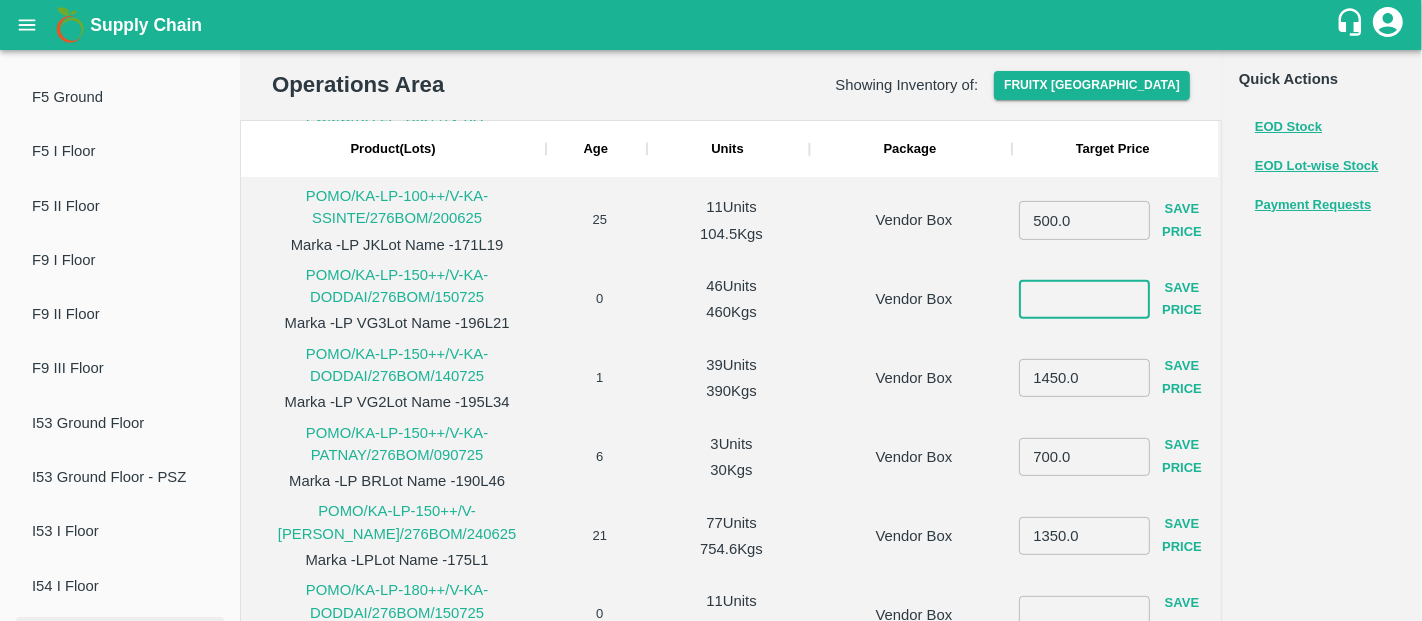 click at bounding box center (1084, 299) 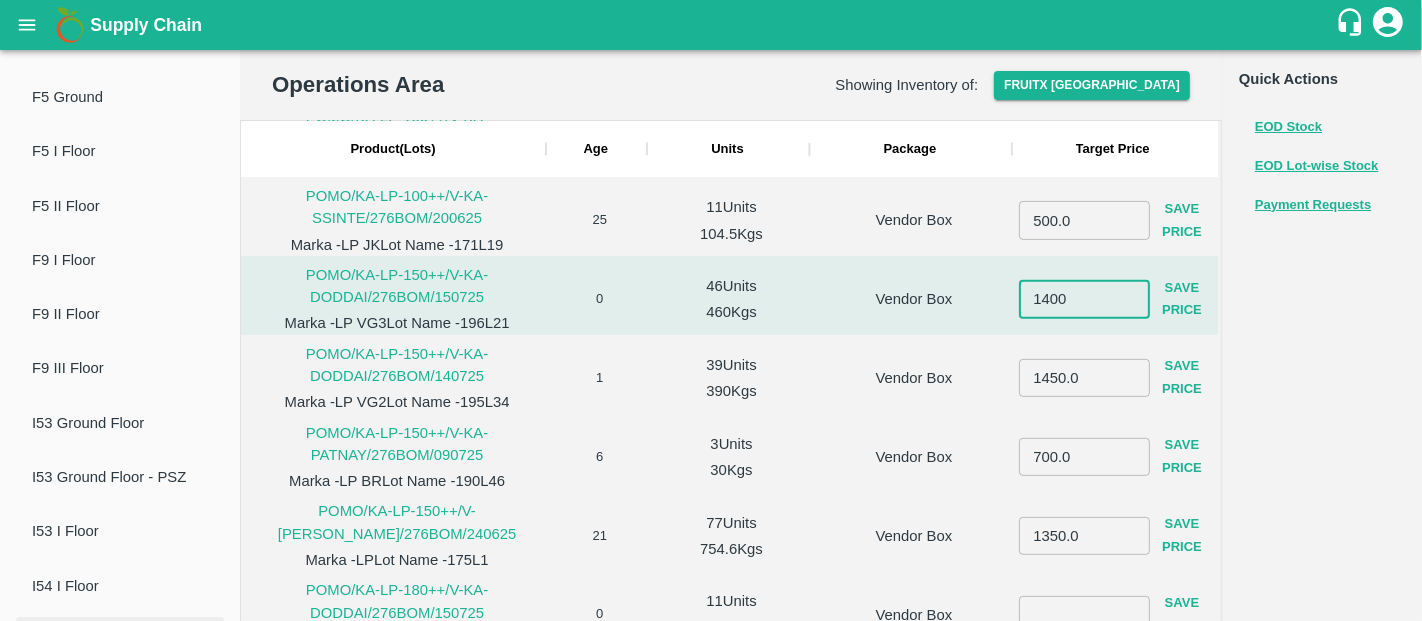 type on "1400" 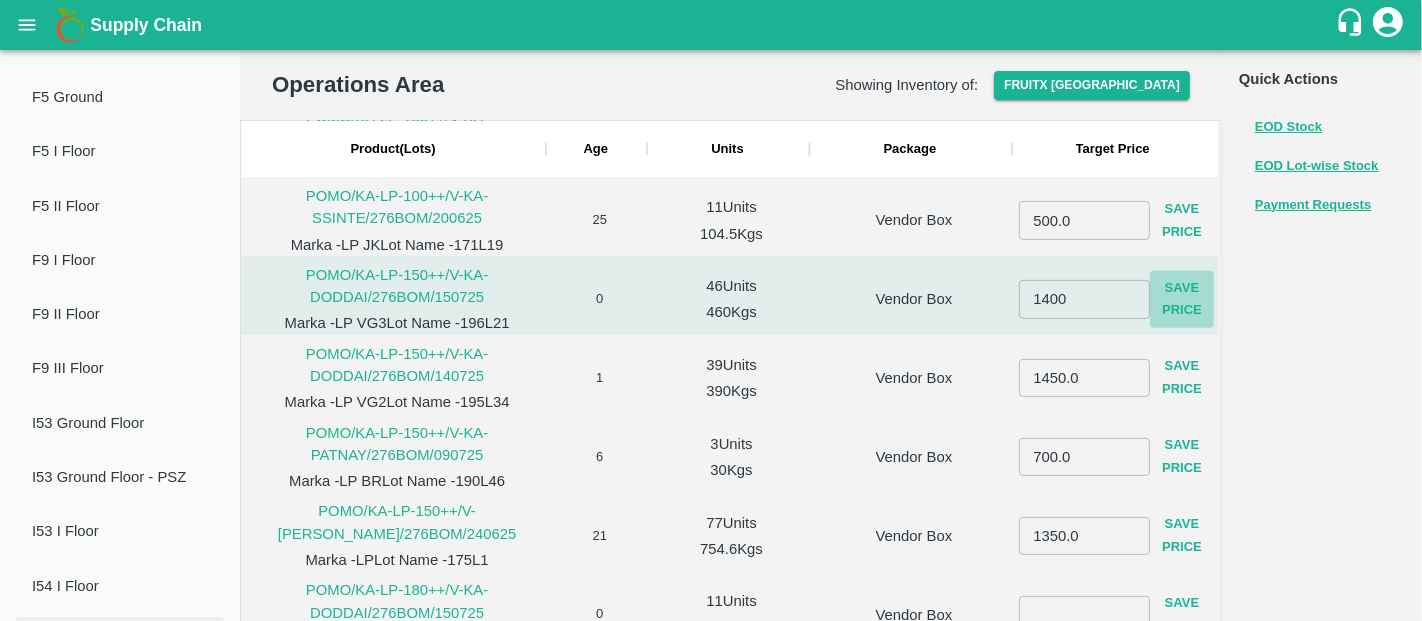 click on "Save Price" at bounding box center [1182, 300] 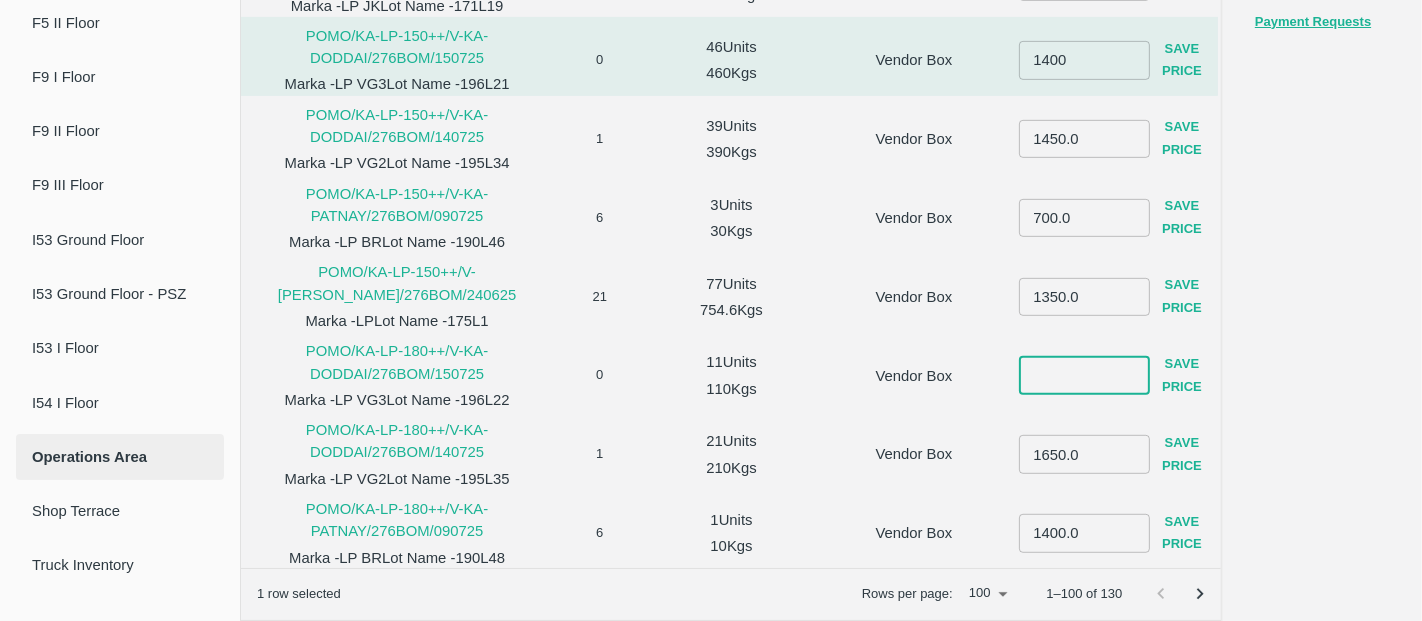 click at bounding box center [1084, 375] 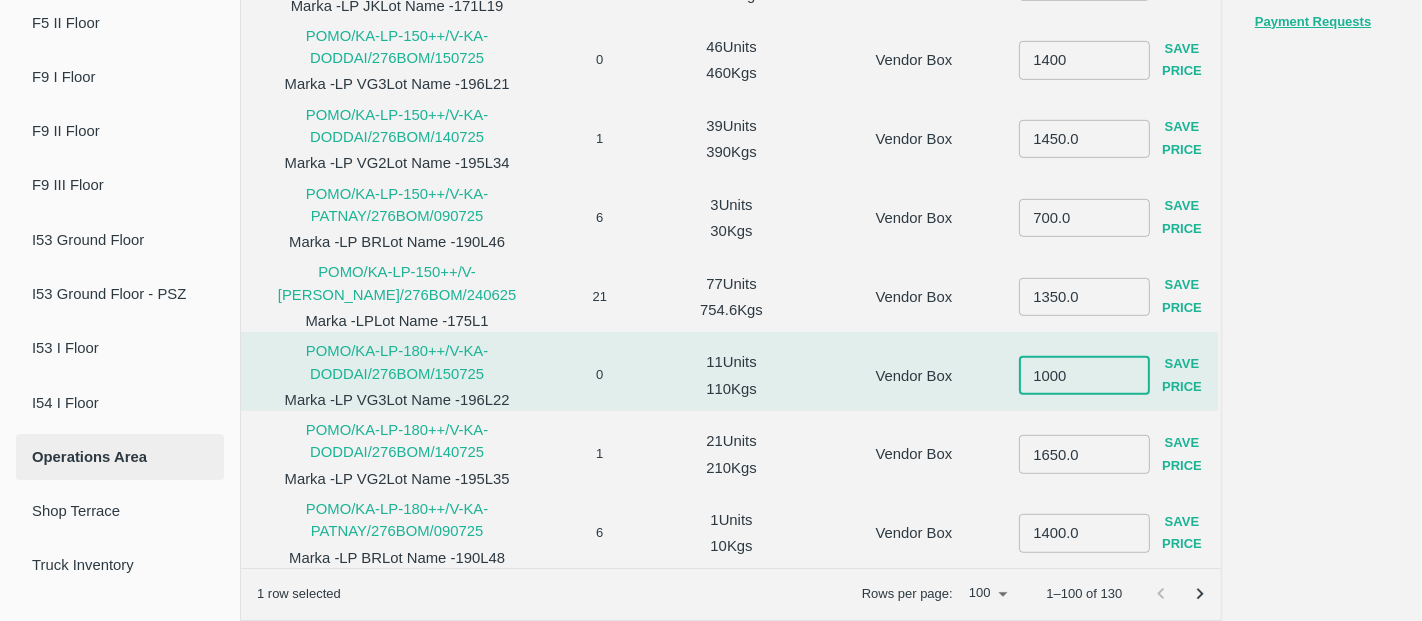 type on "1000" 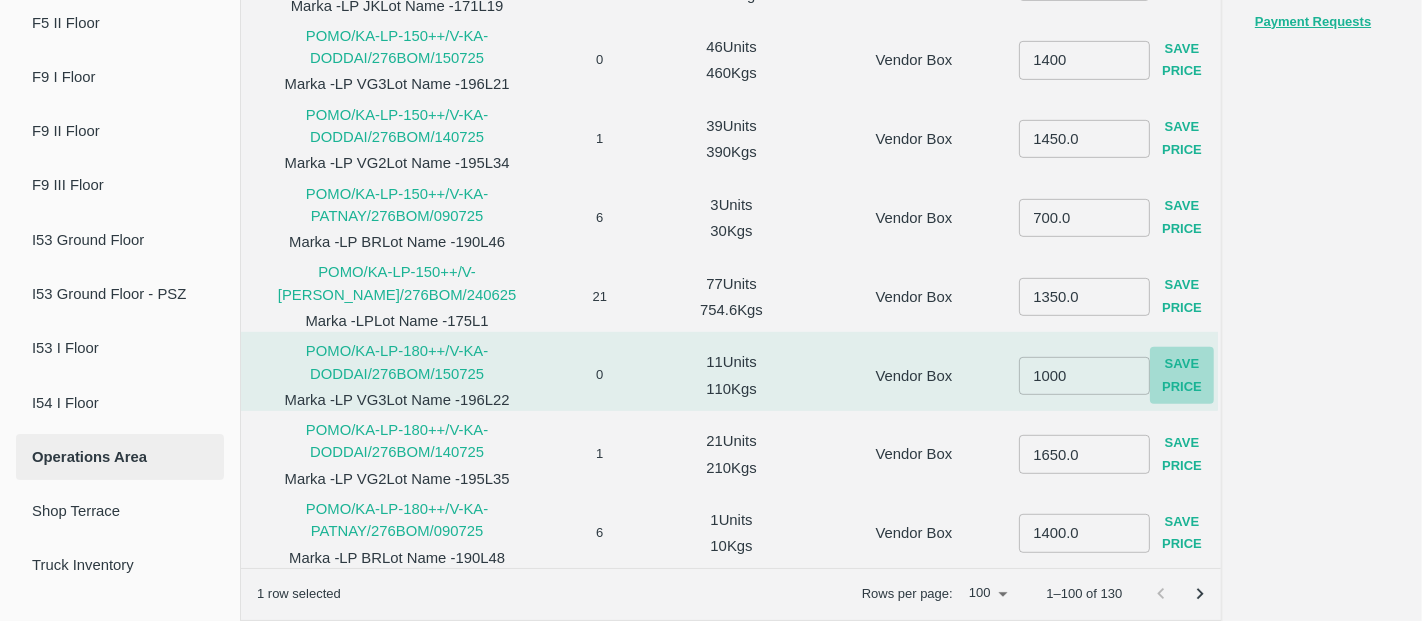 click on "Save Price" at bounding box center (1182, 376) 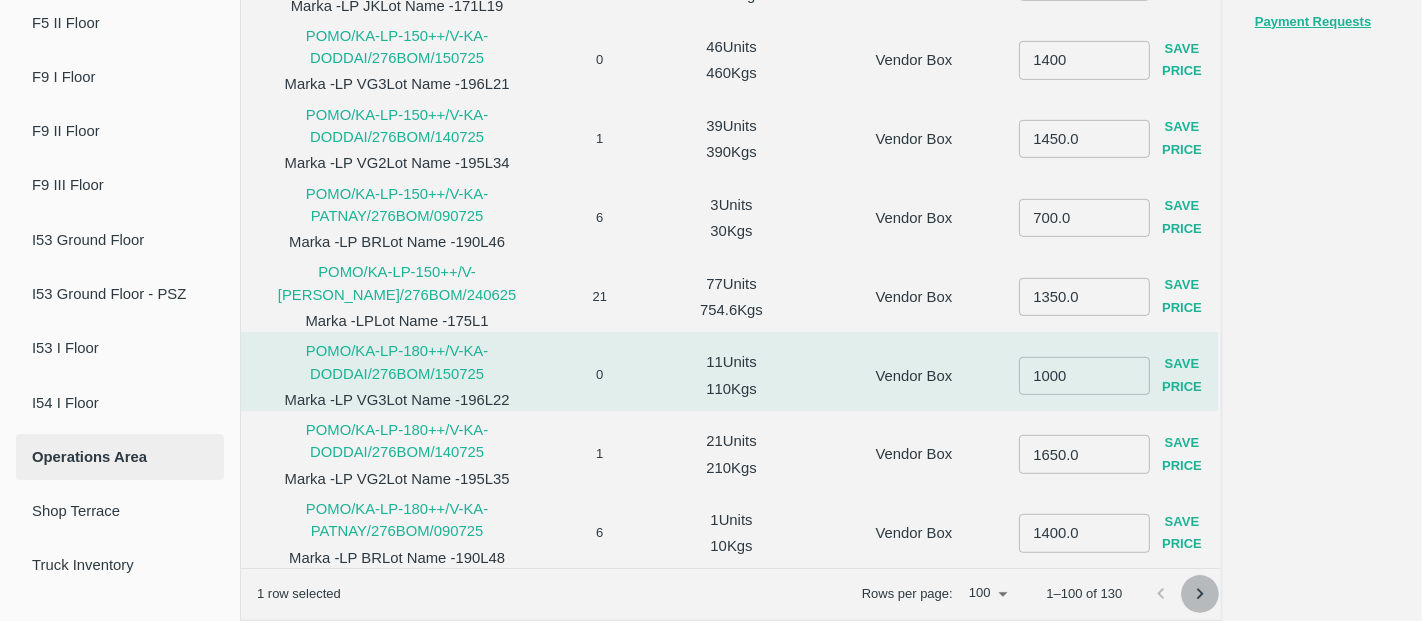 click 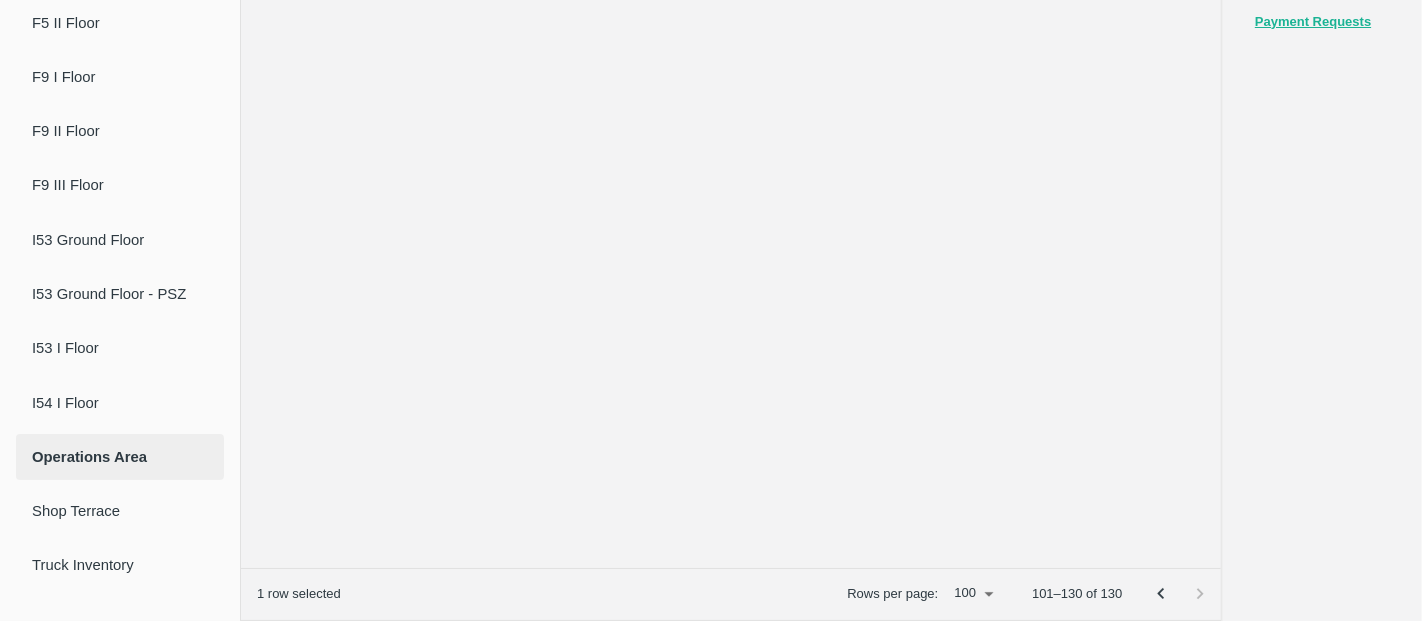 scroll, scrollTop: 0, scrollLeft: 0, axis: both 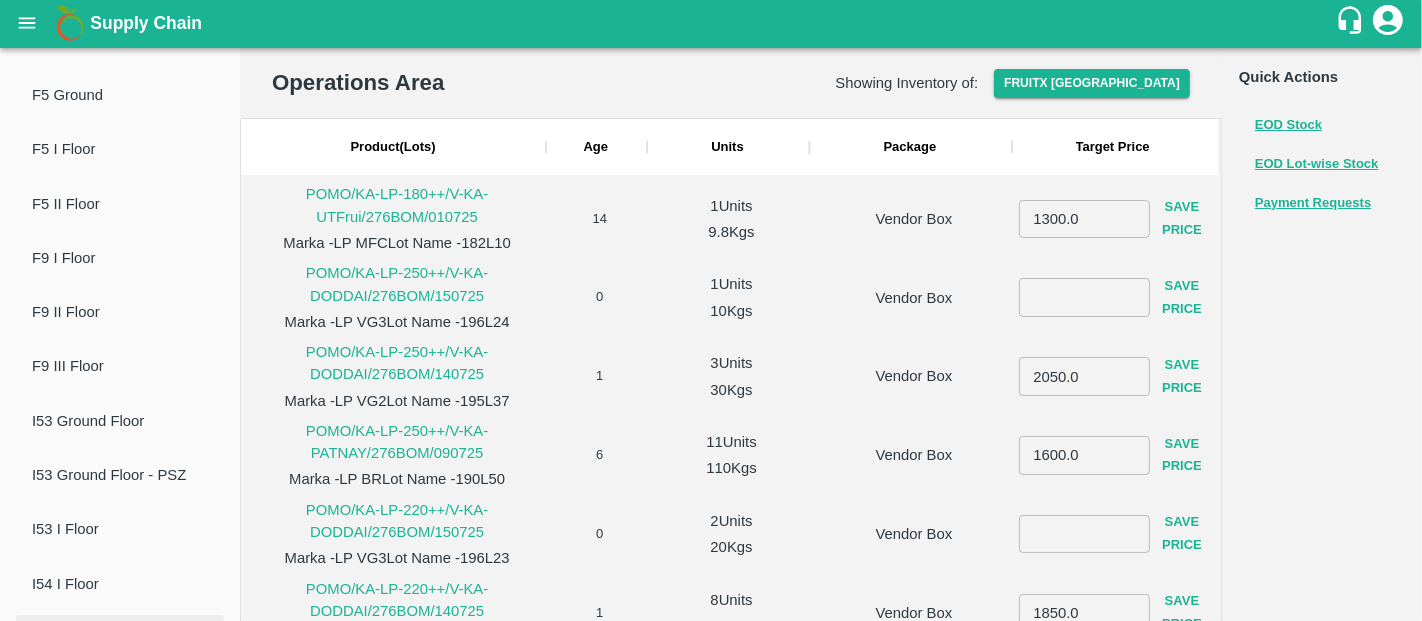 click at bounding box center (1084, 297) 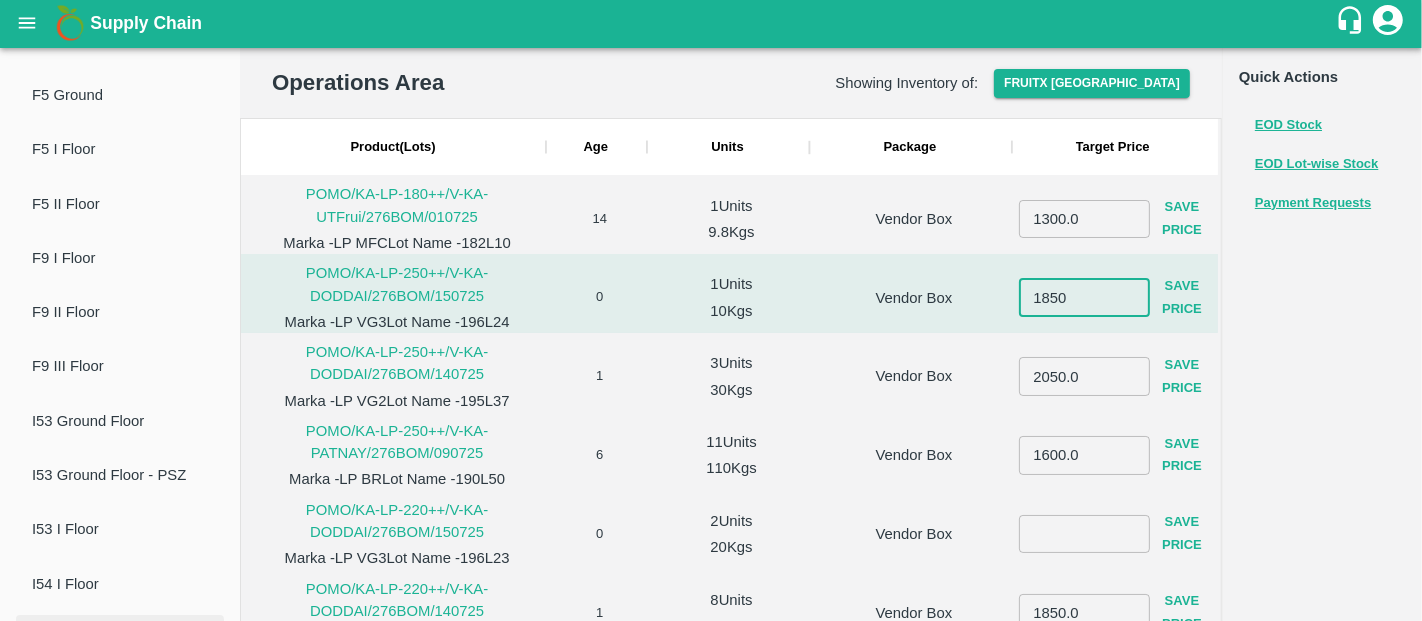 type on "1850" 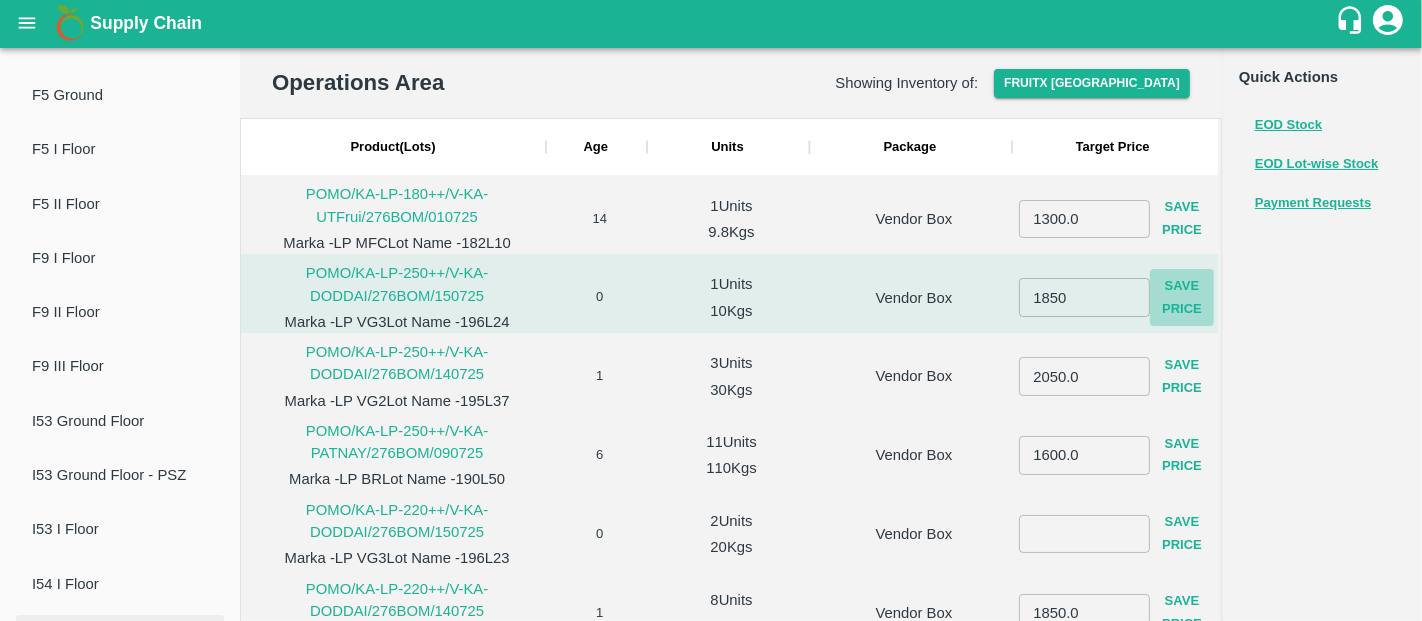 click on "Save Price" at bounding box center [1182, 298] 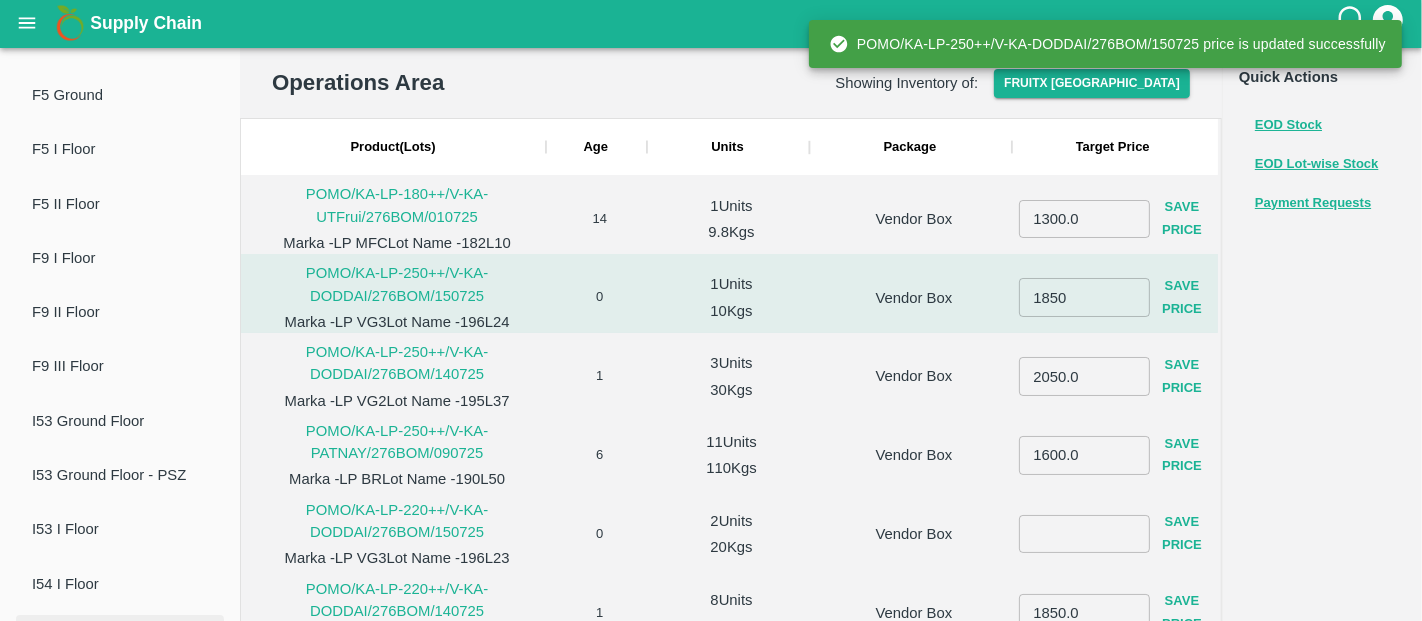 scroll, scrollTop: 110, scrollLeft: 0, axis: vertical 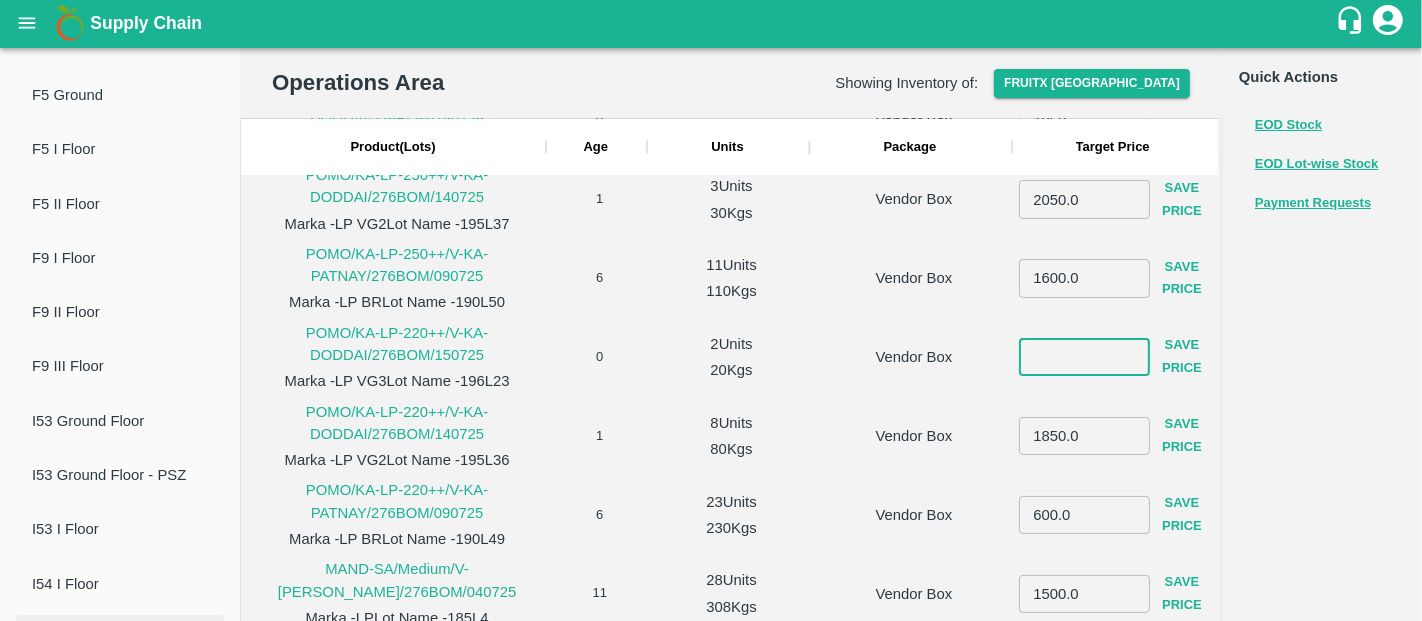 click at bounding box center [1084, 357] 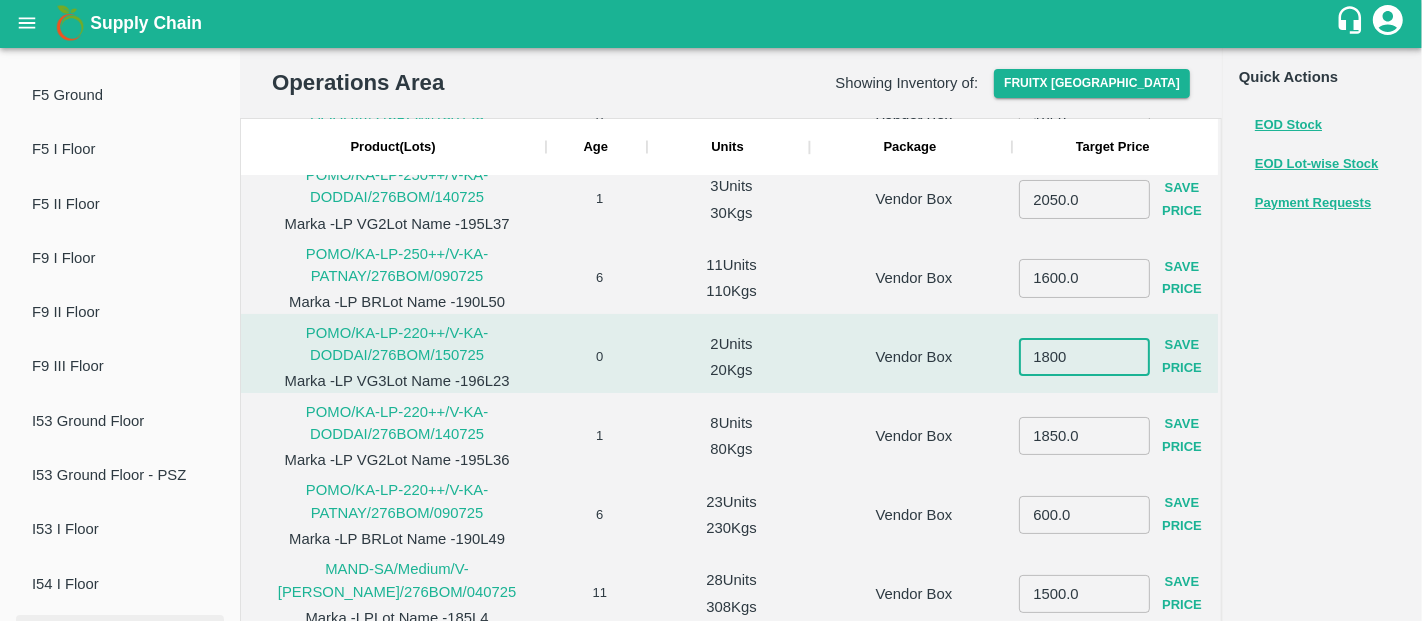 type on "1800" 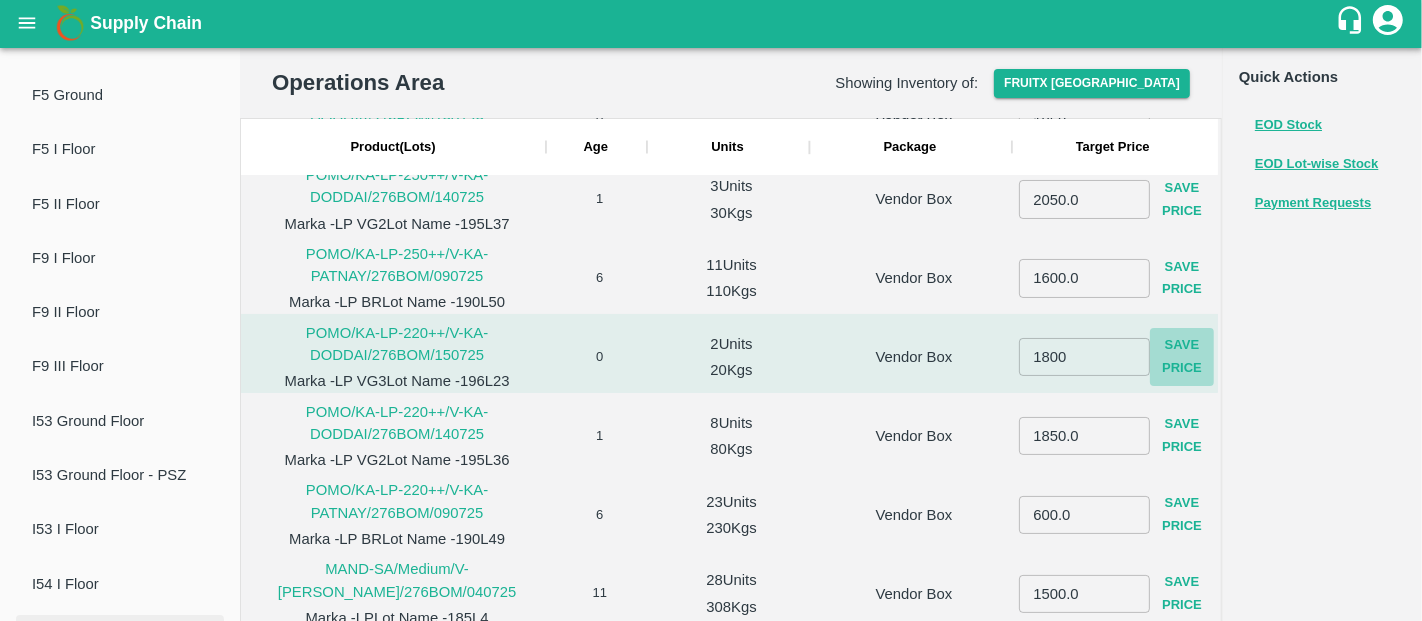 click on "Save Price" at bounding box center (1182, 357) 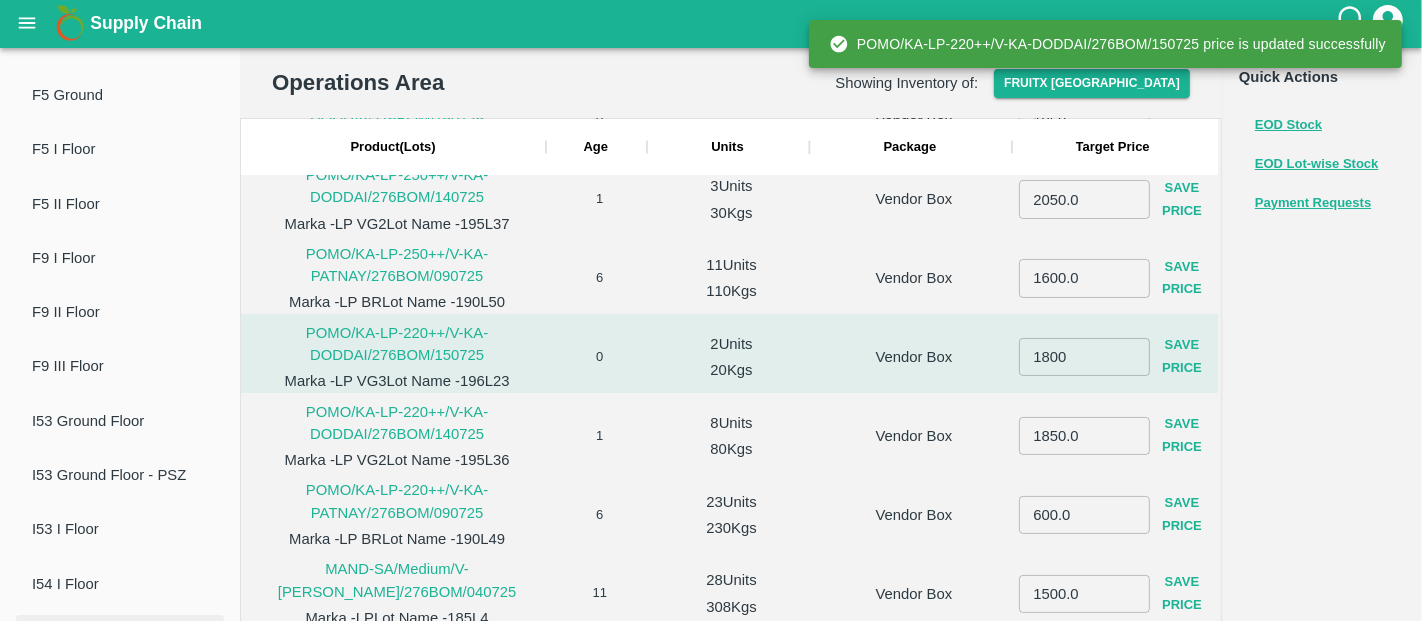 scroll, scrollTop: 288, scrollLeft: 0, axis: vertical 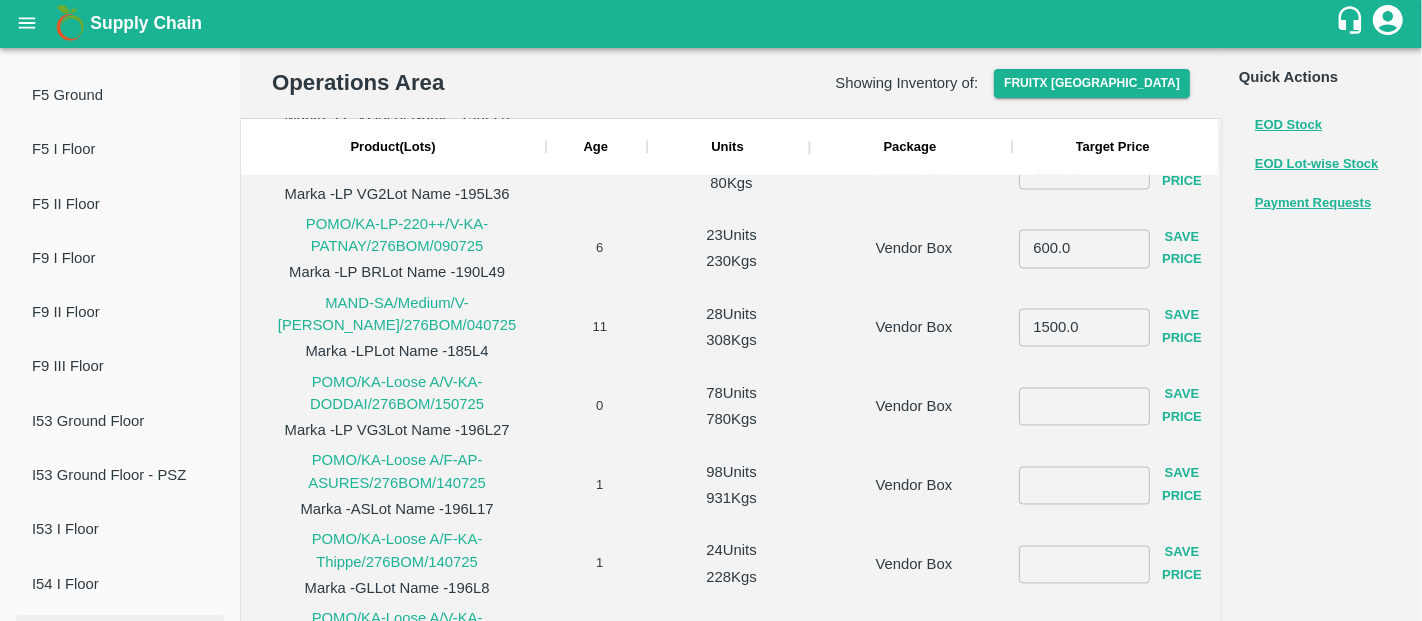 click at bounding box center [1084, 406] 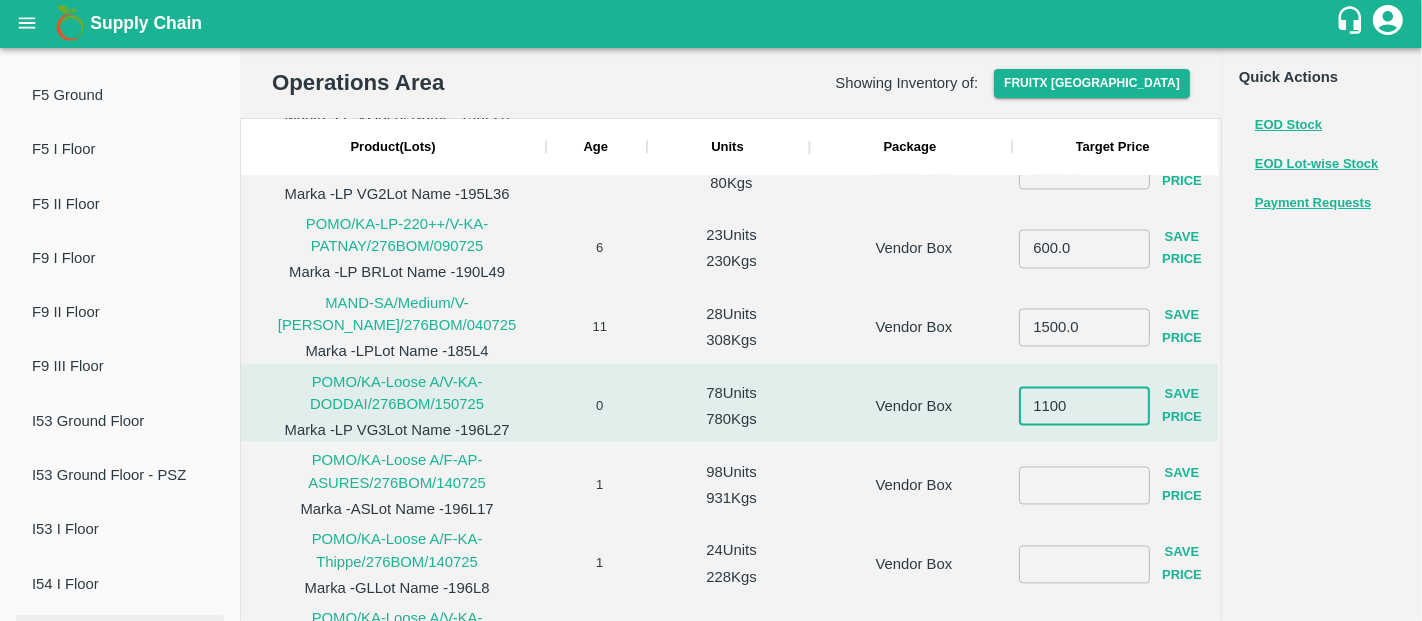 type on "1100" 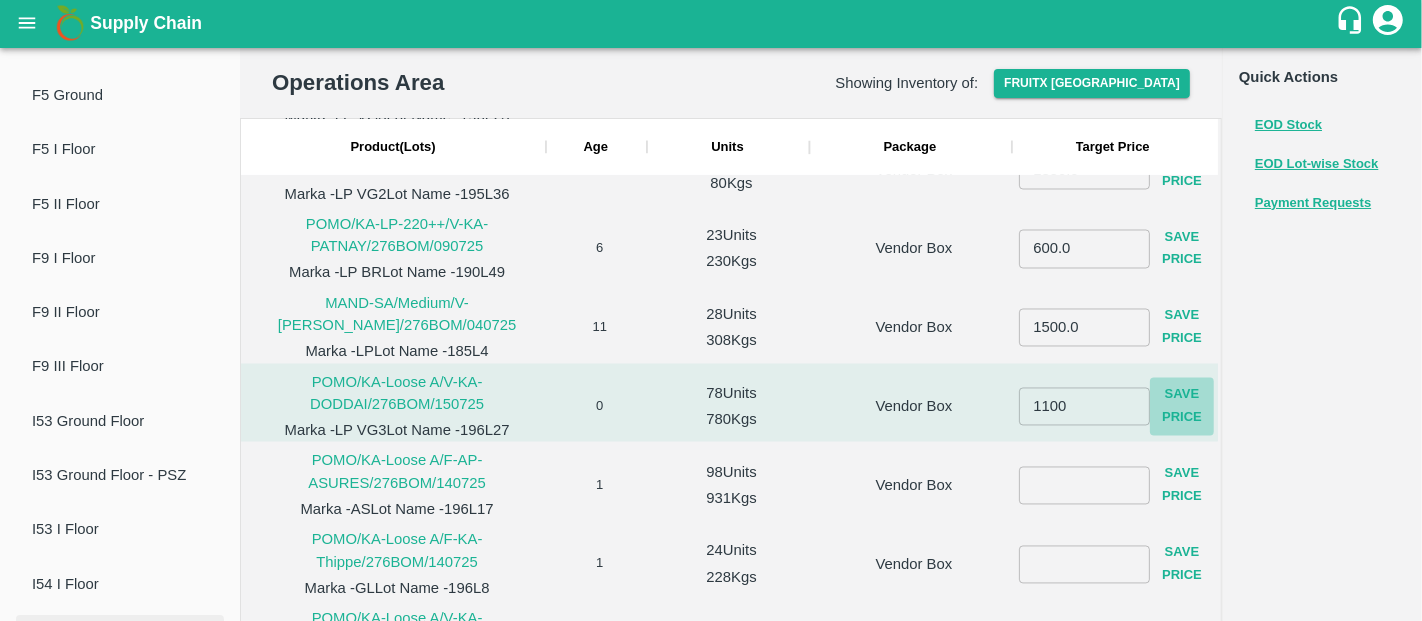 click on "Save Price" at bounding box center (1182, 407) 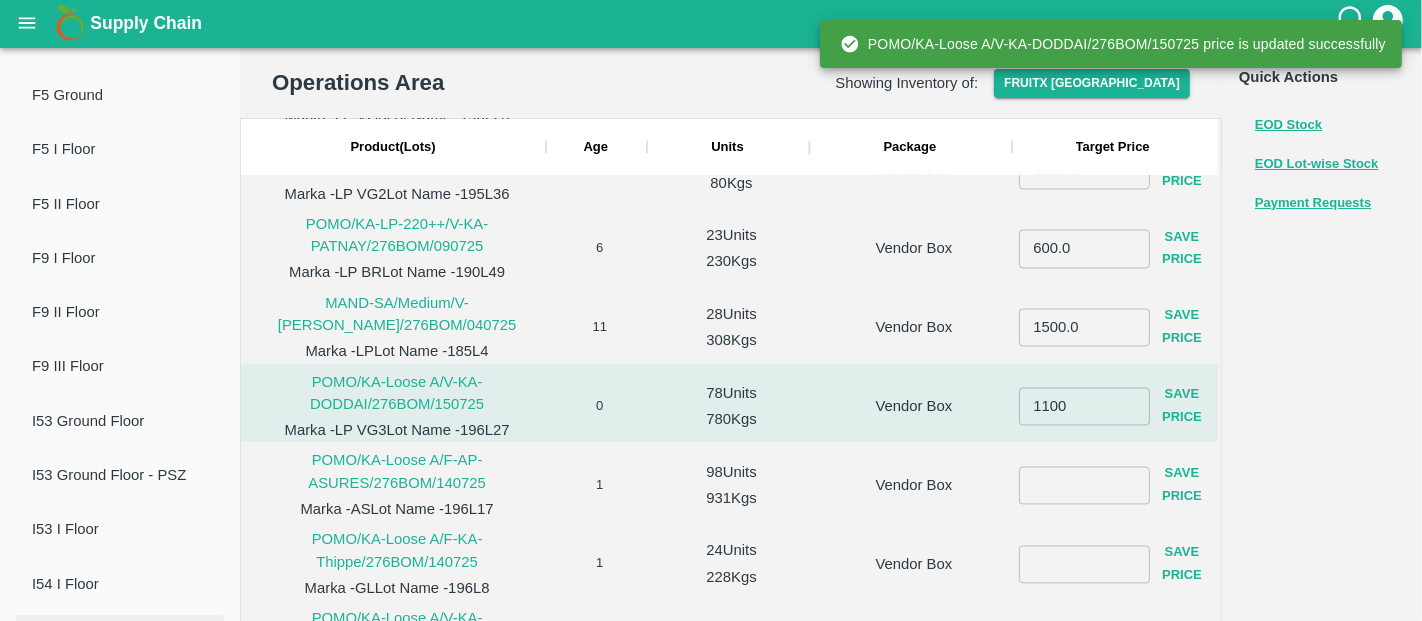 click at bounding box center (1084, 485) 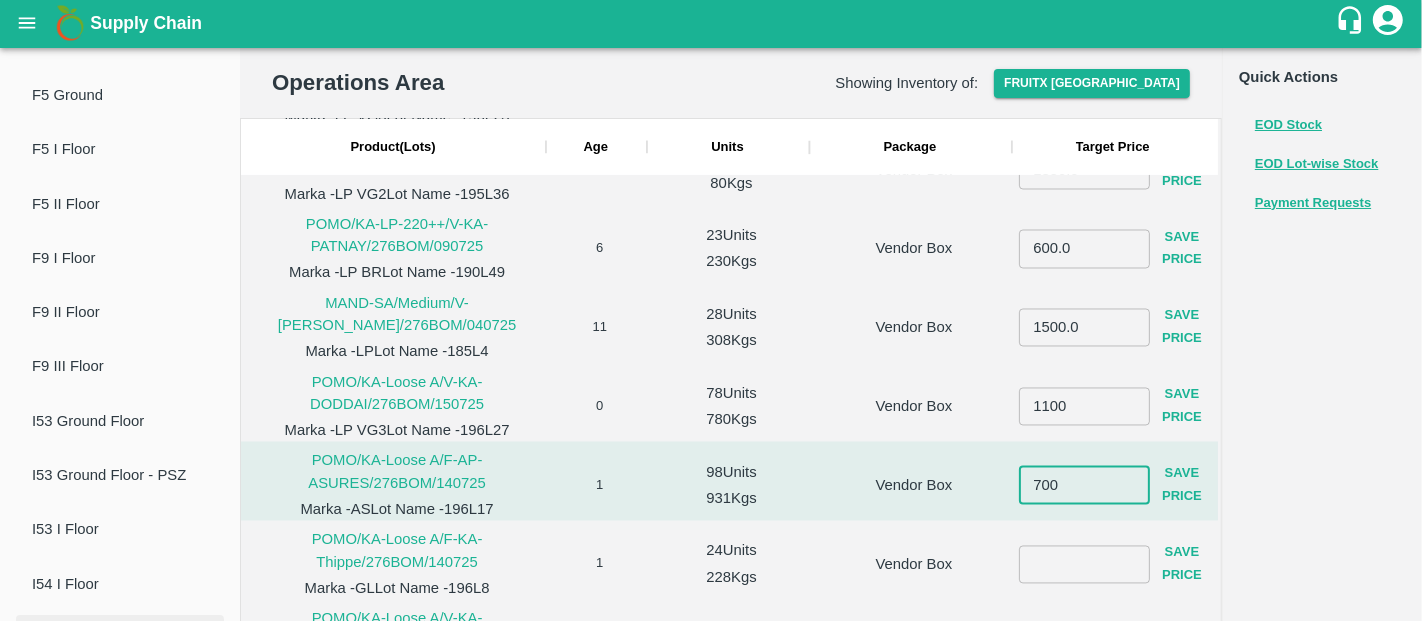 type on "700" 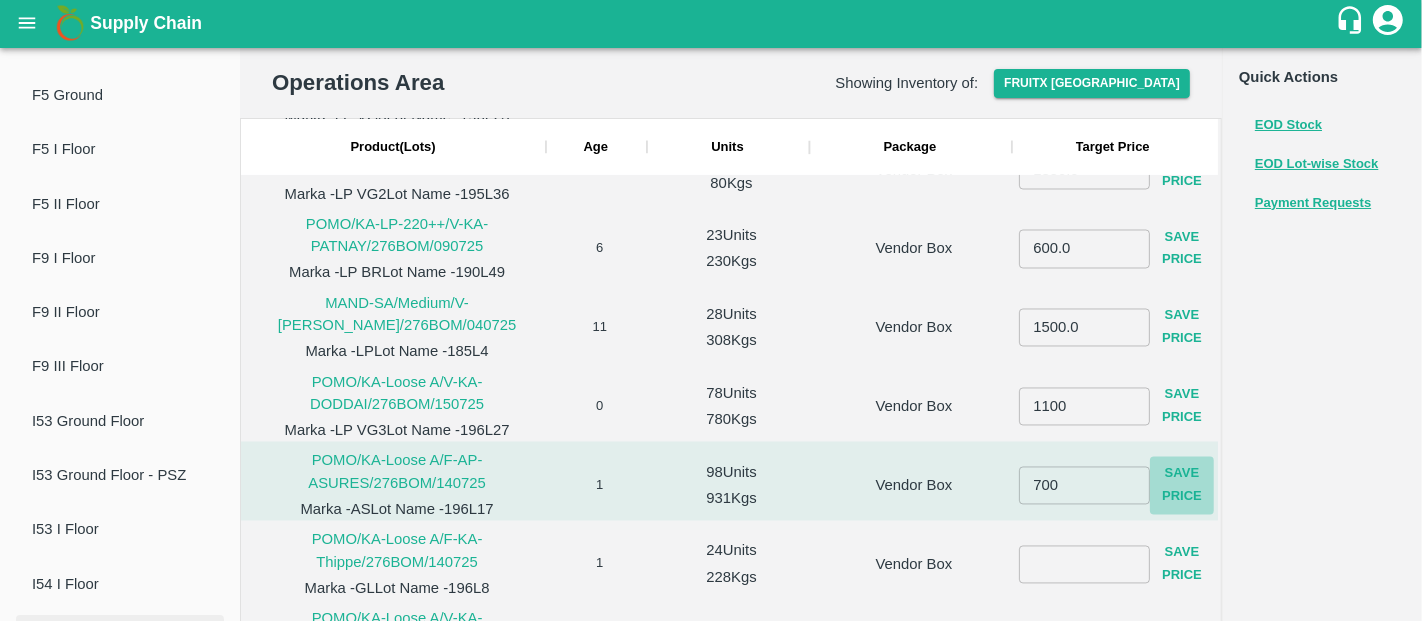 click on "Save Price" at bounding box center [1182, 486] 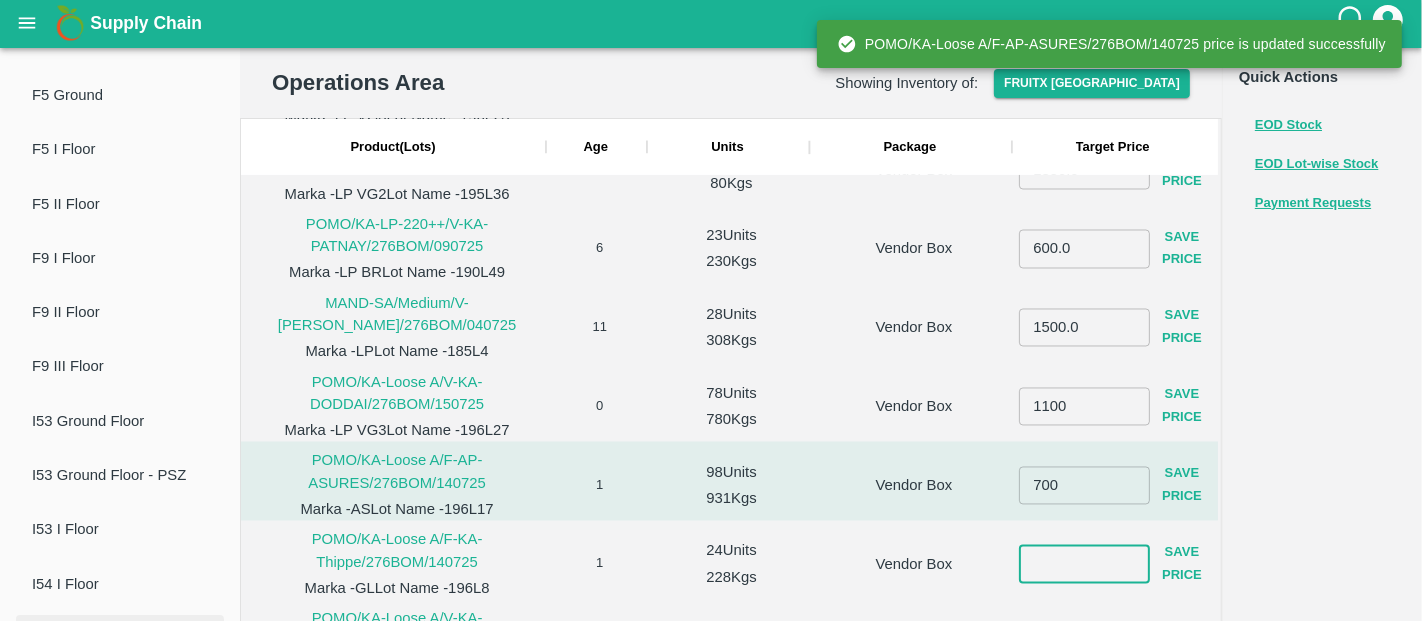 click at bounding box center [1084, 564] 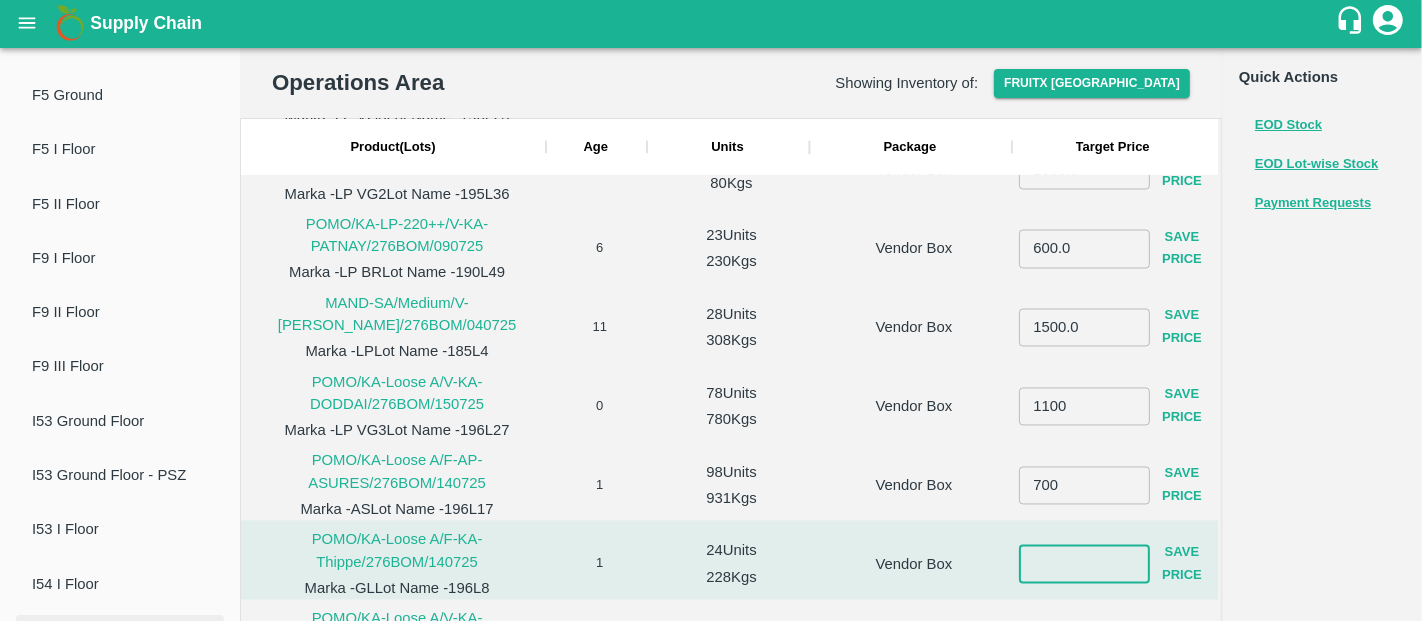 type on "-1" 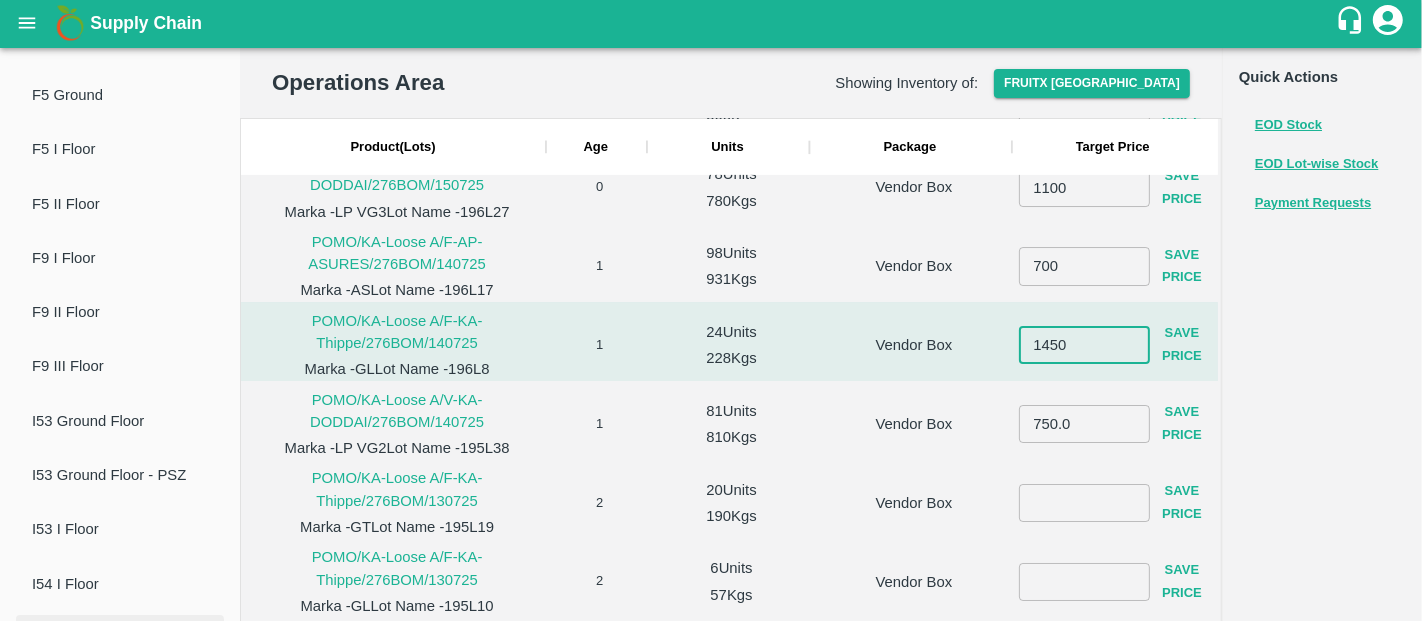 type on "1450" 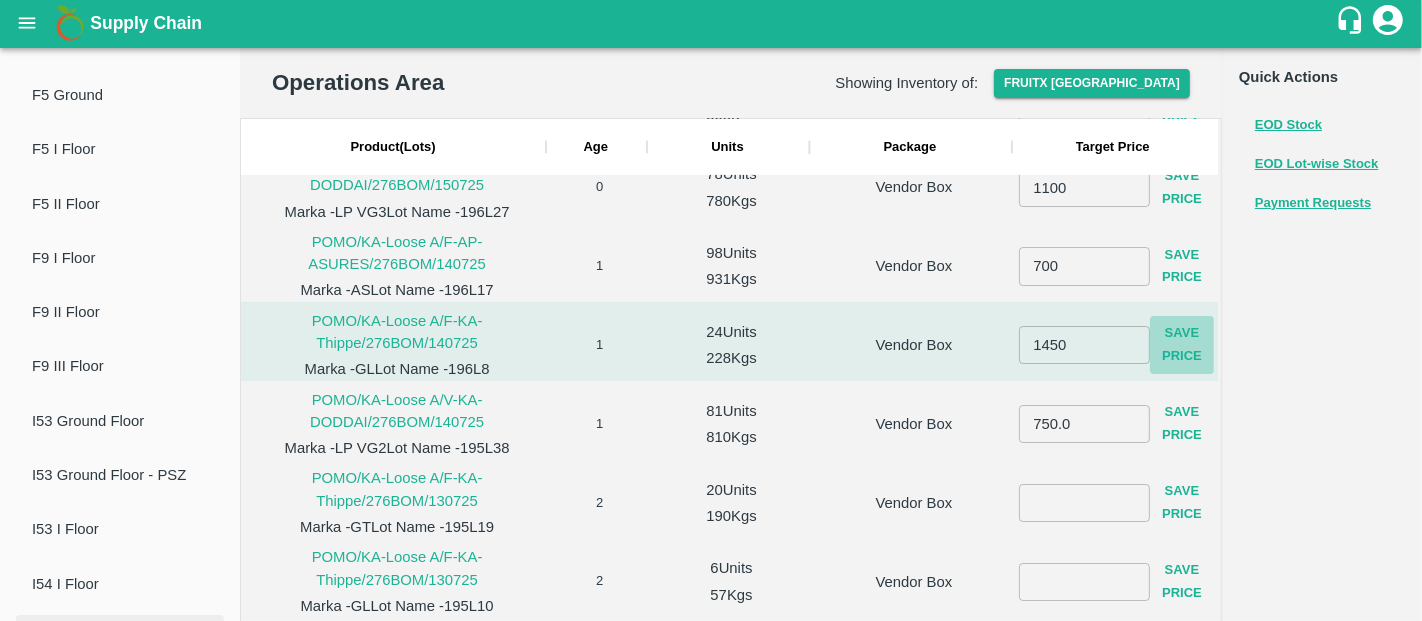 click on "Save Price" at bounding box center (1182, 346) 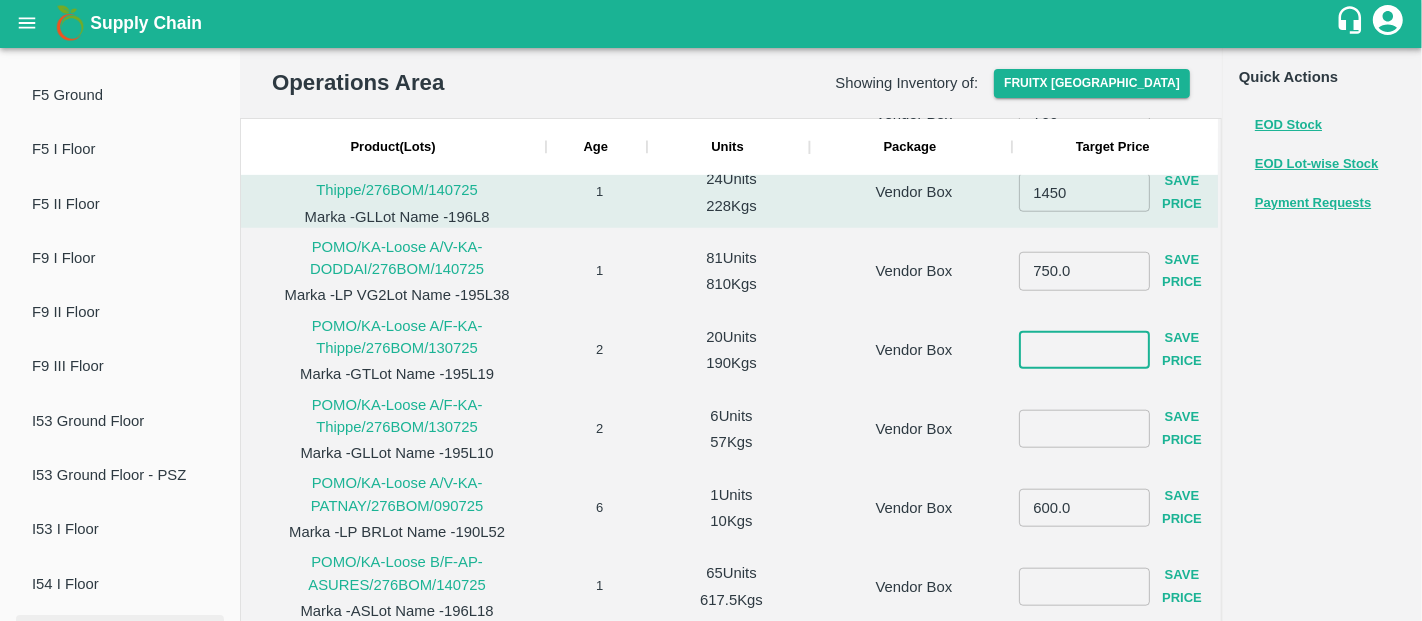 click at bounding box center [1084, 350] 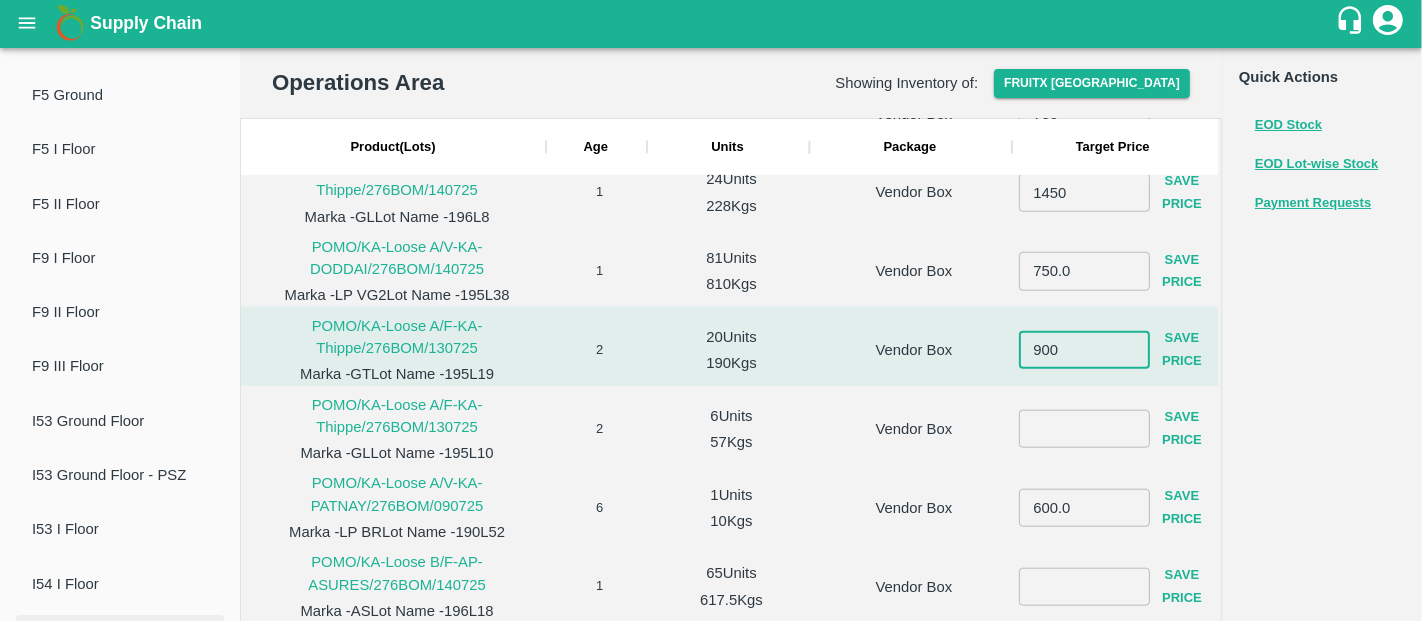 type on "900" 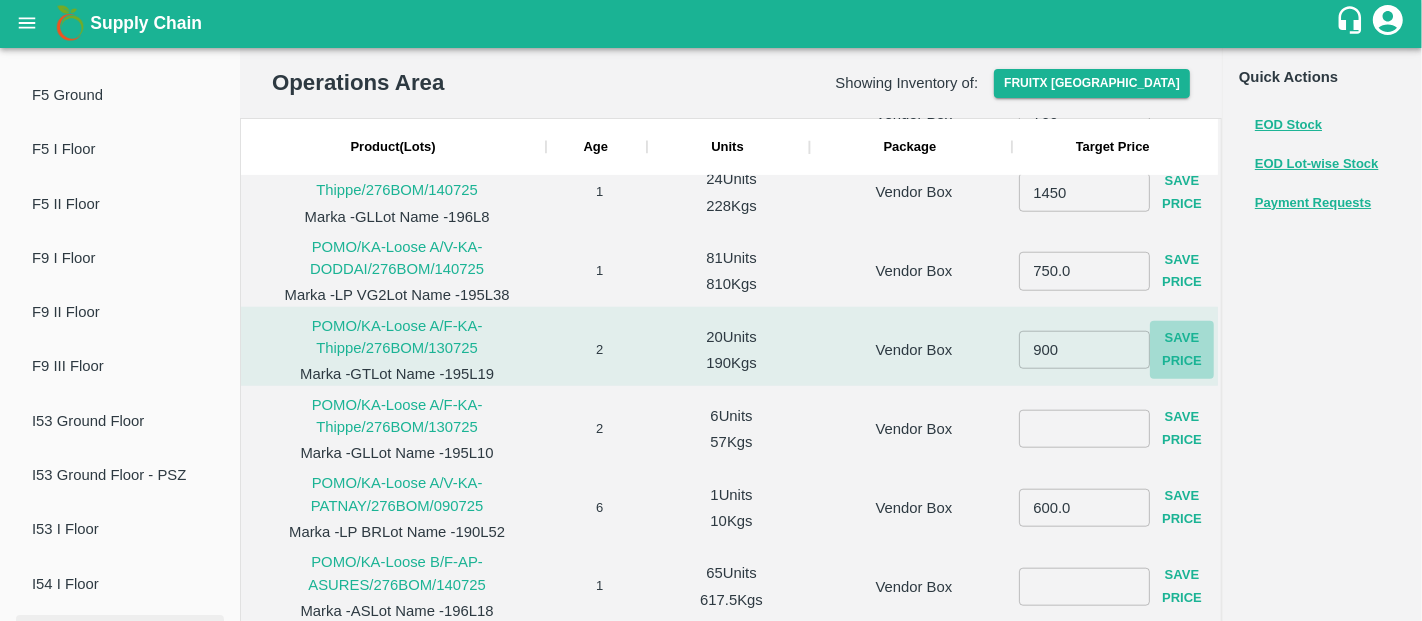 click on "Save Price" at bounding box center [1182, 350] 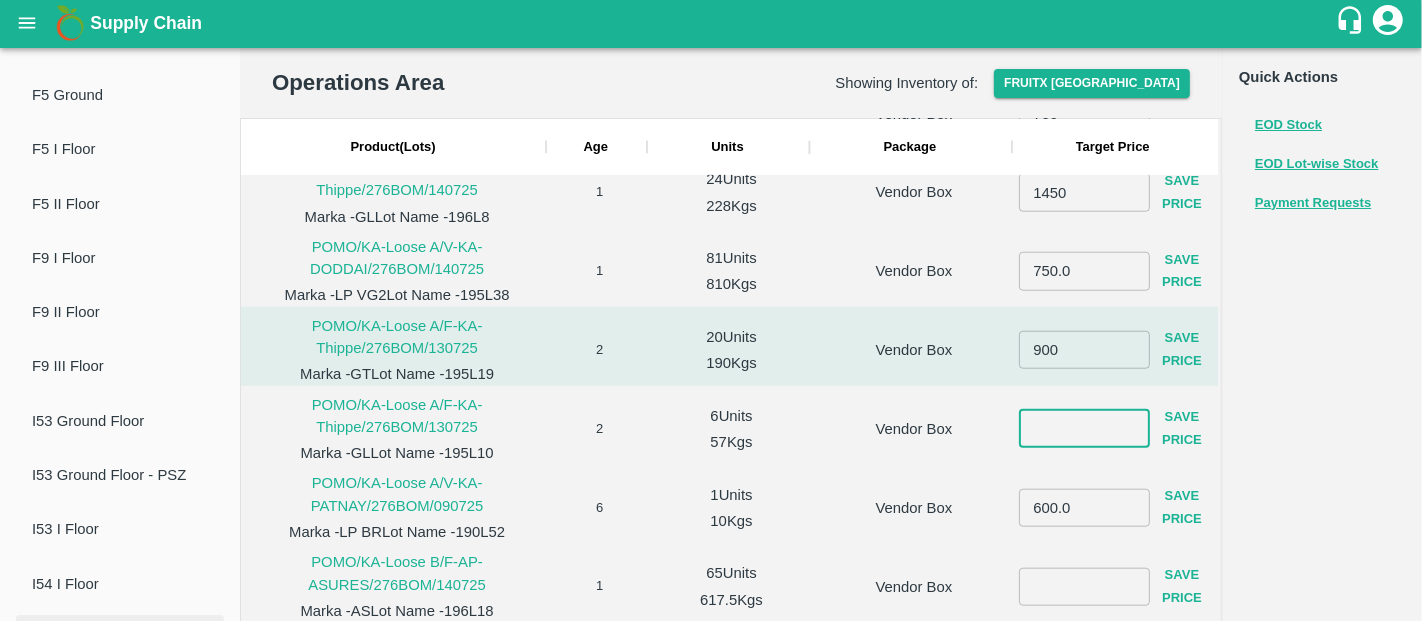 click at bounding box center (1084, 429) 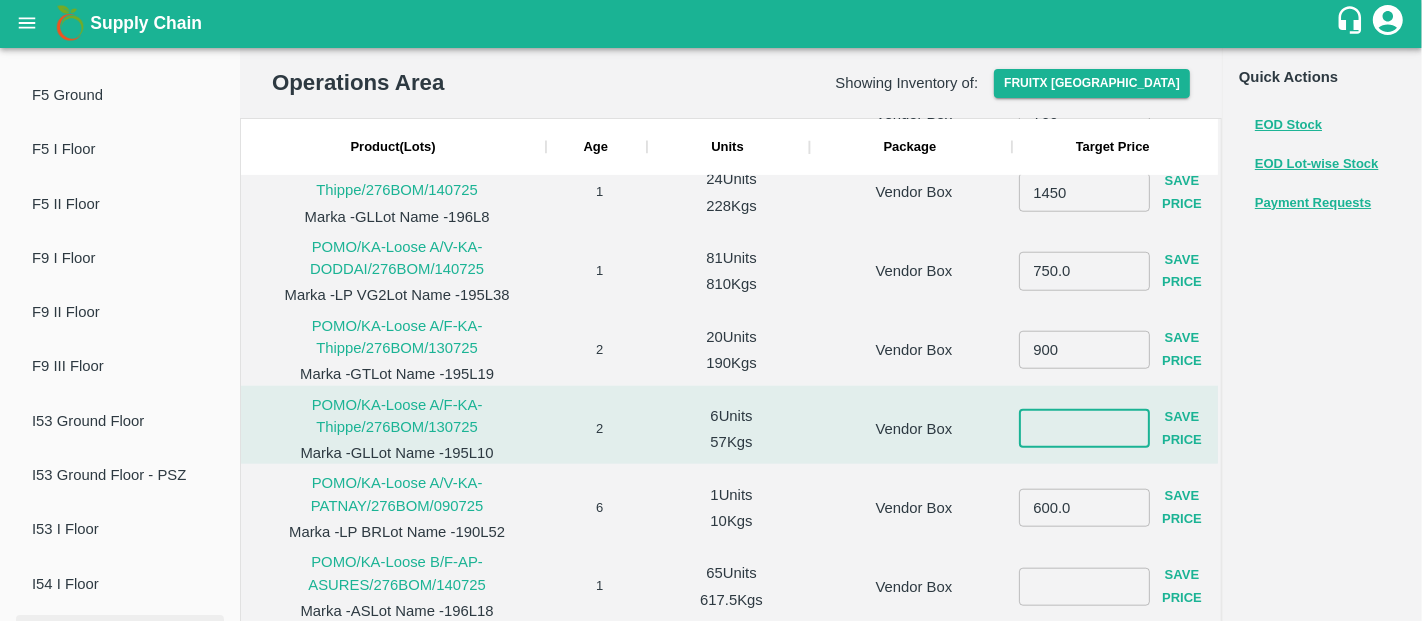 type on "9" 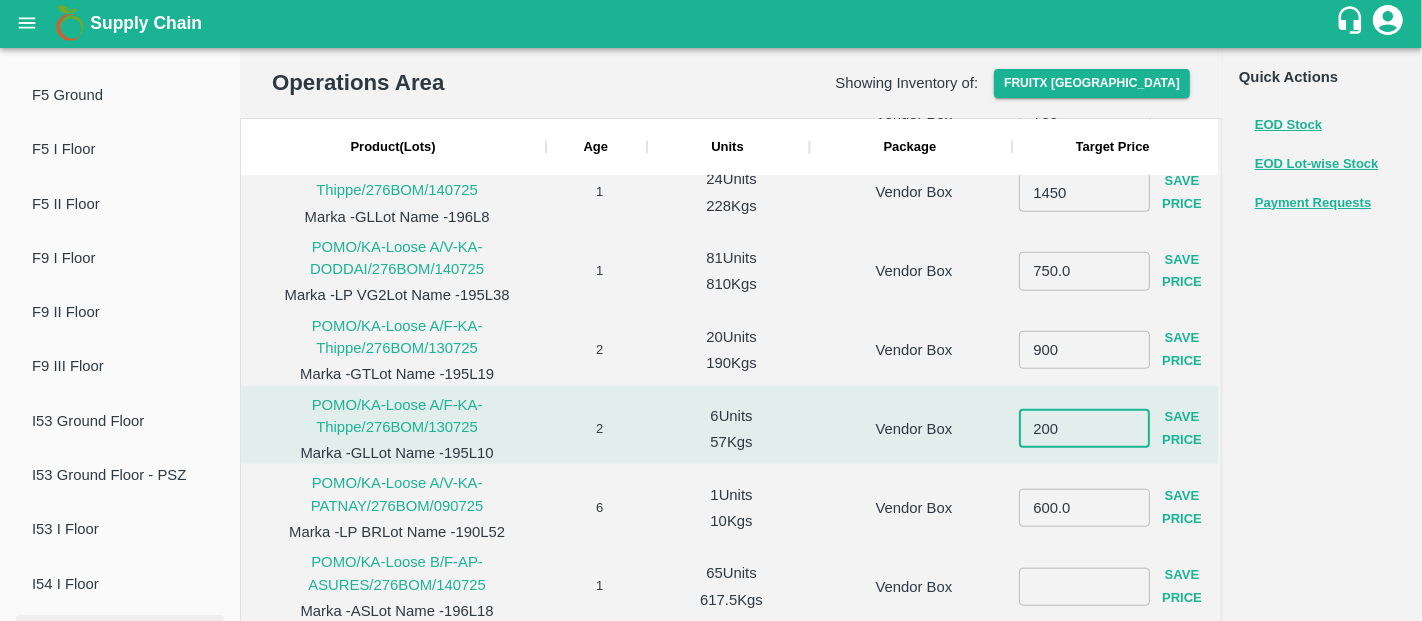 type on "200" 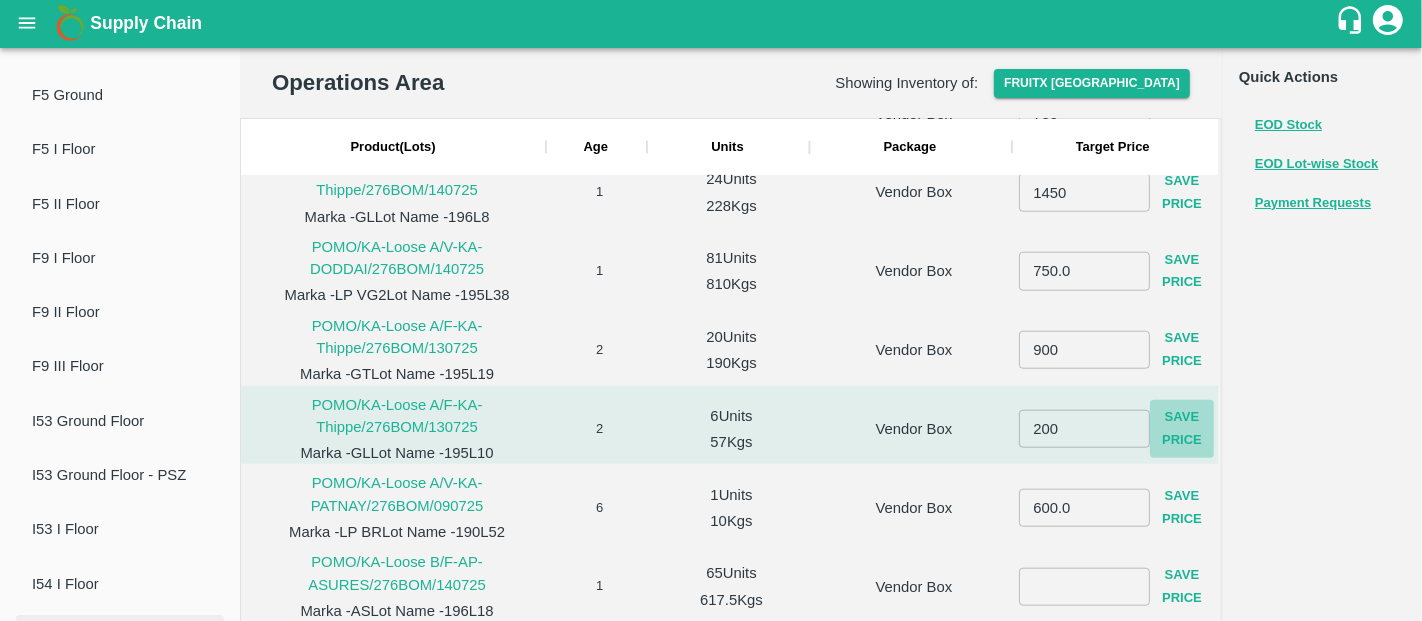 click on "Save Price" at bounding box center [1182, 429] 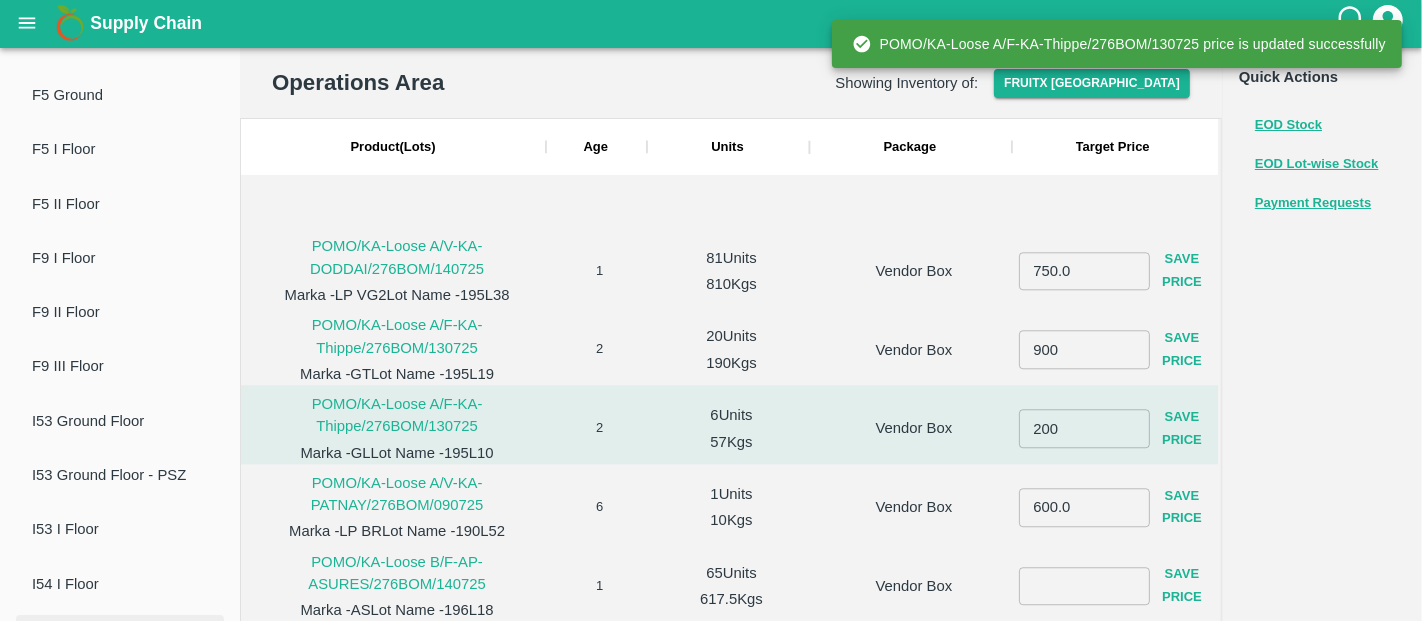 scroll, scrollTop: 1072, scrollLeft: 0, axis: vertical 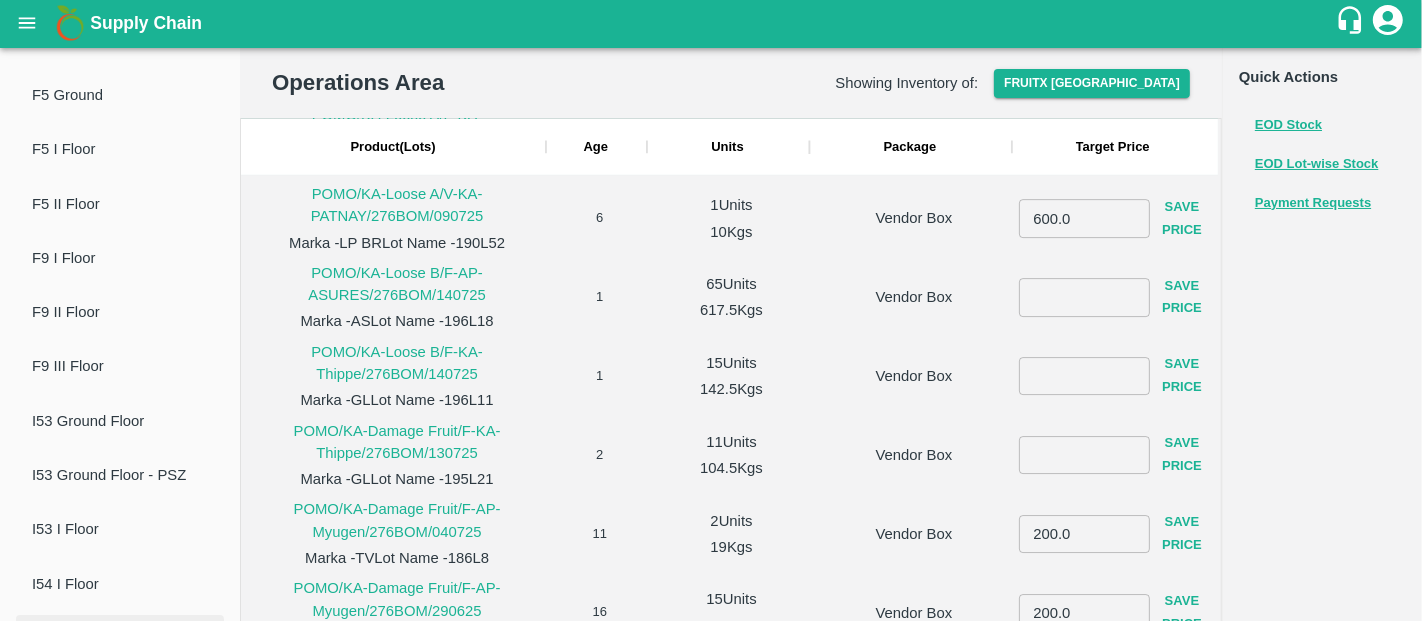 click at bounding box center (1084, 297) 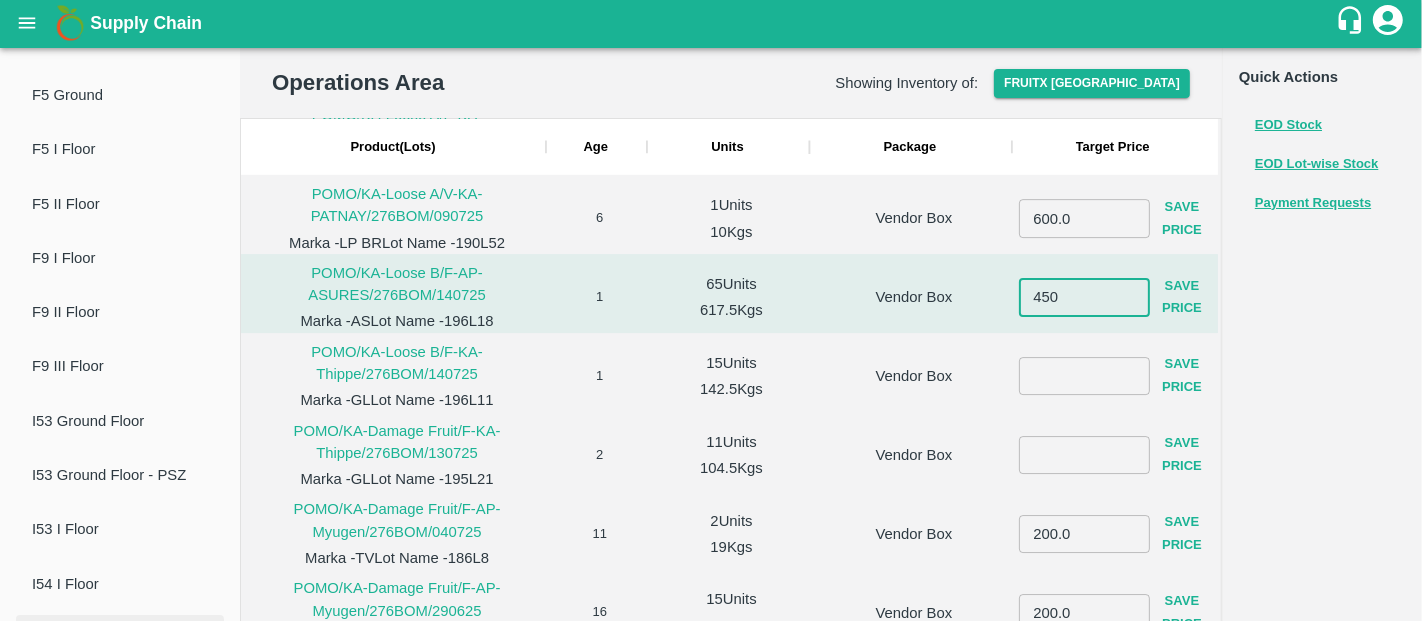 type on "450" 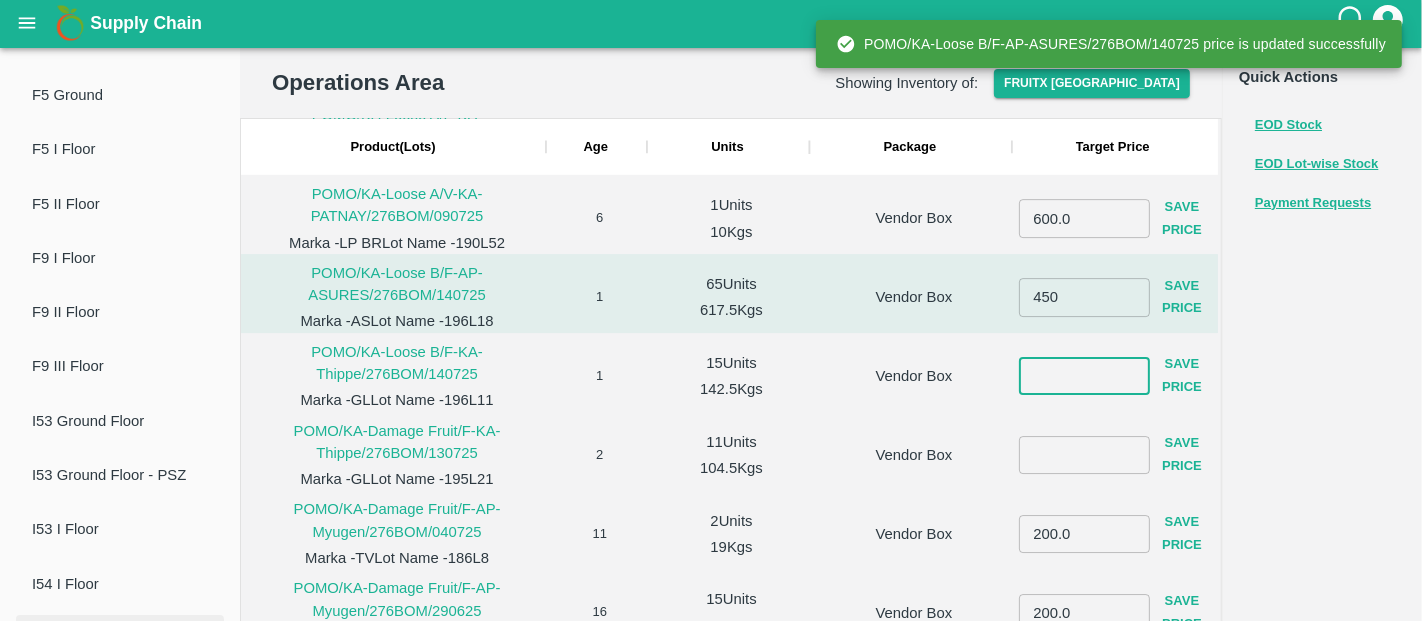 click at bounding box center (1084, 376) 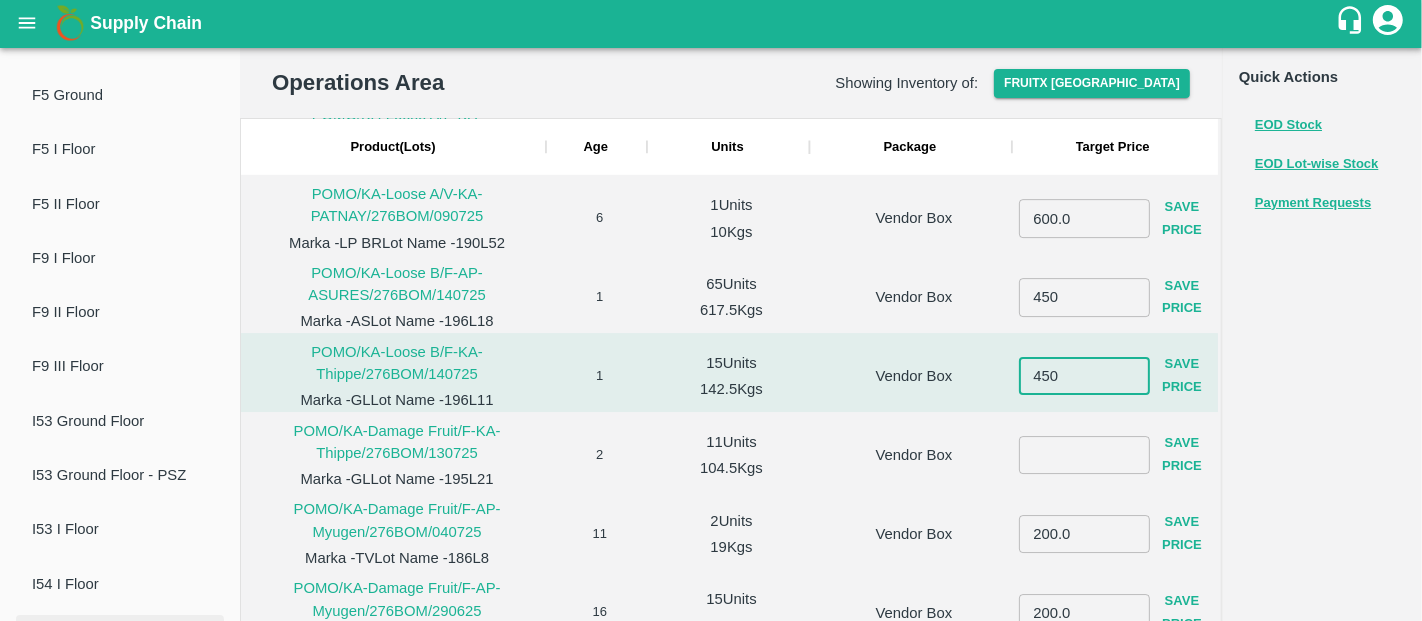 type on "450" 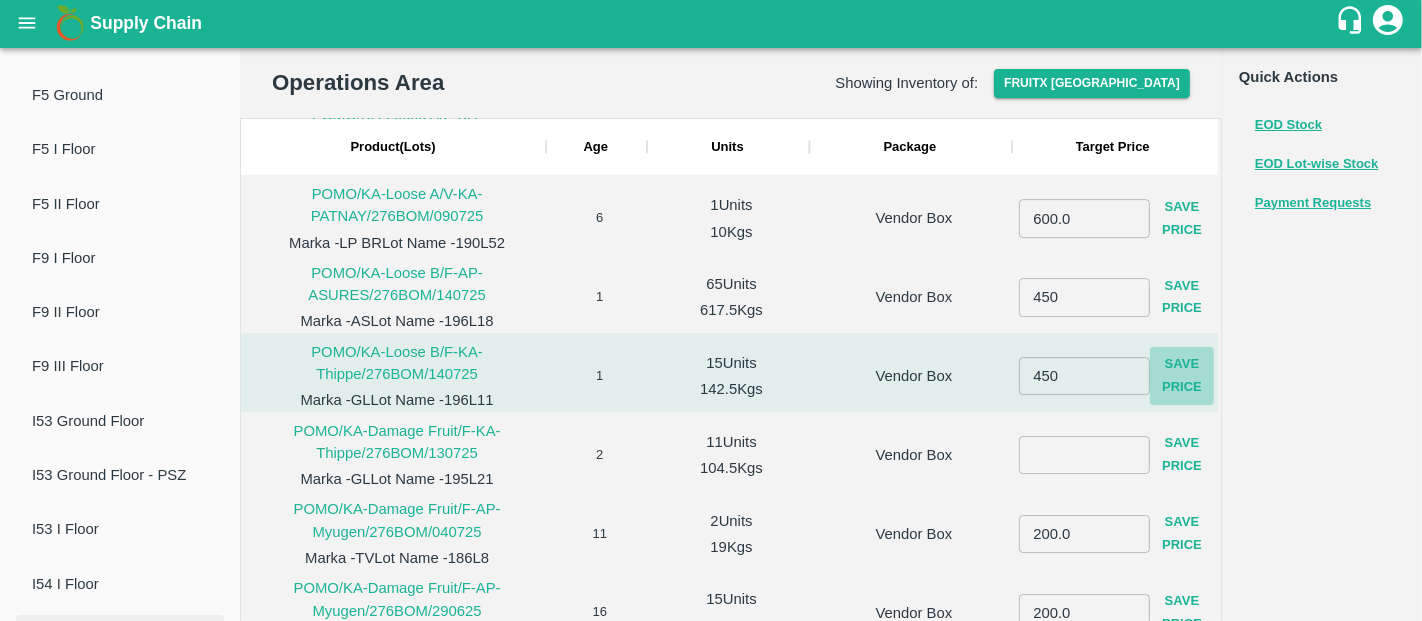 click on "Save Price" at bounding box center (1182, 377) 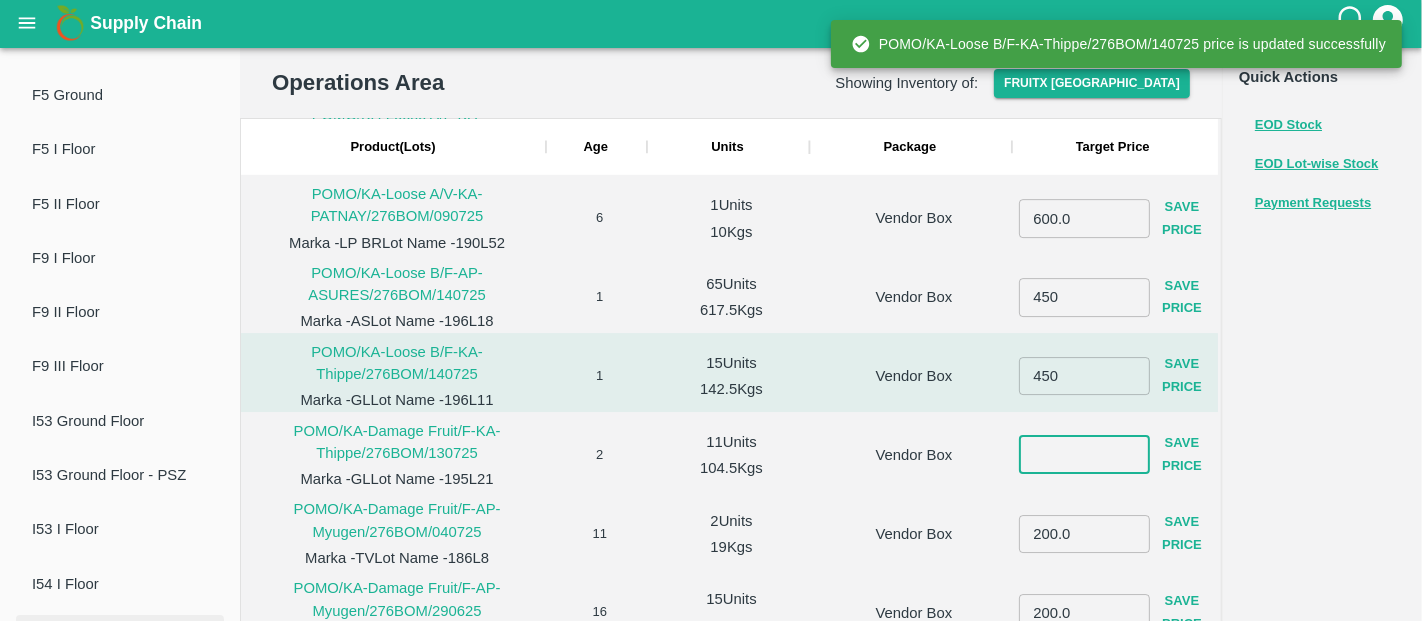 click at bounding box center [1084, 455] 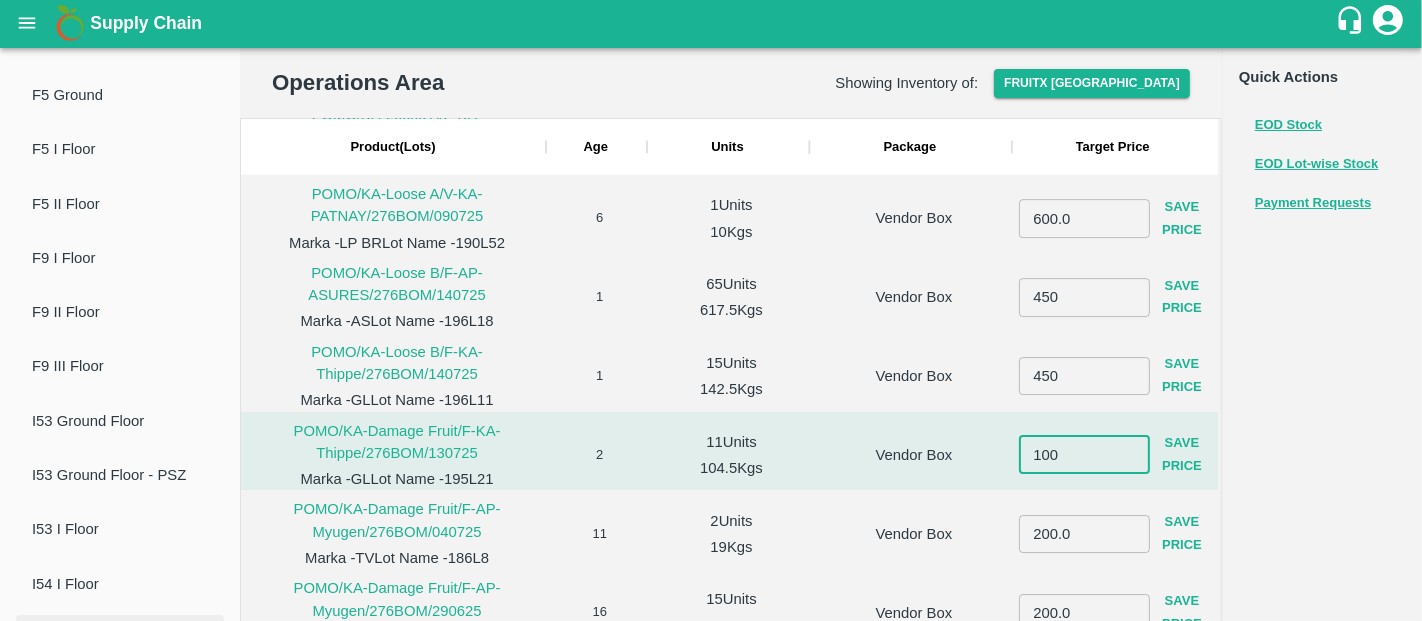 type on "100" 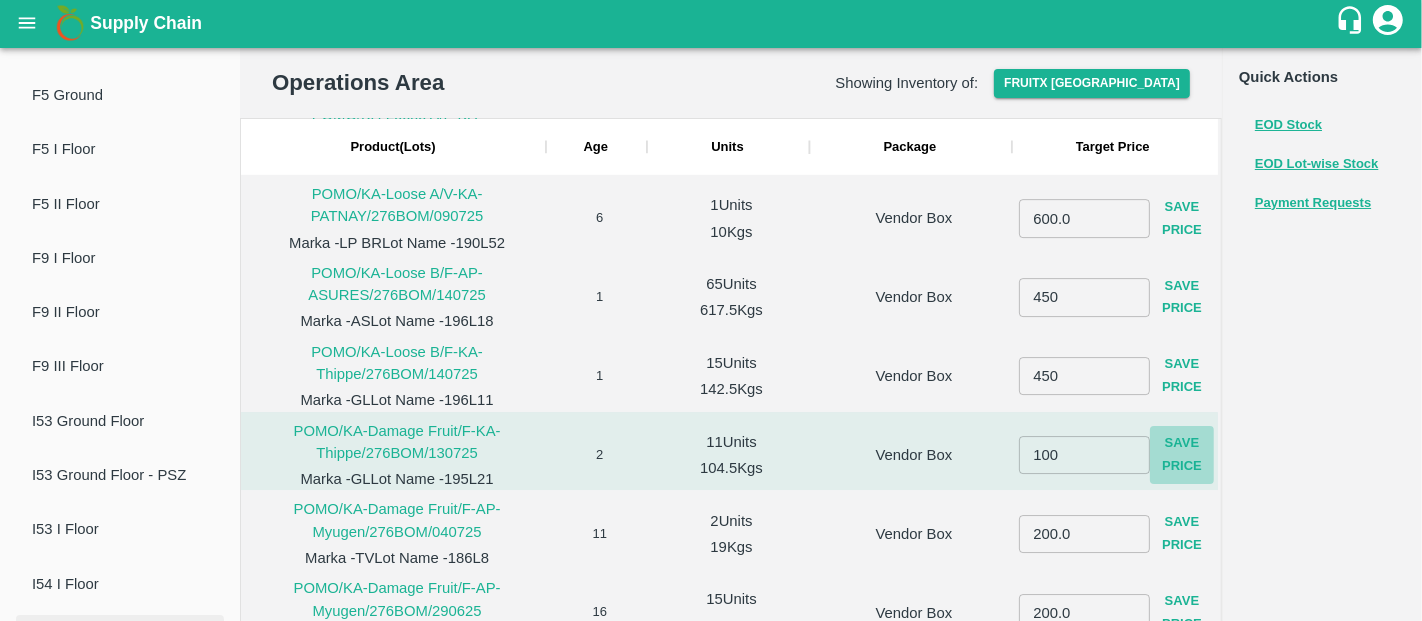 click on "Save Price" at bounding box center (1182, 456) 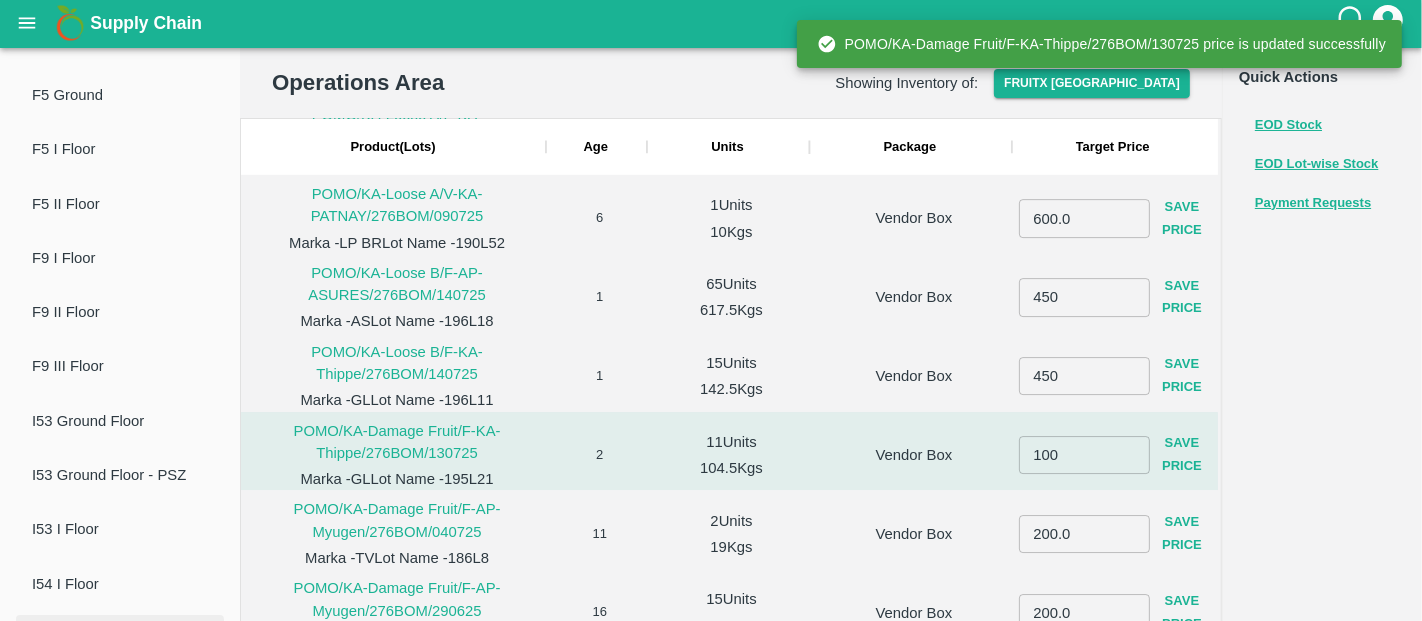 scroll, scrollTop: 1220, scrollLeft: 0, axis: vertical 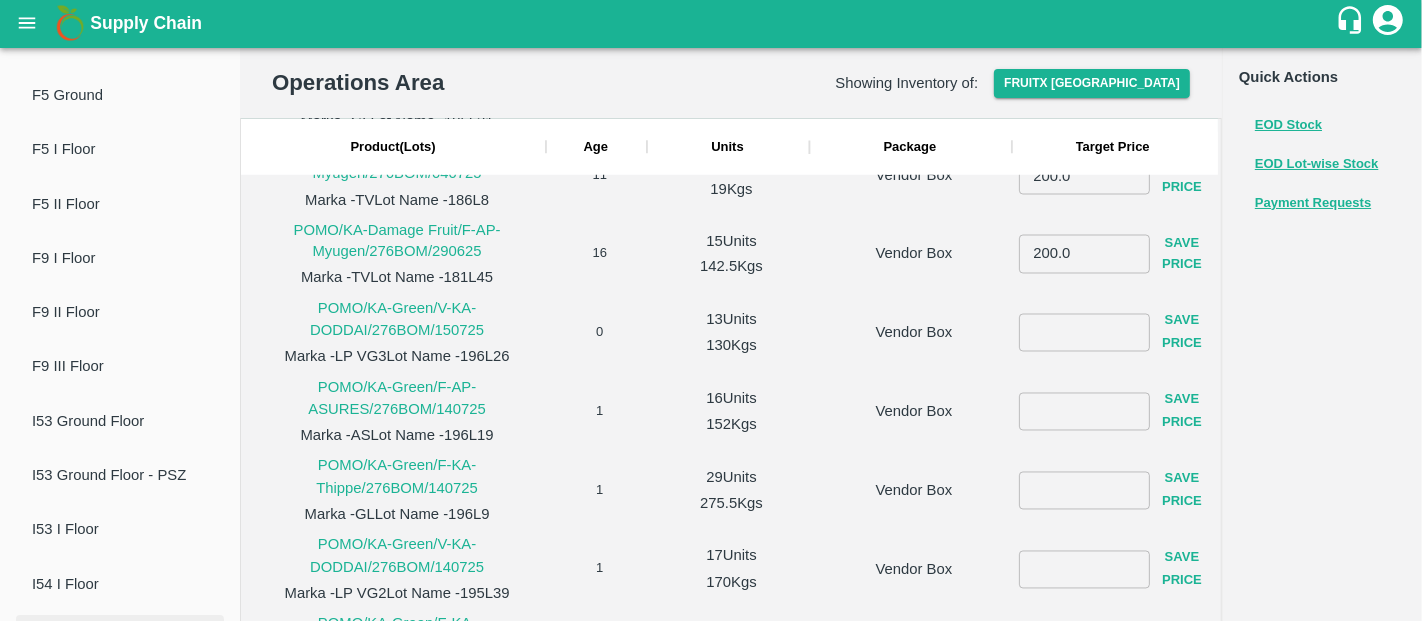 click at bounding box center (1084, 333) 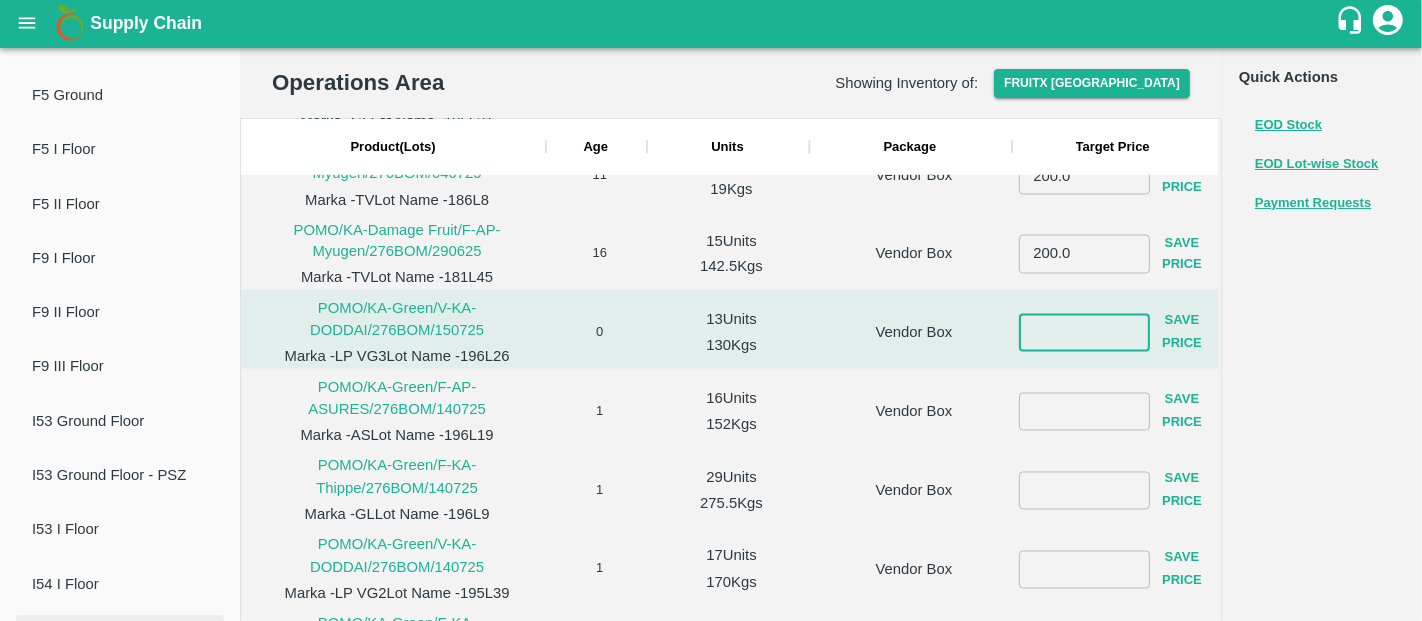 type on "6" 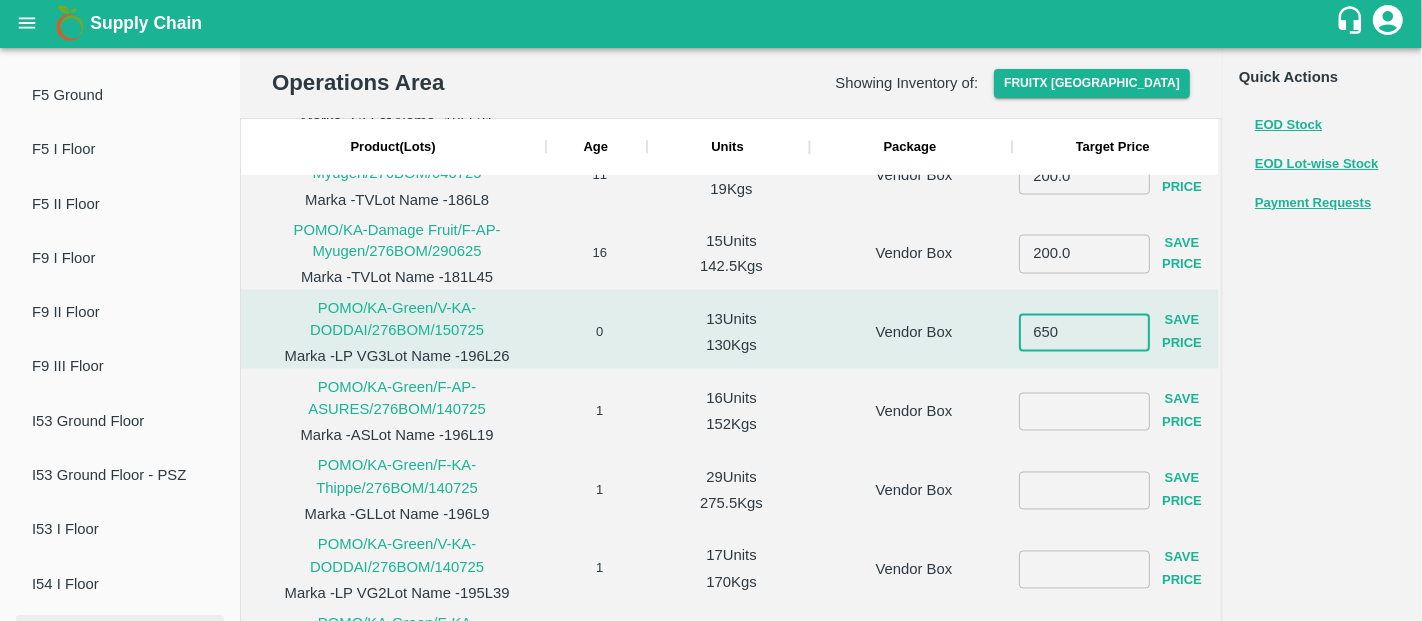 type on "650" 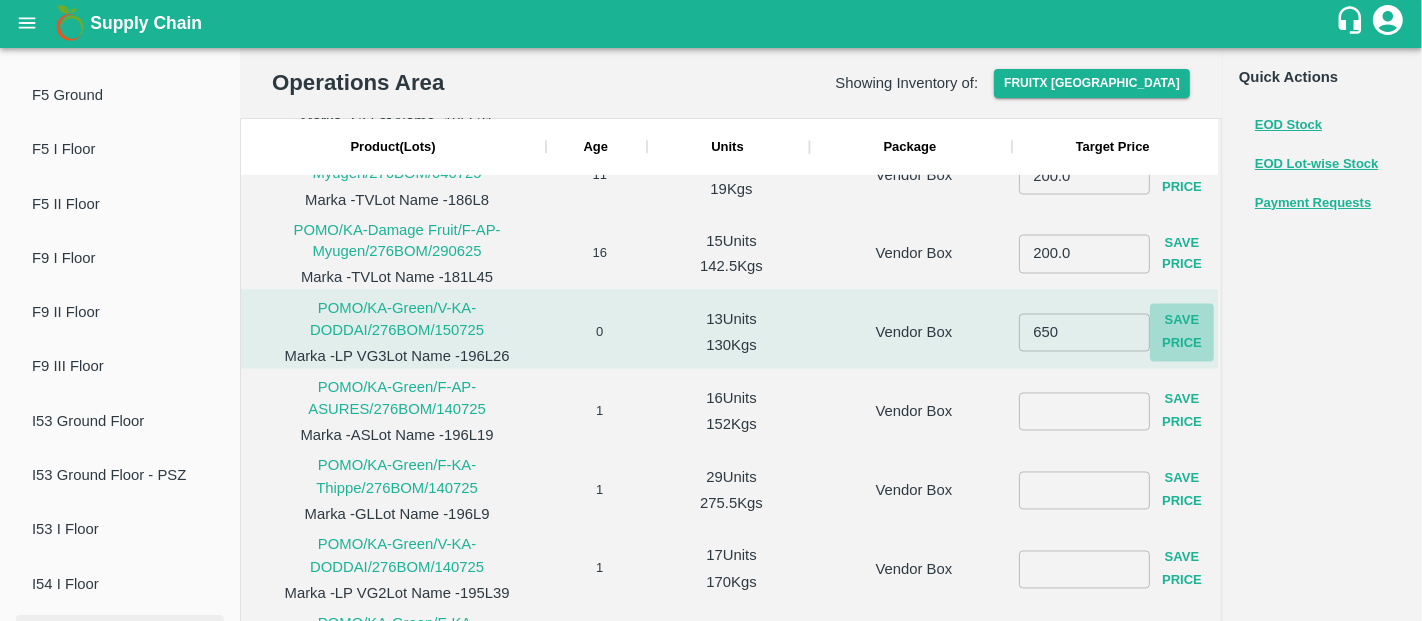 click on "Save Price" at bounding box center [1182, 333] 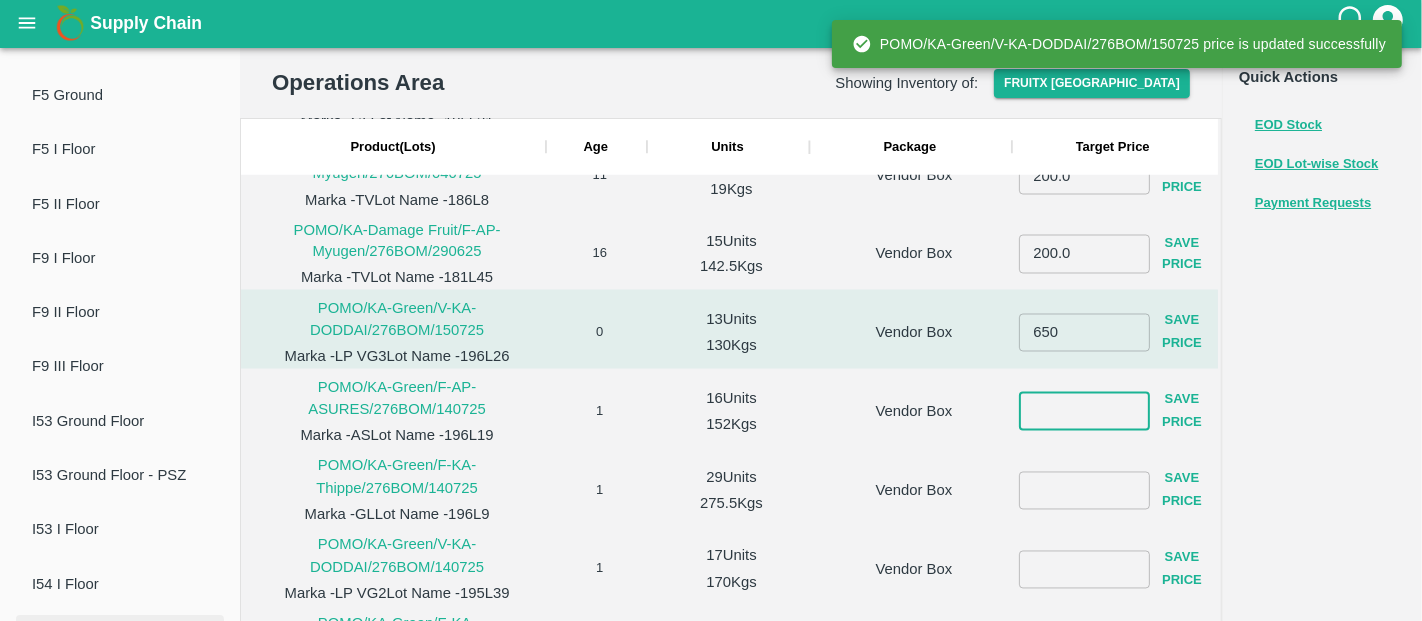 click at bounding box center (1084, 412) 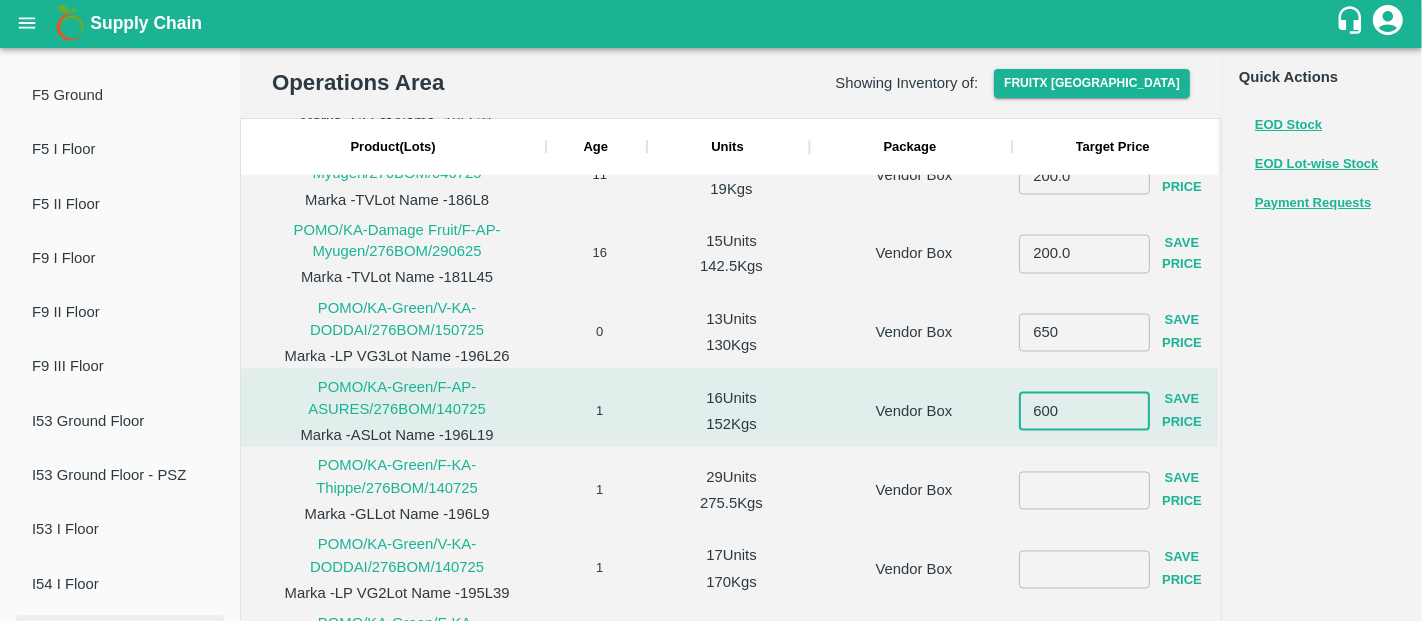 type on "600" 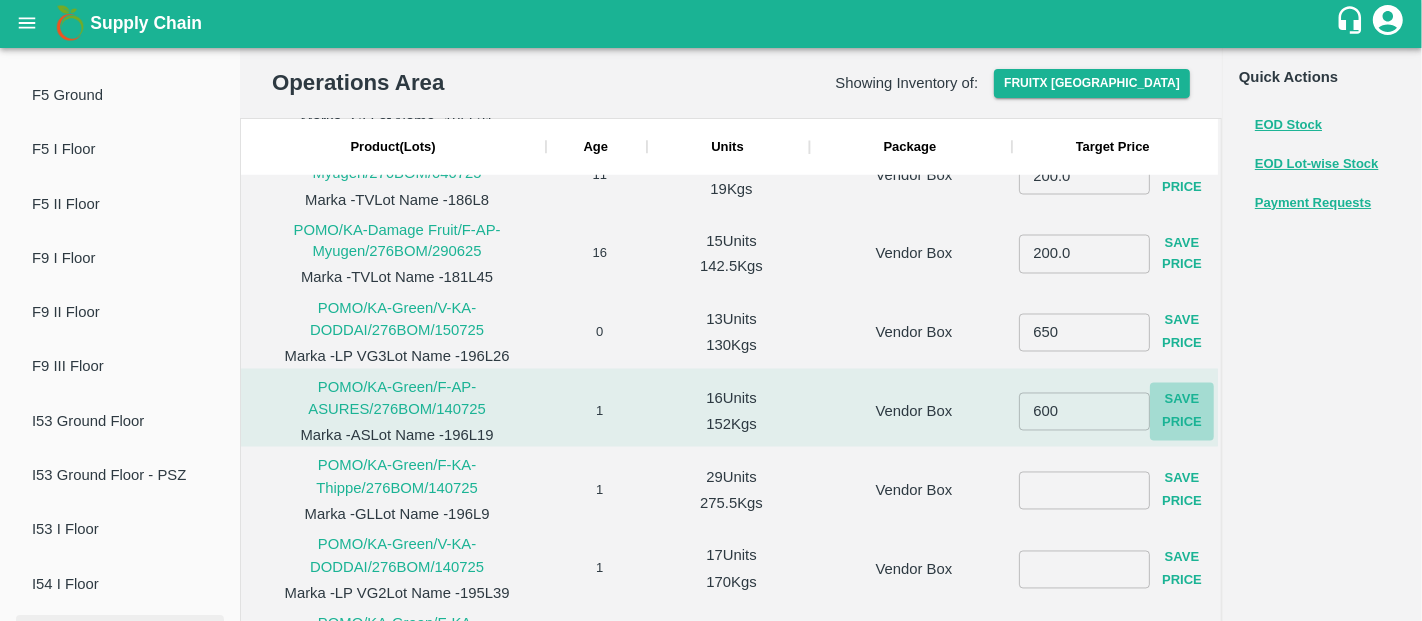 click on "Save Price" at bounding box center (1182, 412) 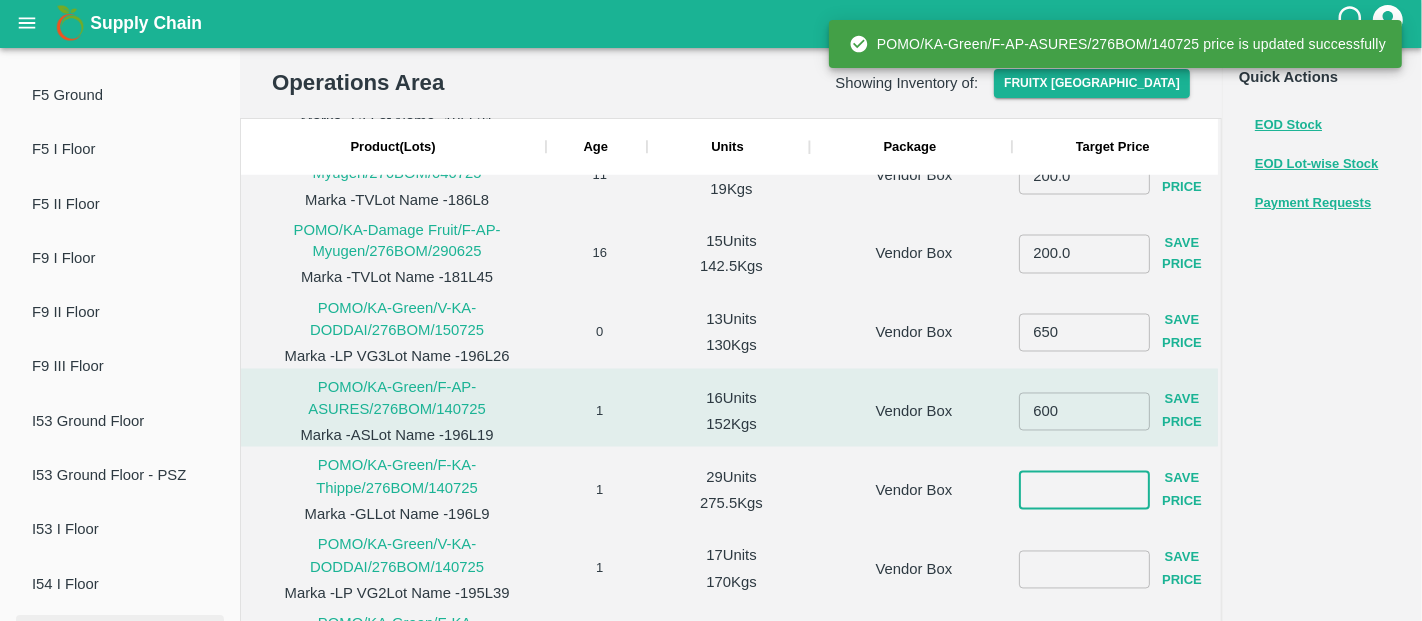 click at bounding box center [1084, 490] 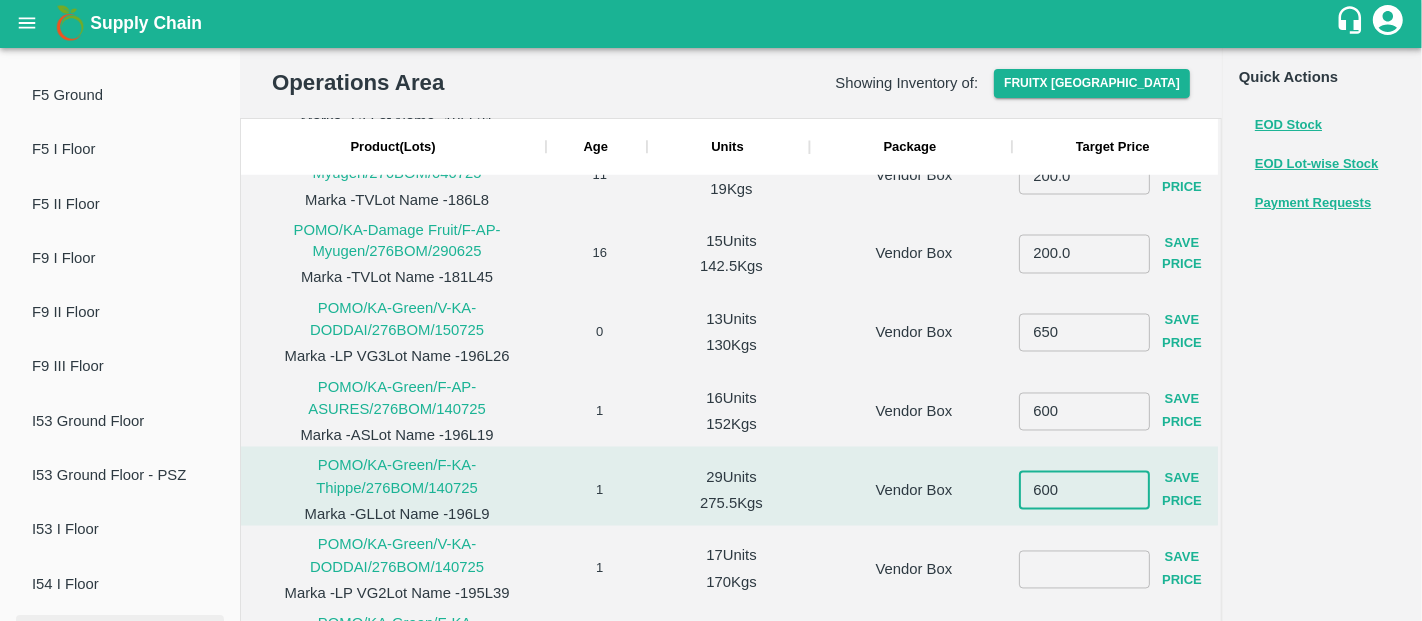 type on "600" 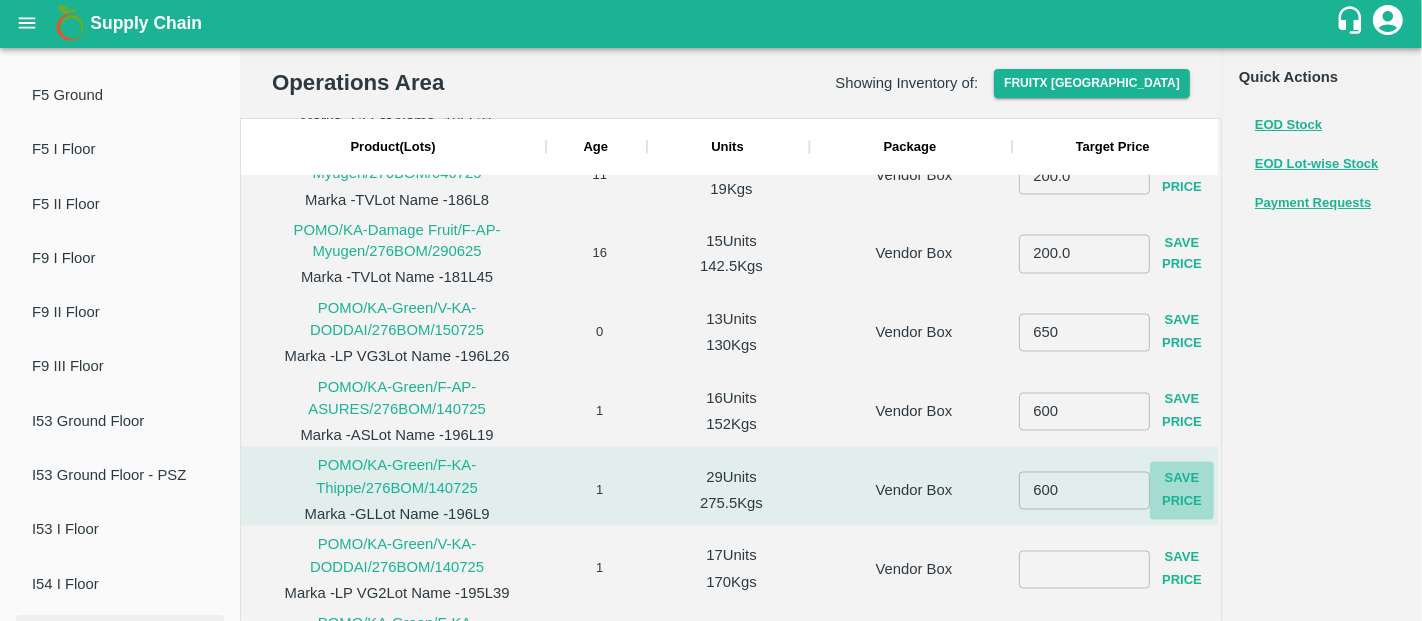 click on "Save Price" at bounding box center [1182, 491] 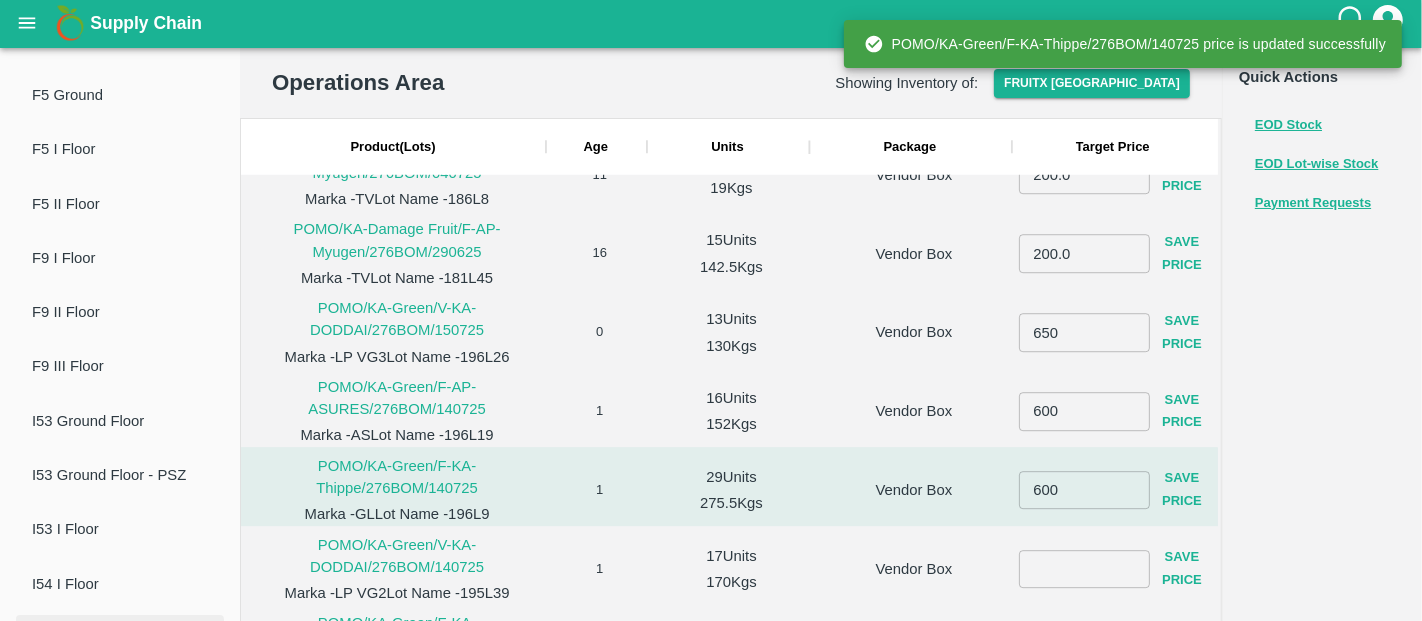 scroll, scrollTop: 1591, scrollLeft: 0, axis: vertical 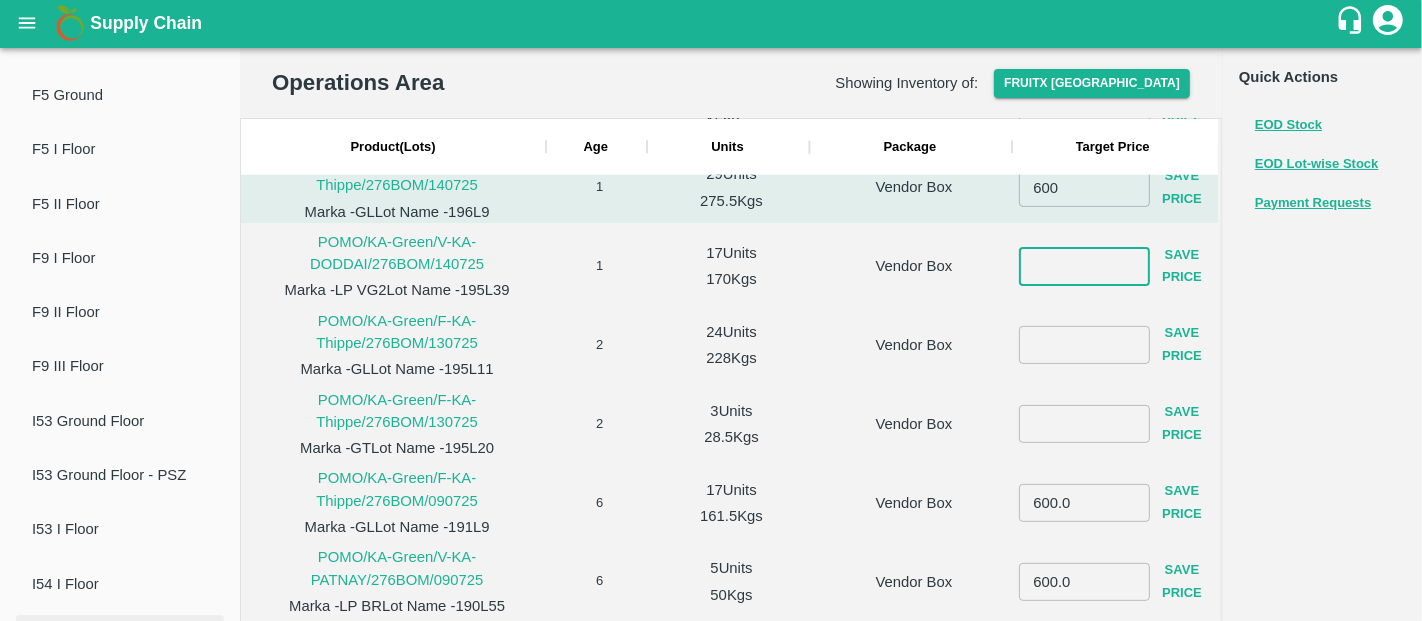 click at bounding box center (1084, 266) 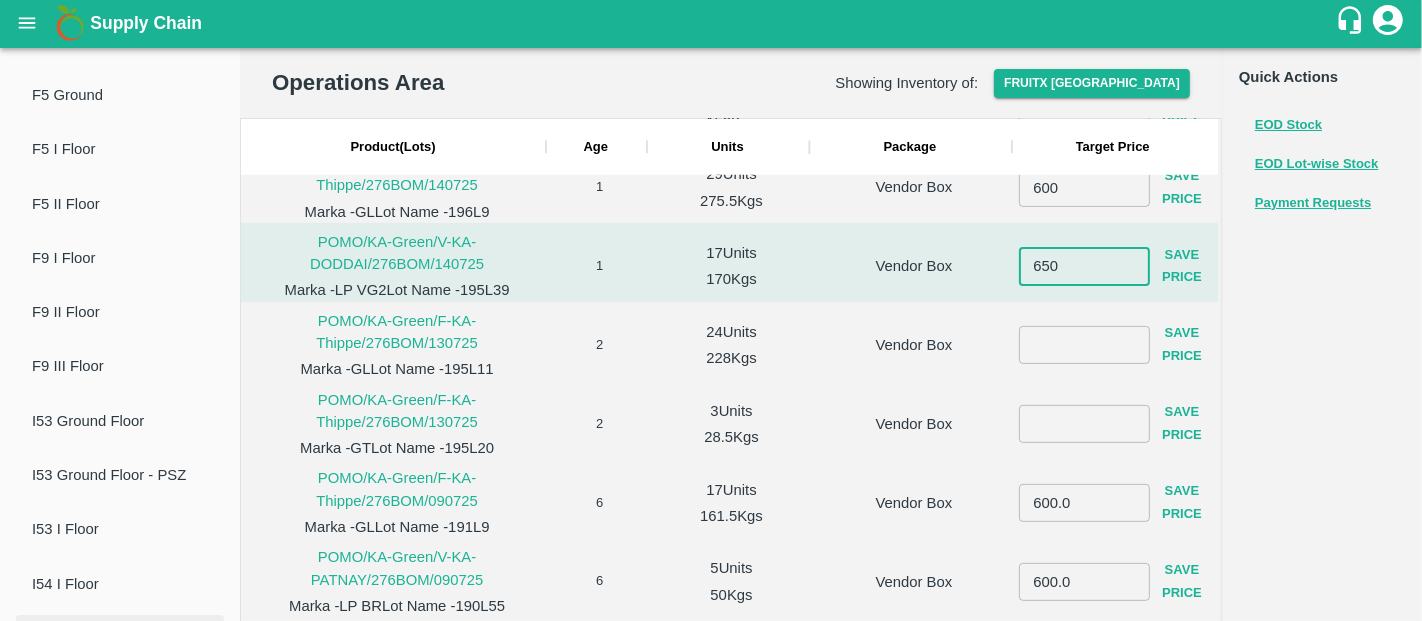 type on "650" 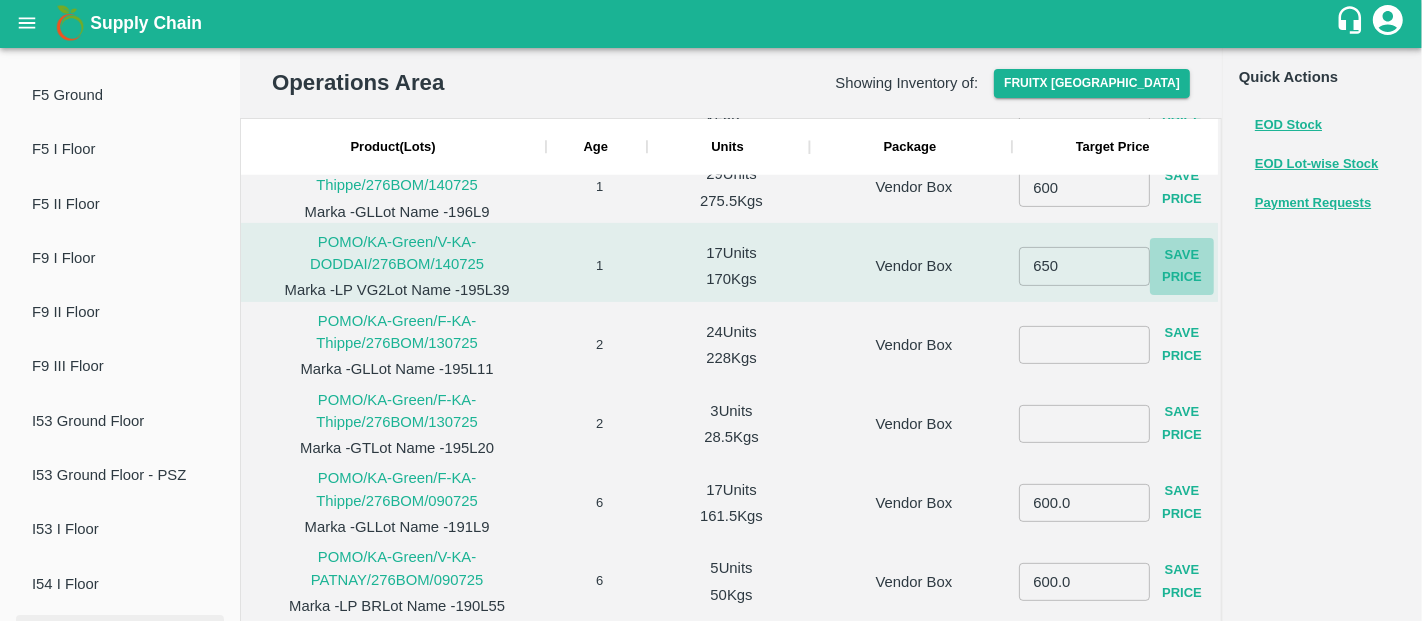 click on "Save Price" at bounding box center (1182, 267) 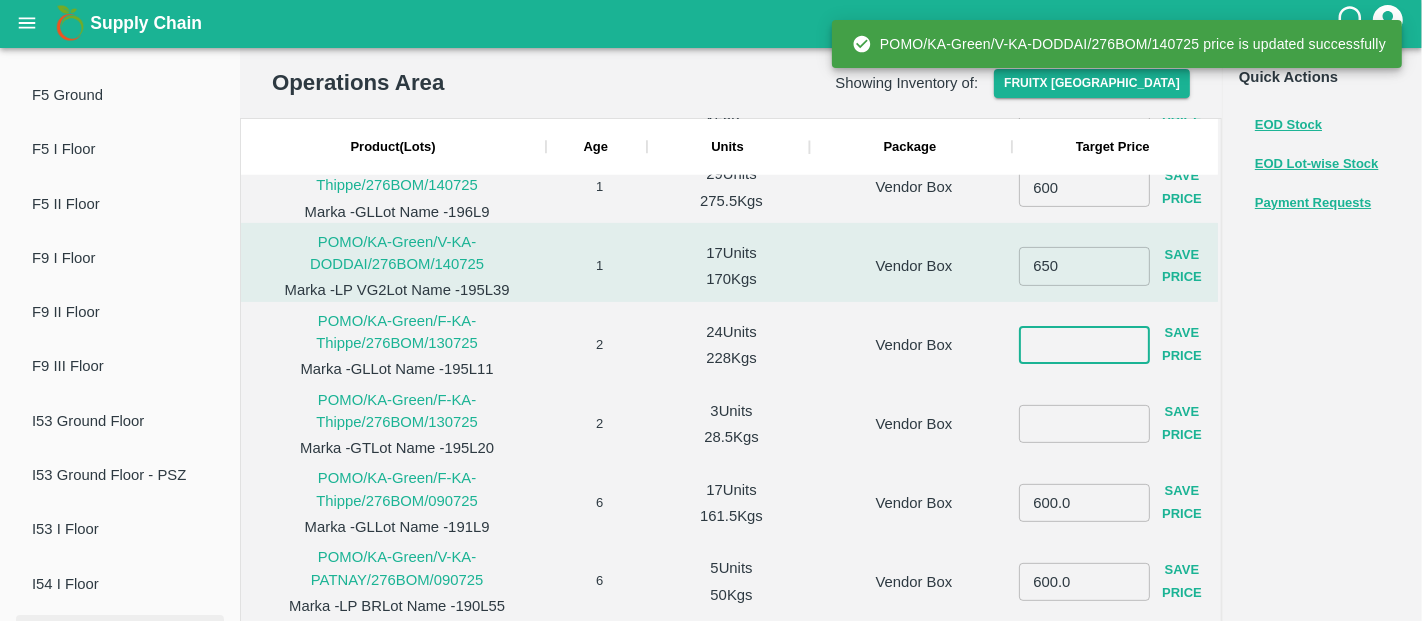 click at bounding box center [1084, 345] 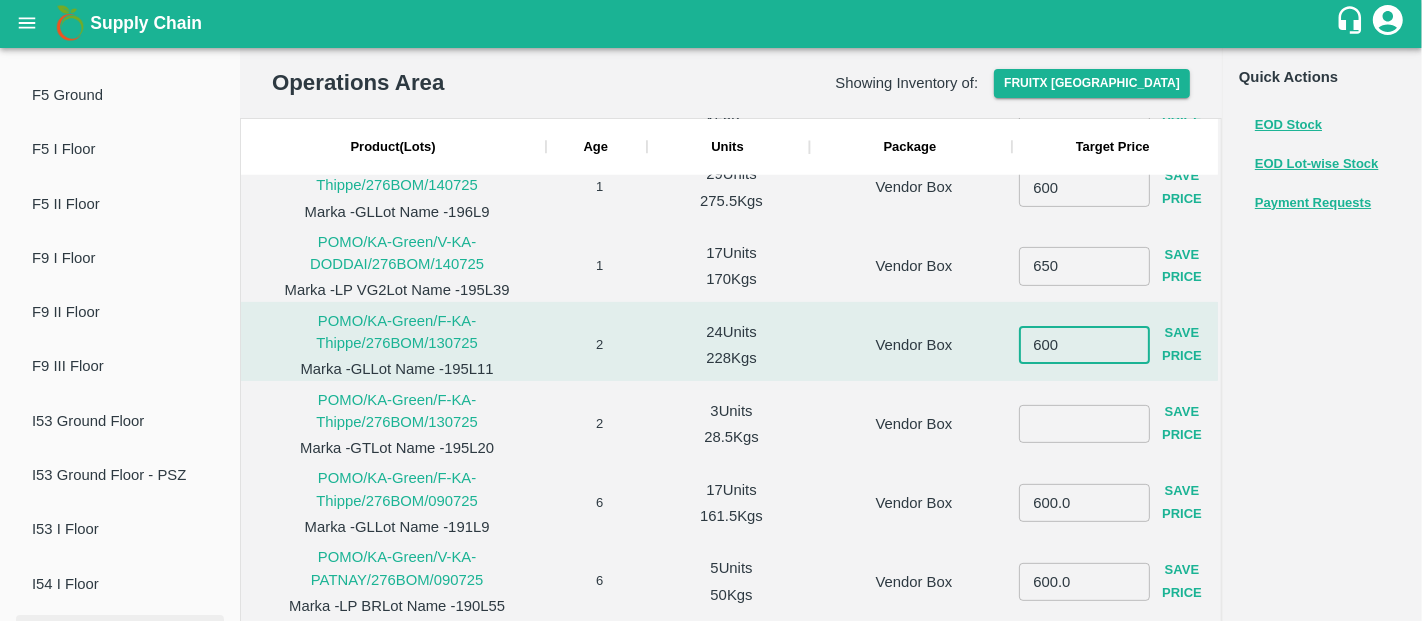type on "600" 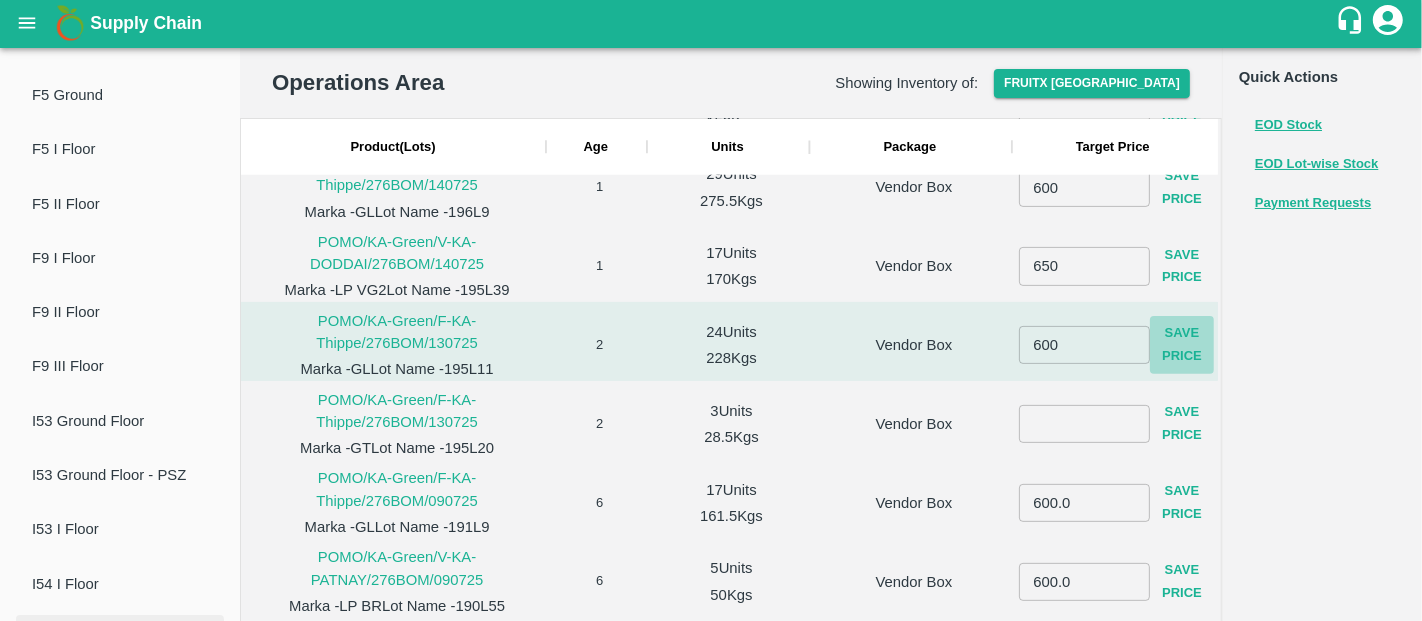 click on "Save Price" at bounding box center (1182, 346) 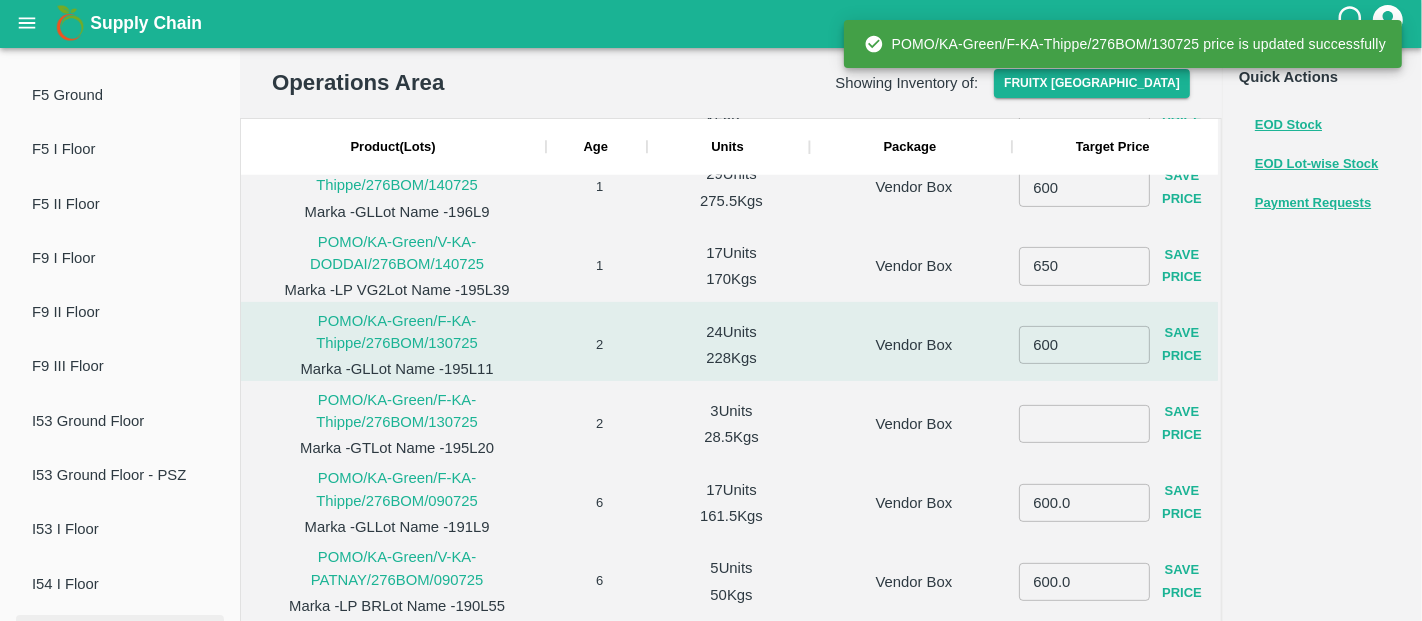 click on "​ Save Price" at bounding box center [1116, 424] 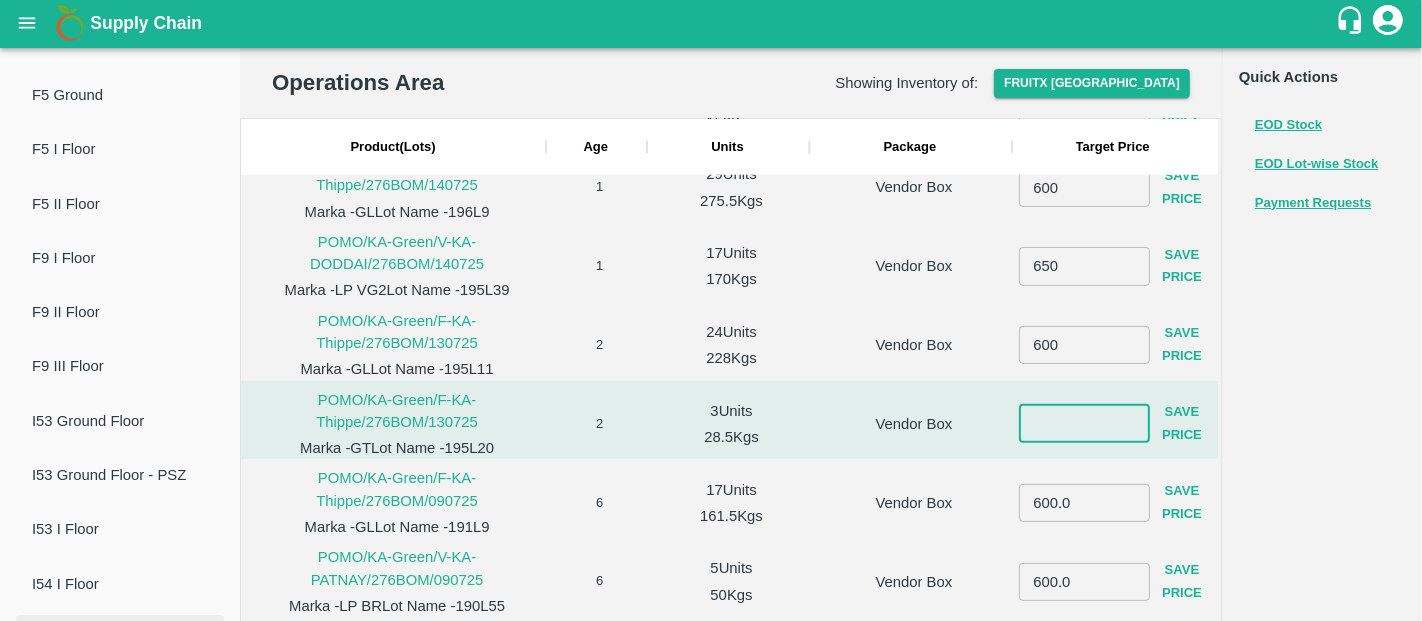 click at bounding box center (1084, 424) 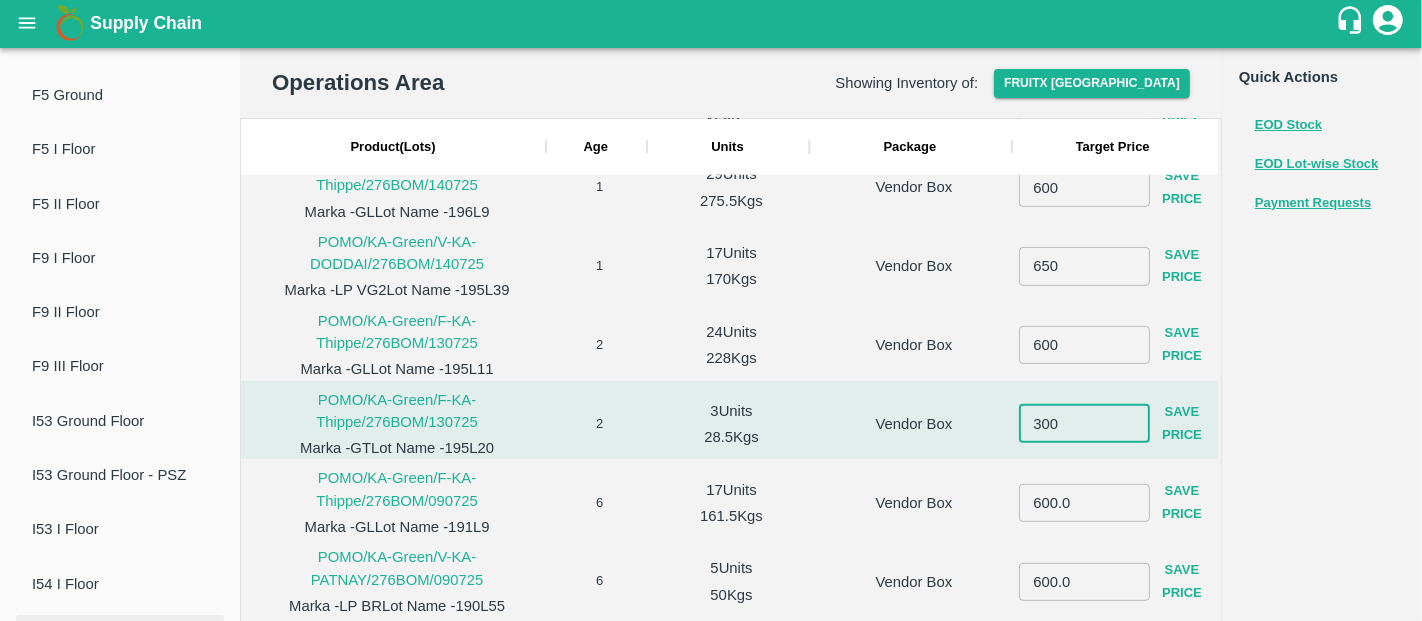 type on "300" 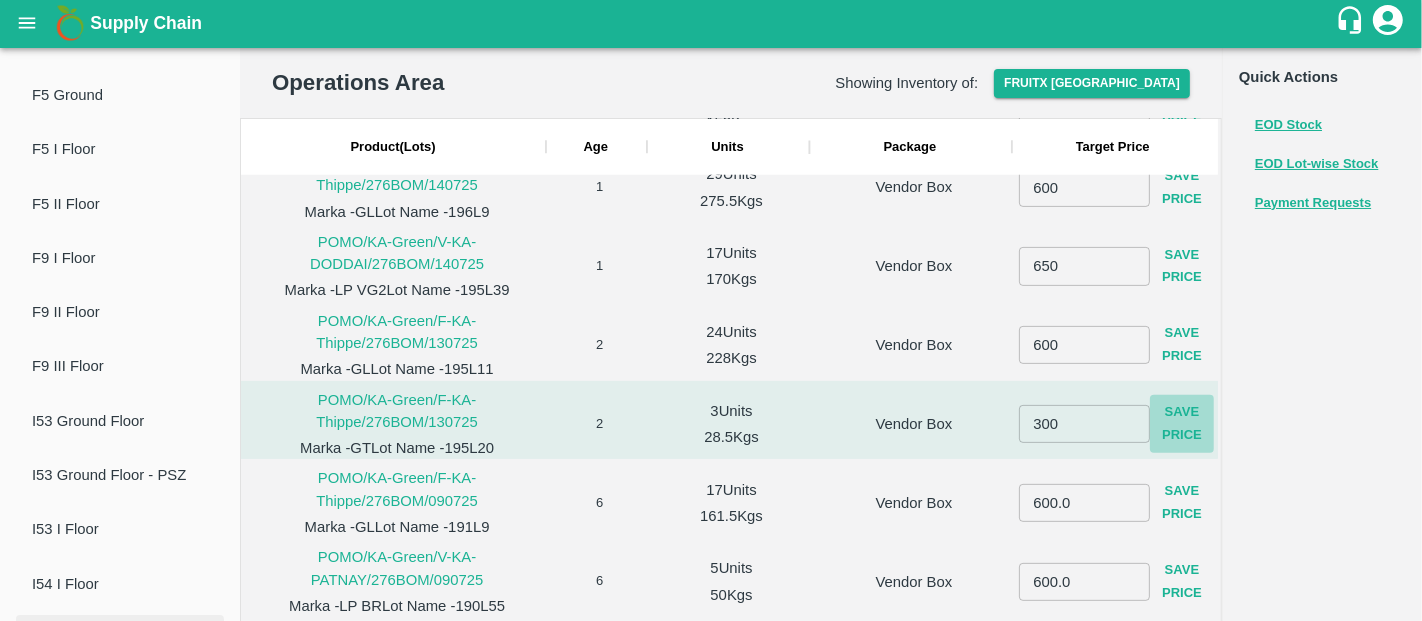 click on "Save Price" at bounding box center (1182, 424) 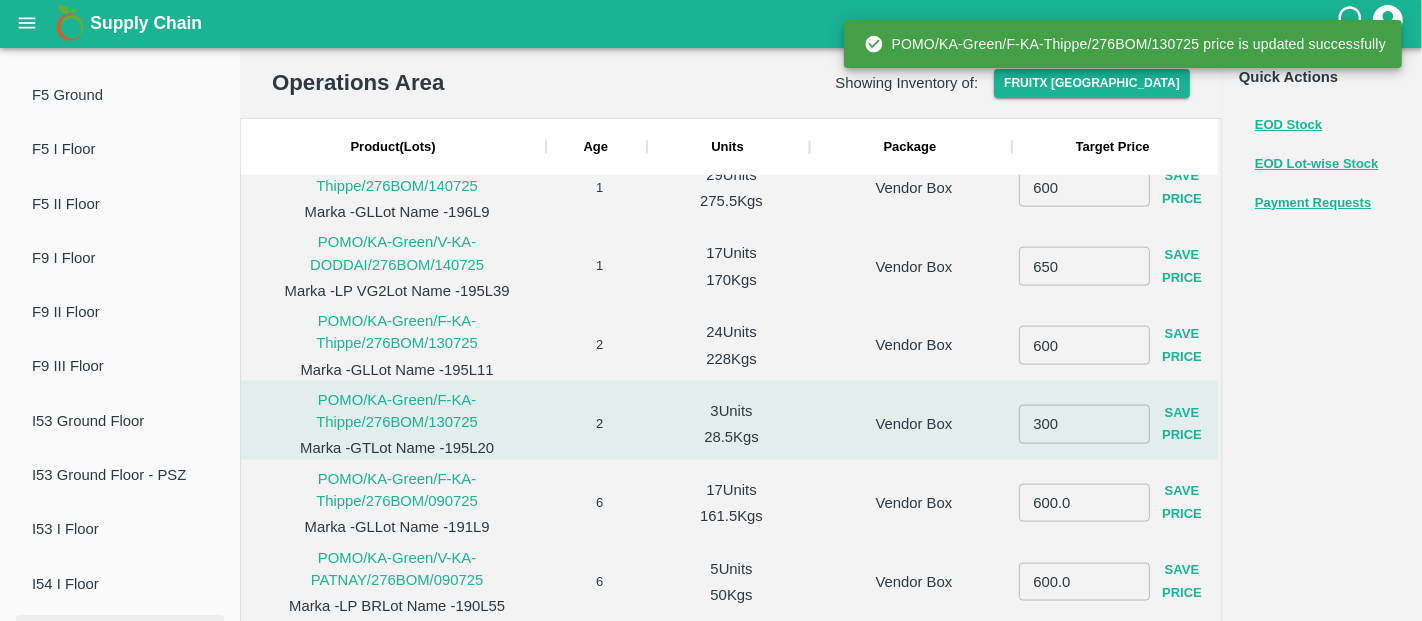 scroll, scrollTop: 1791, scrollLeft: 0, axis: vertical 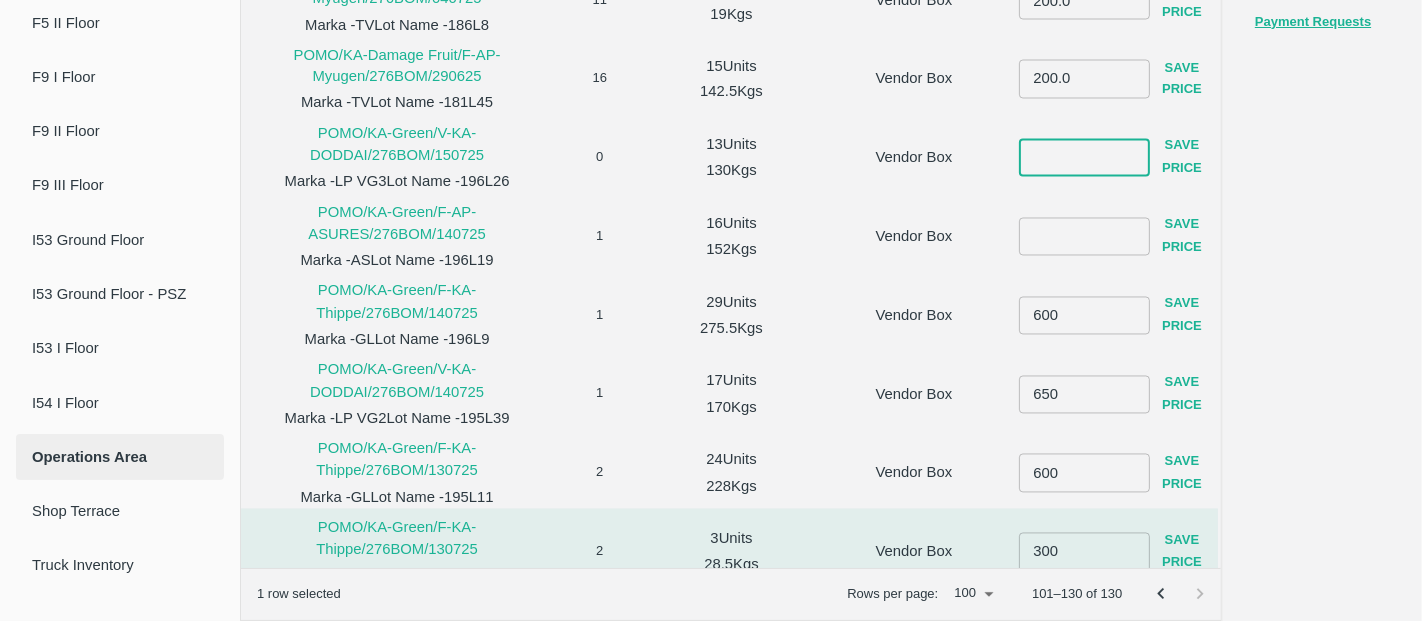 click at bounding box center (1084, 158) 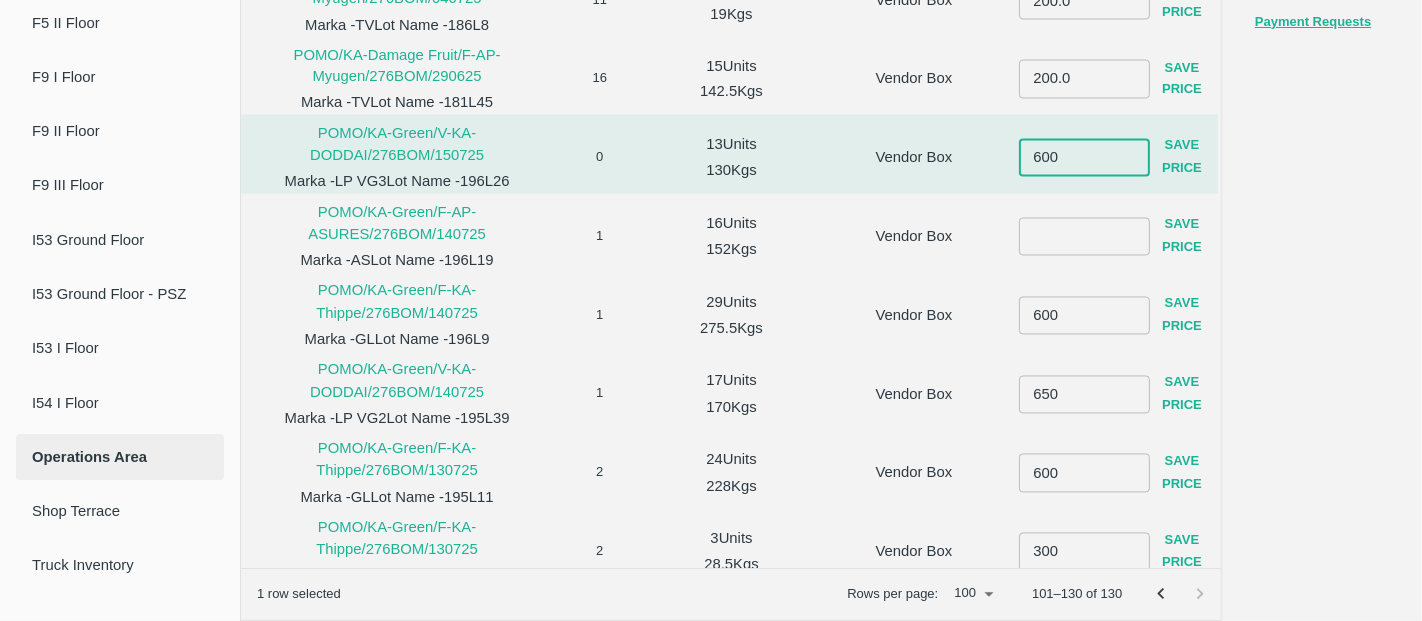 type on "600" 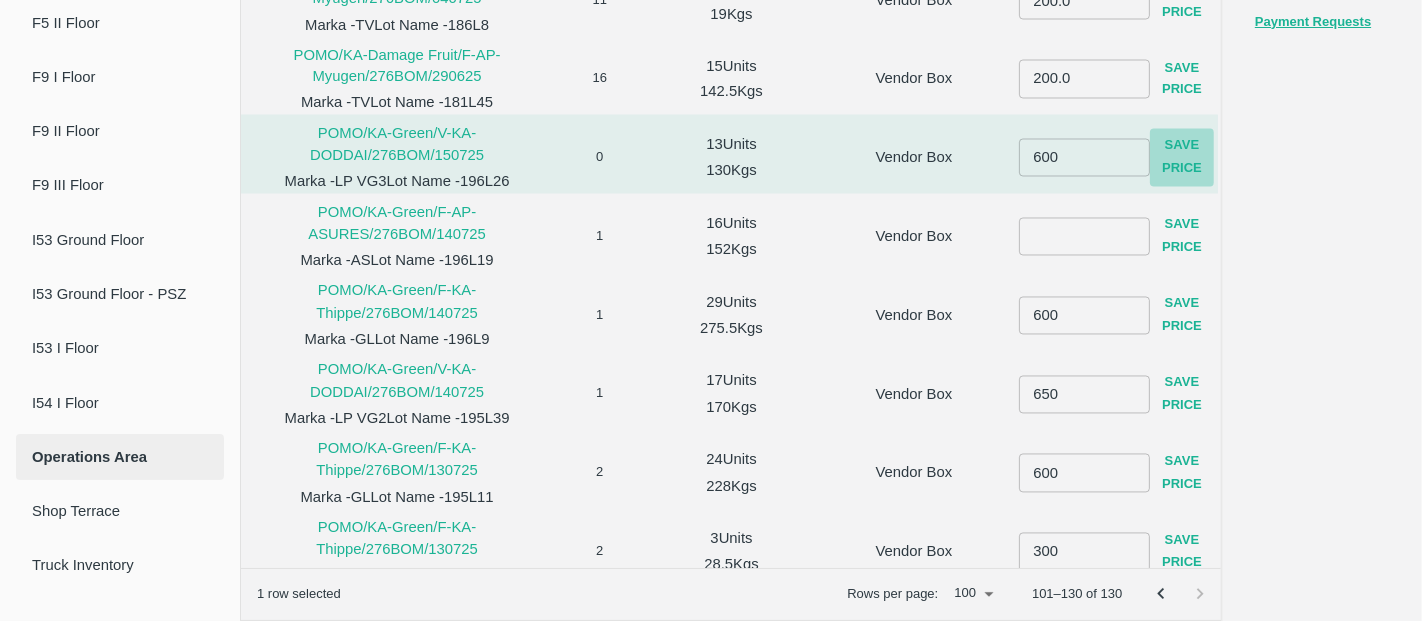 click on "Save Price" at bounding box center [1182, 158] 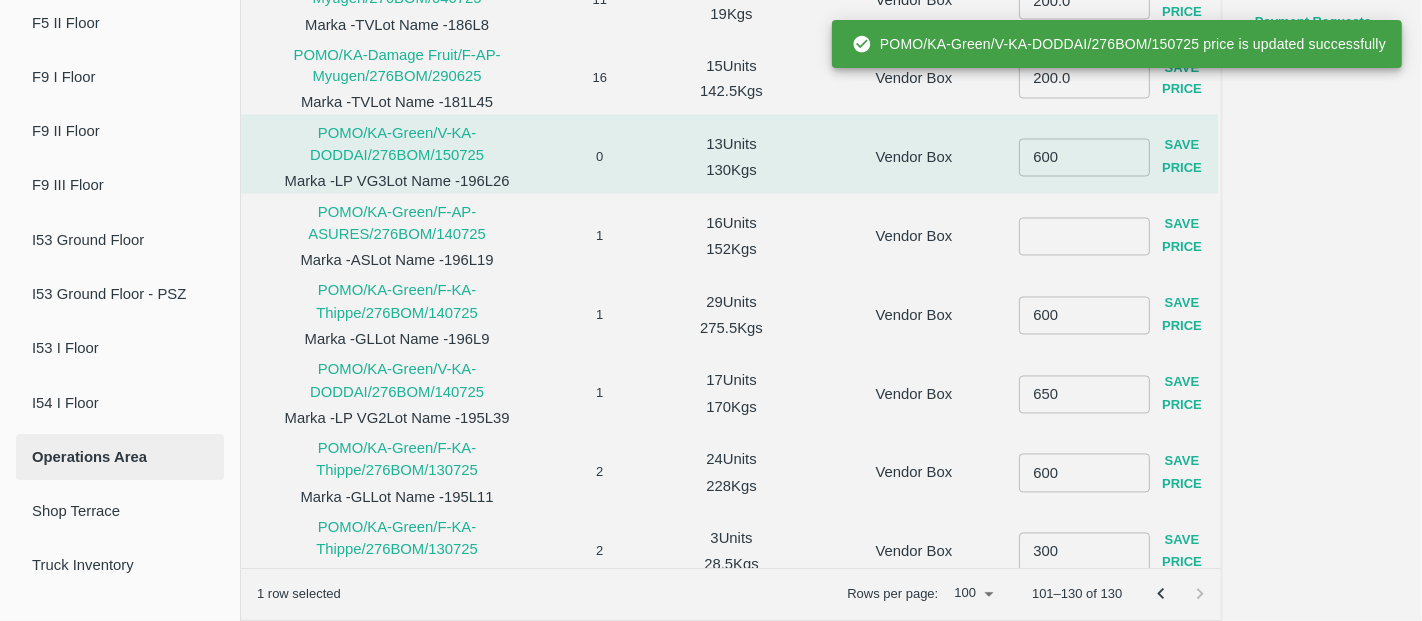 click at bounding box center (1084, 237) 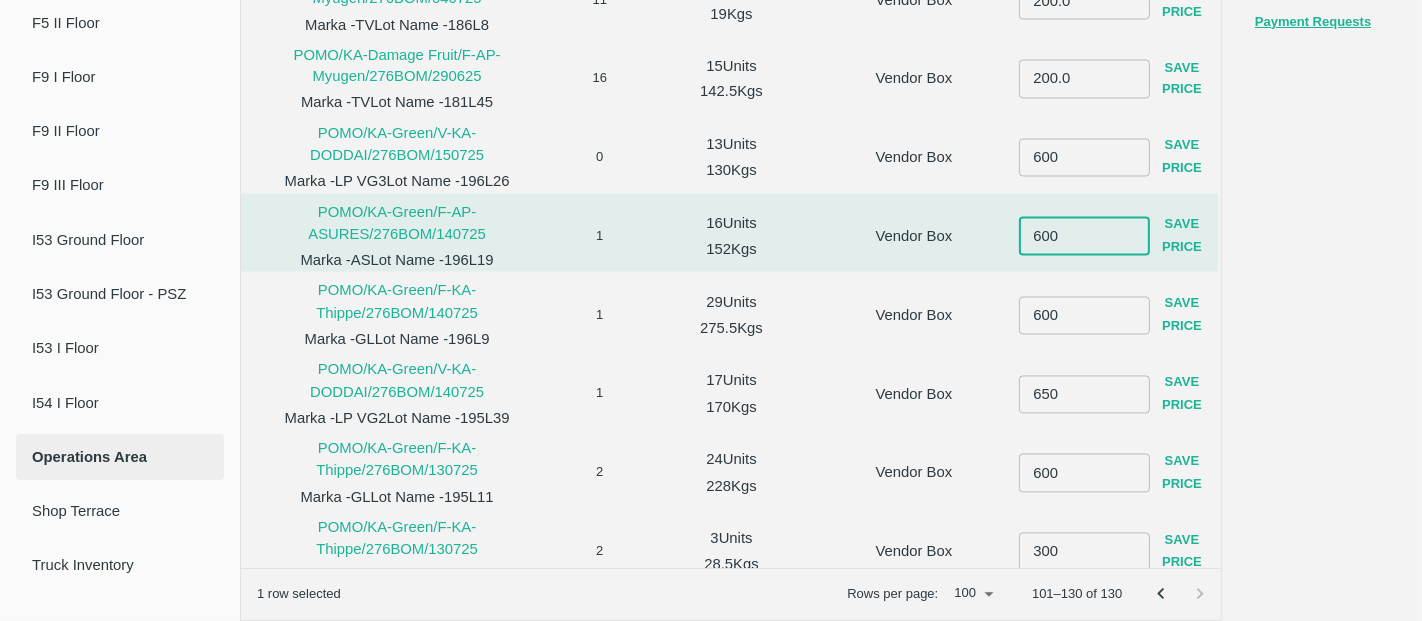 type on "600" 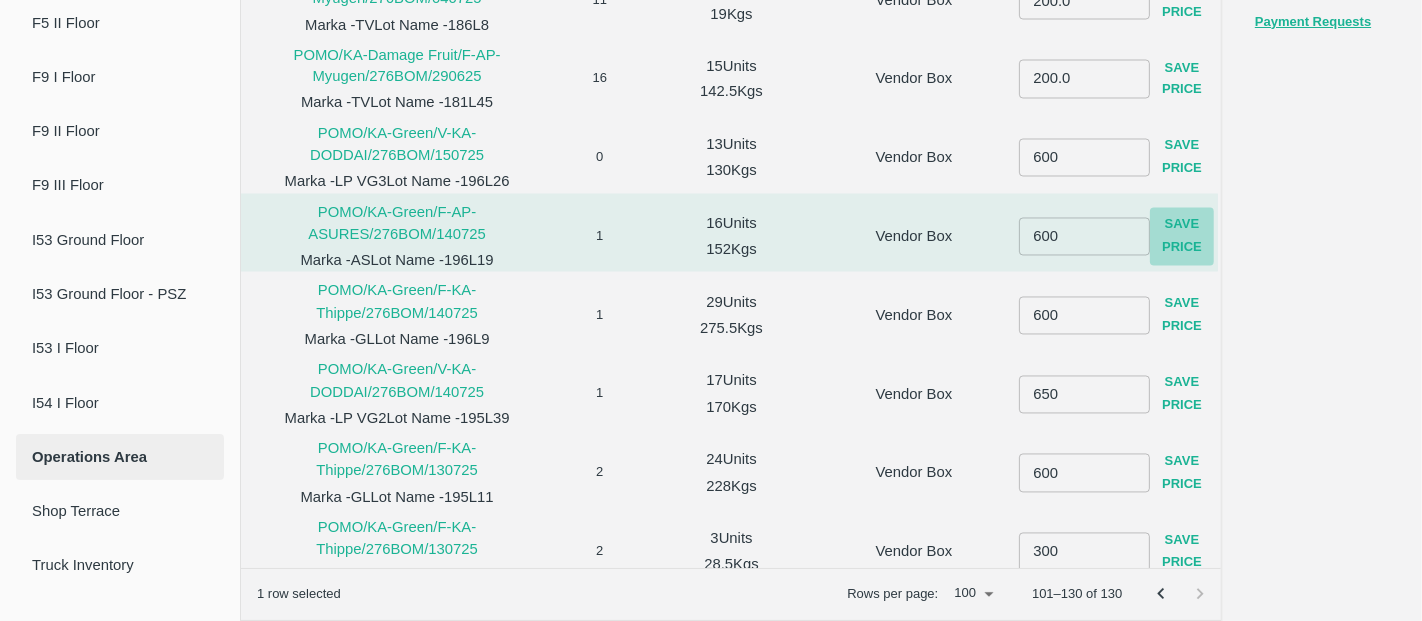 click on "Save Price" at bounding box center (1182, 237) 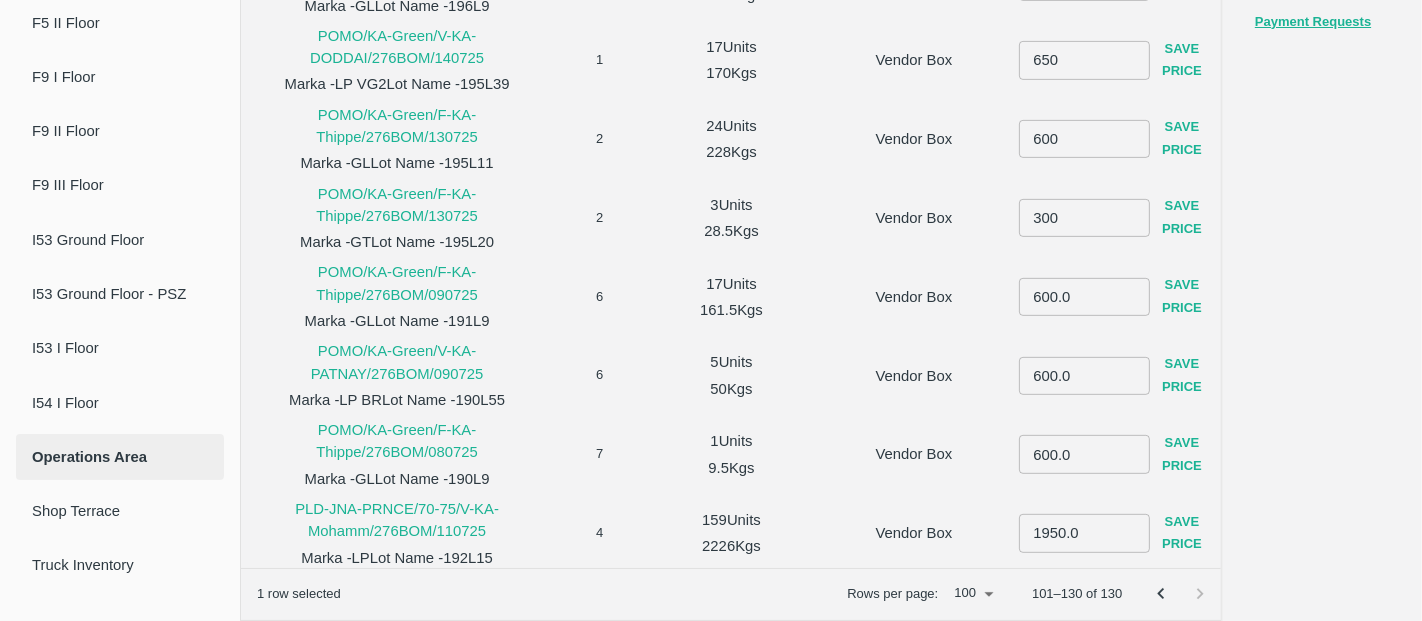 click at bounding box center (1180, 594) 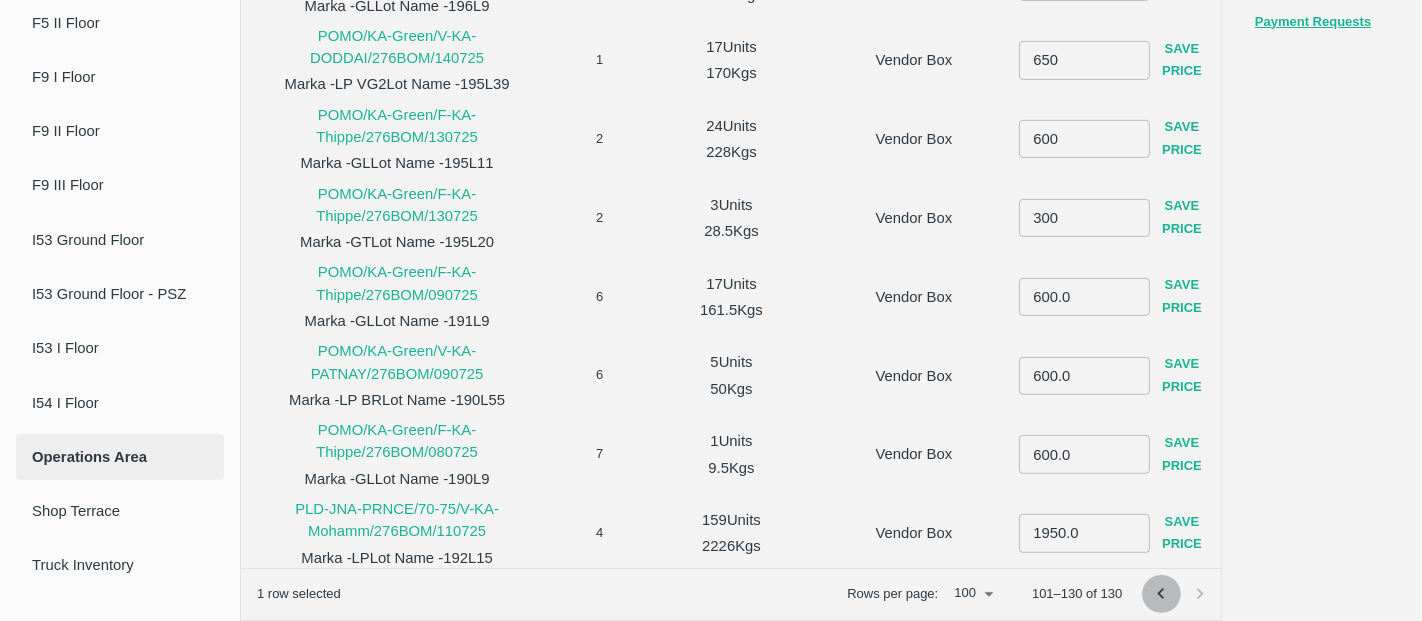 click 